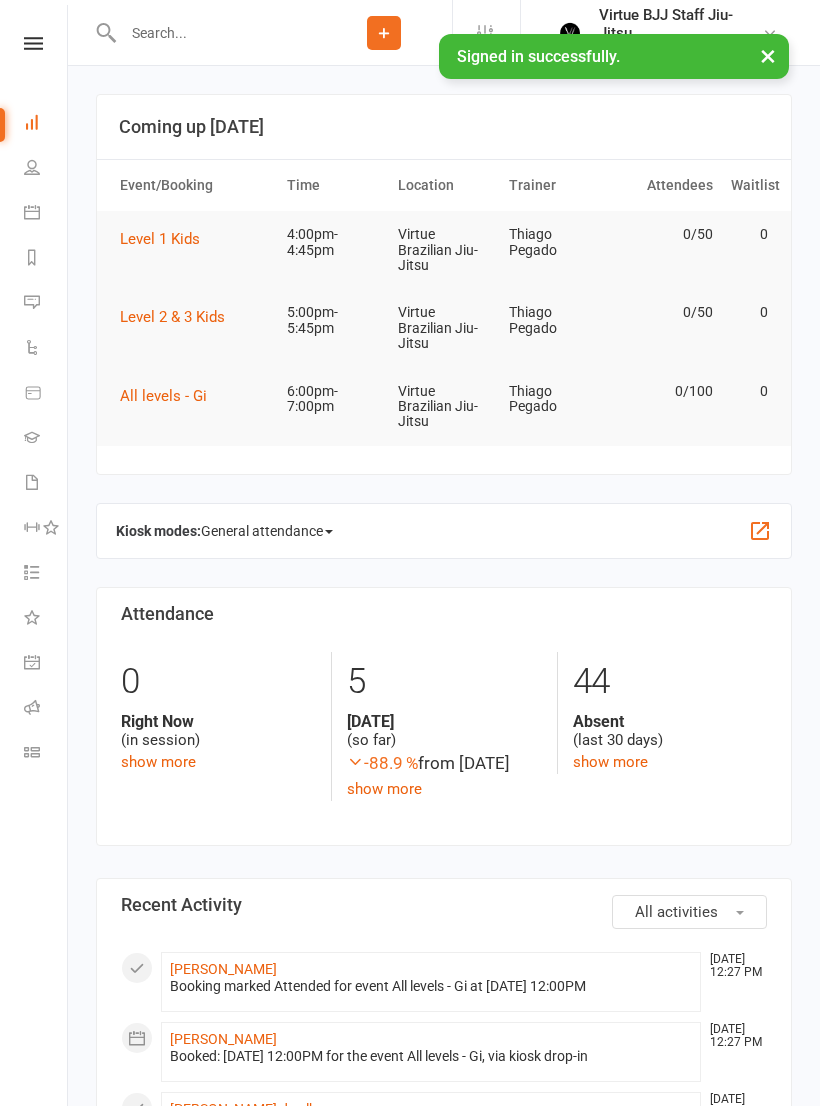 scroll, scrollTop: 0, scrollLeft: 0, axis: both 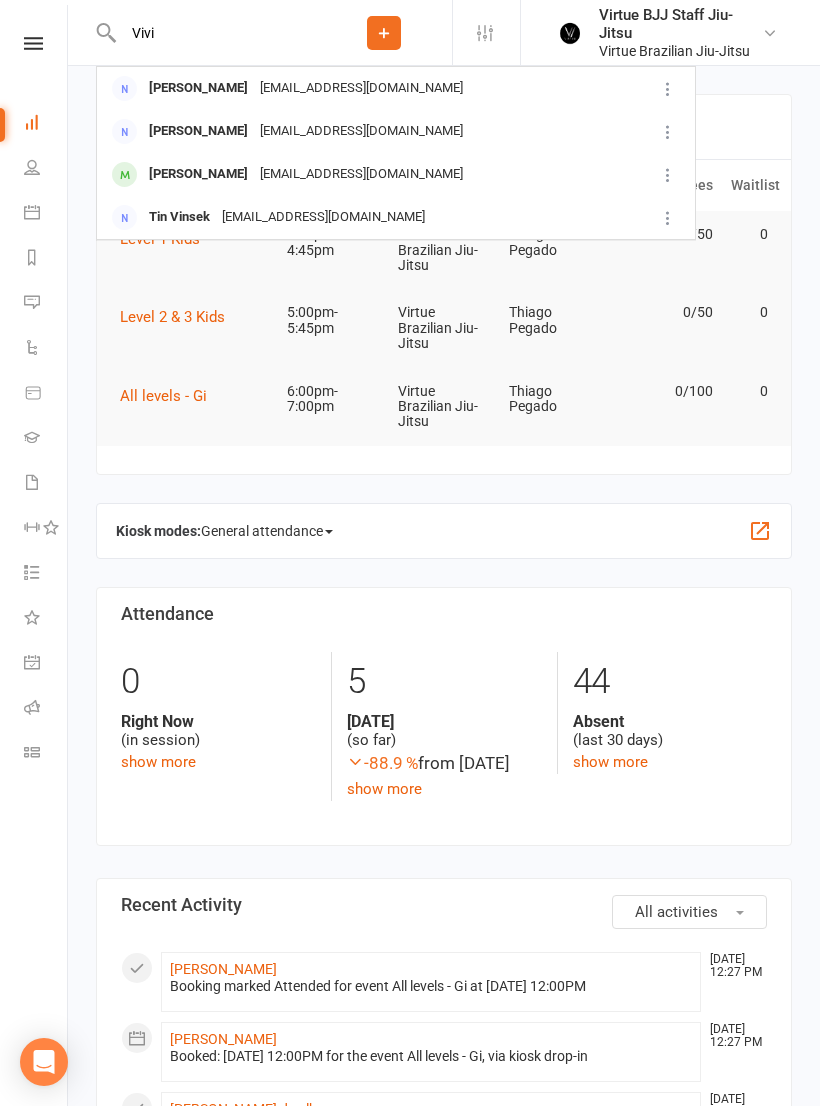 type on "Vivi" 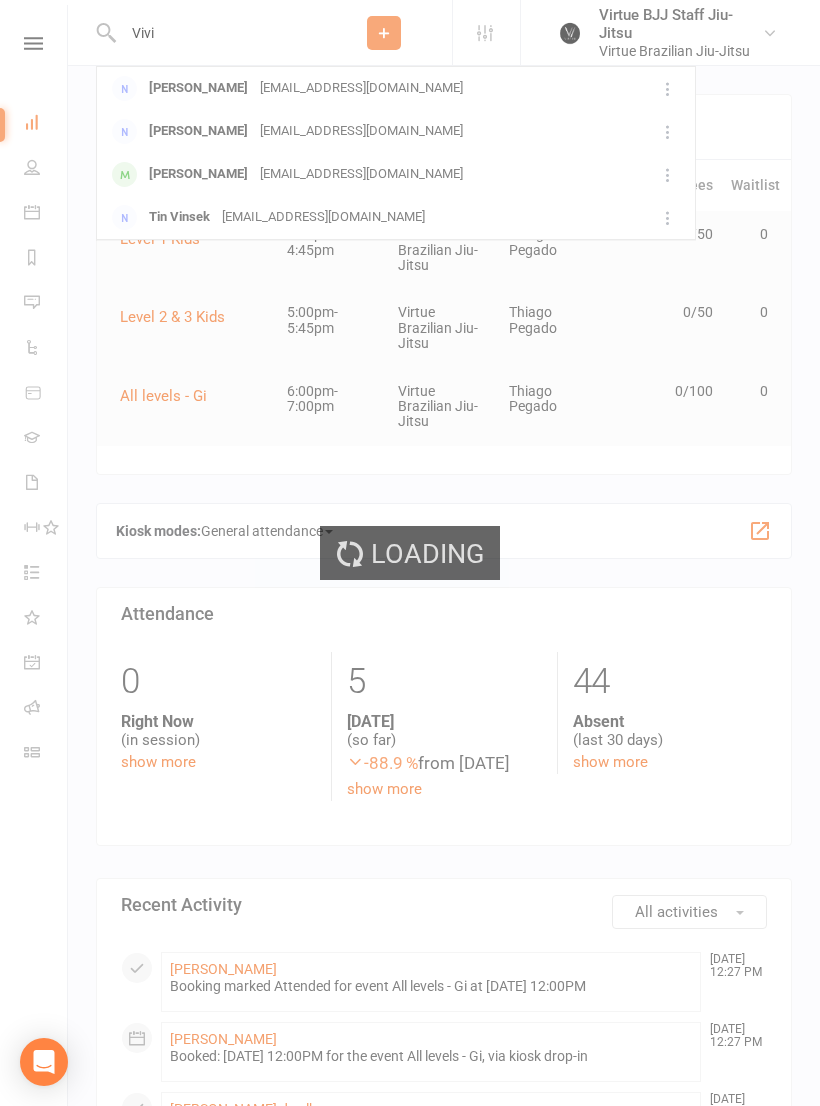 type 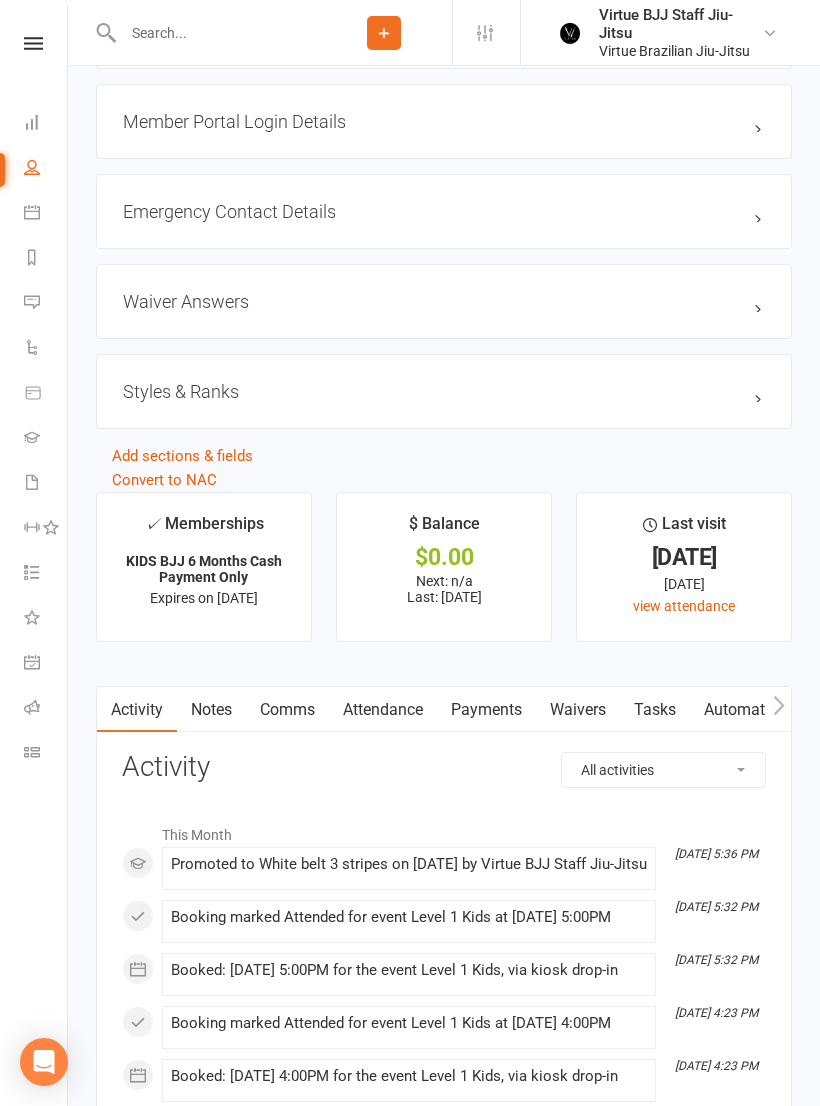 click on "Payments" at bounding box center [486, 710] 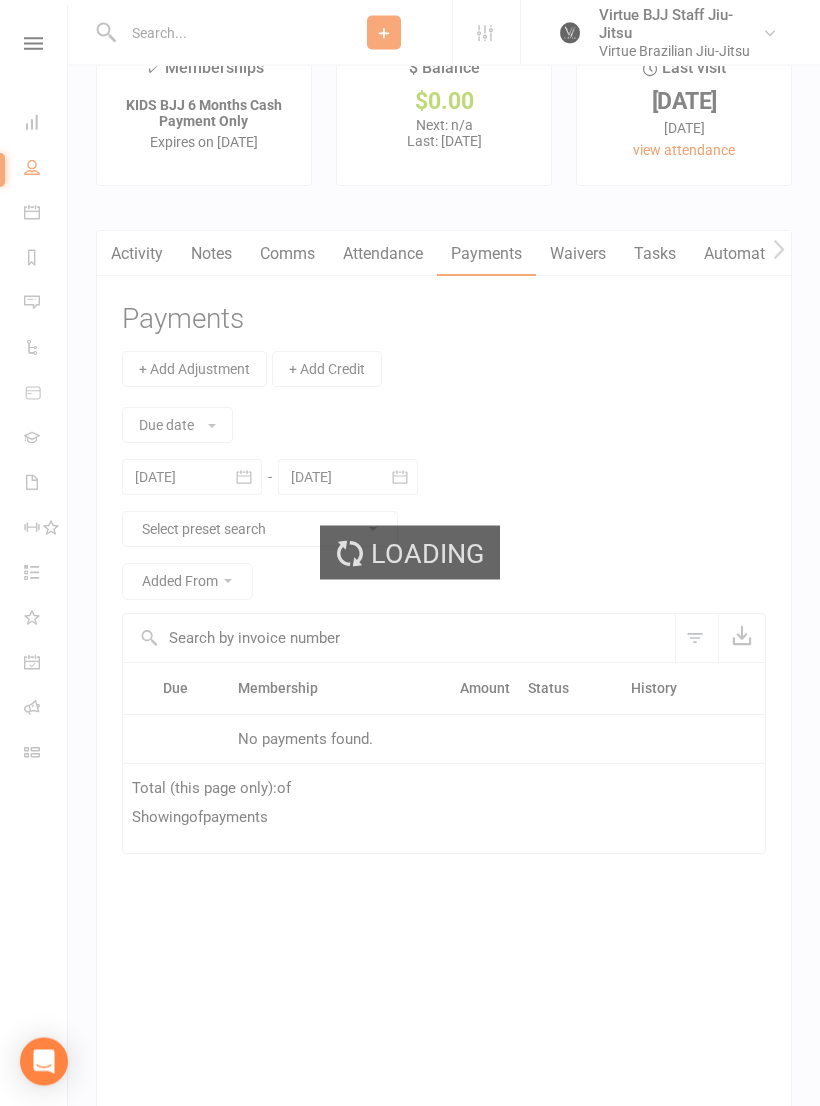 scroll, scrollTop: 2065, scrollLeft: 0, axis: vertical 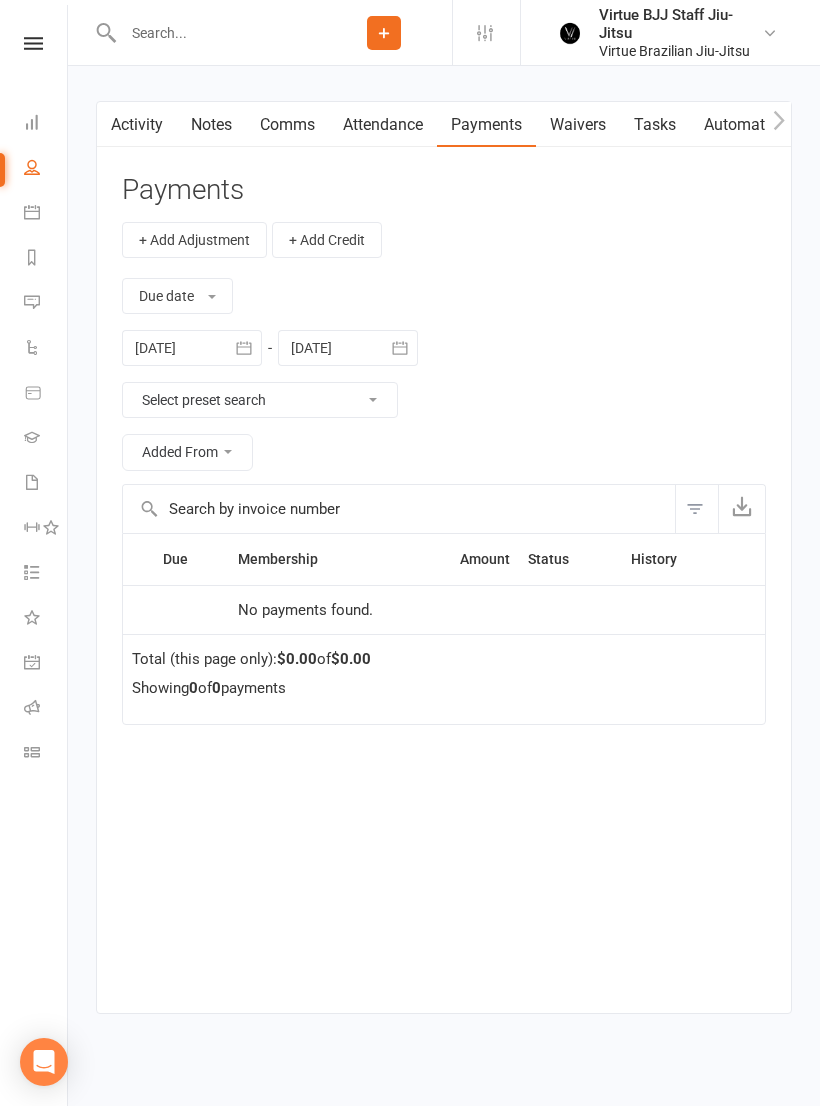 click at bounding box center (244, 348) 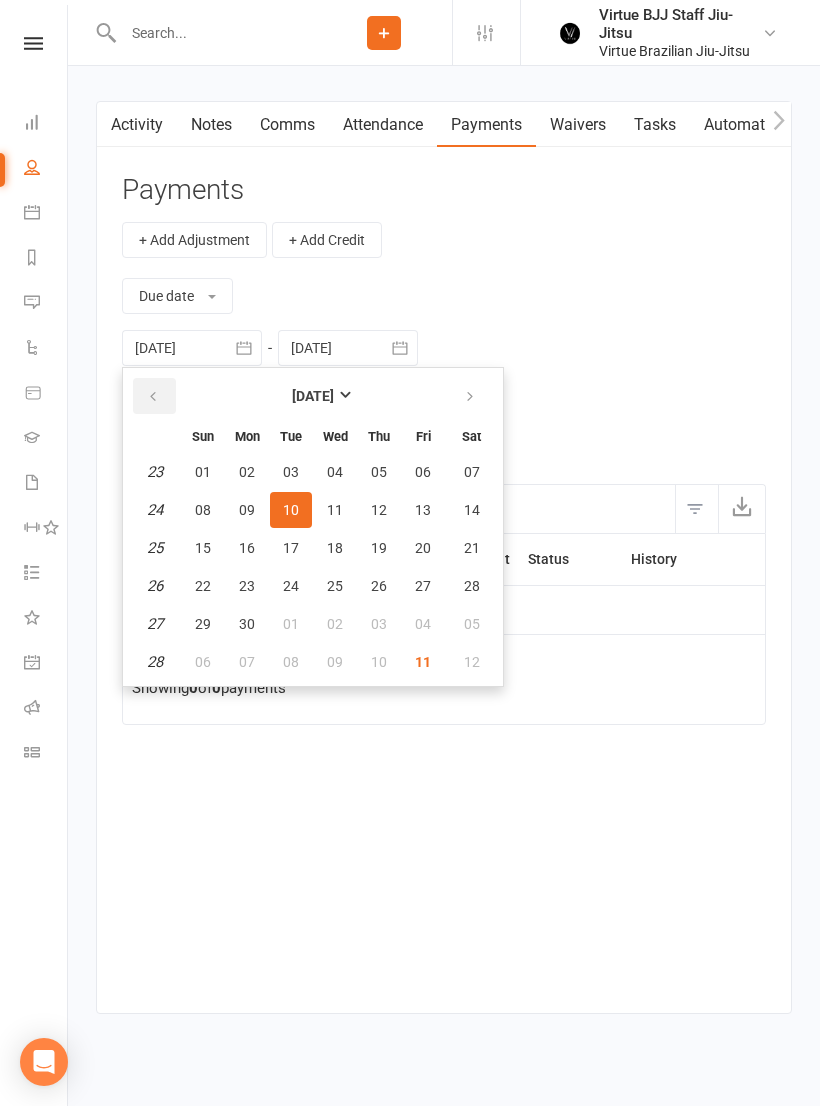 click at bounding box center [154, 396] 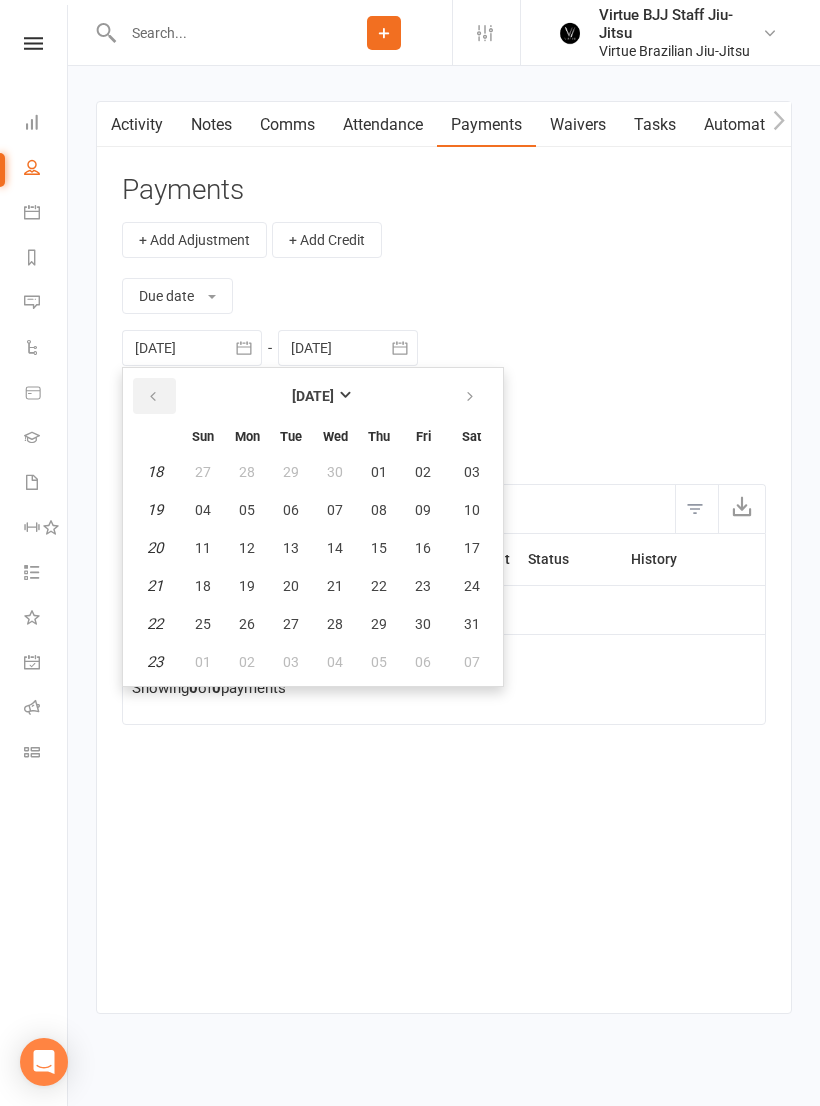 click at bounding box center [154, 396] 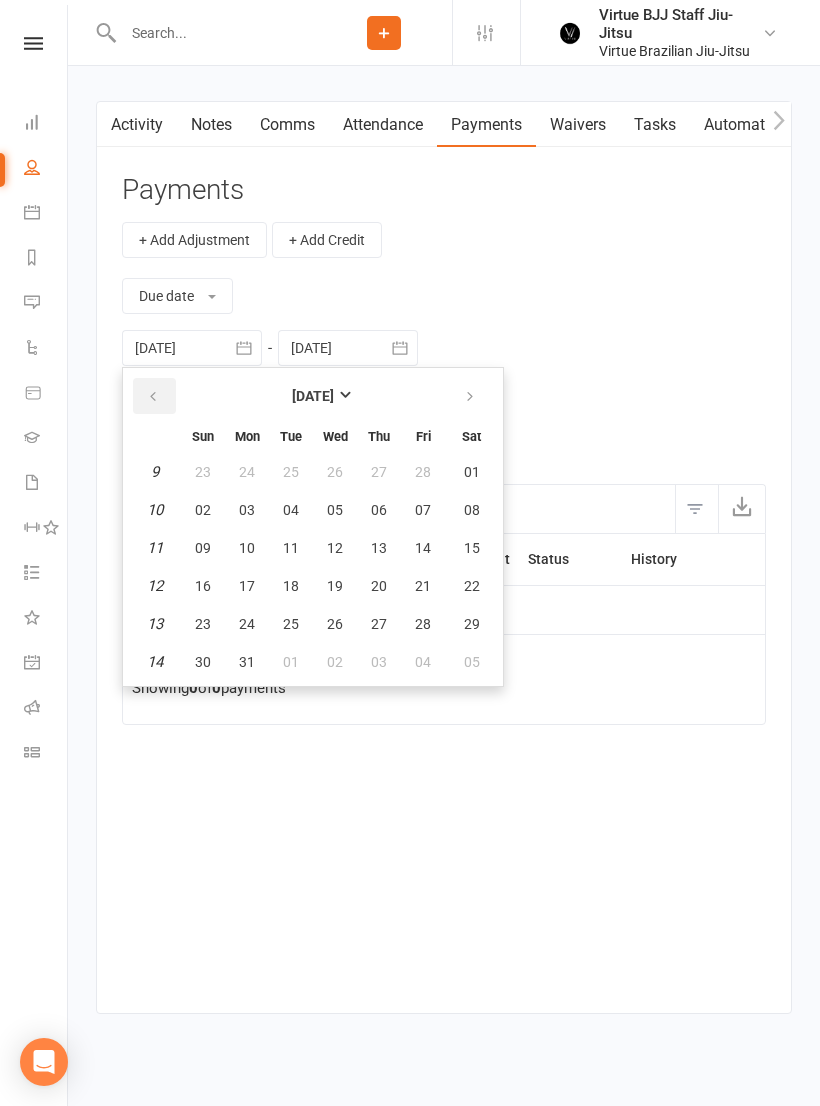 click at bounding box center (153, 397) 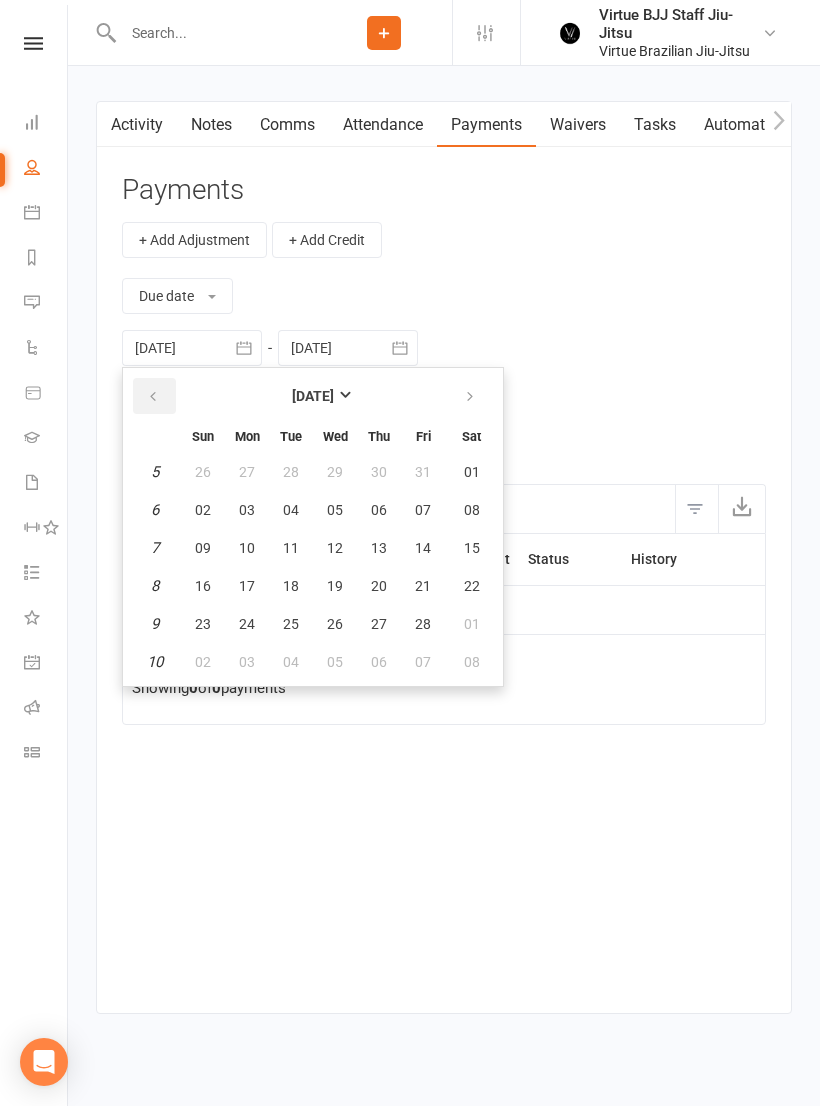 click at bounding box center (153, 397) 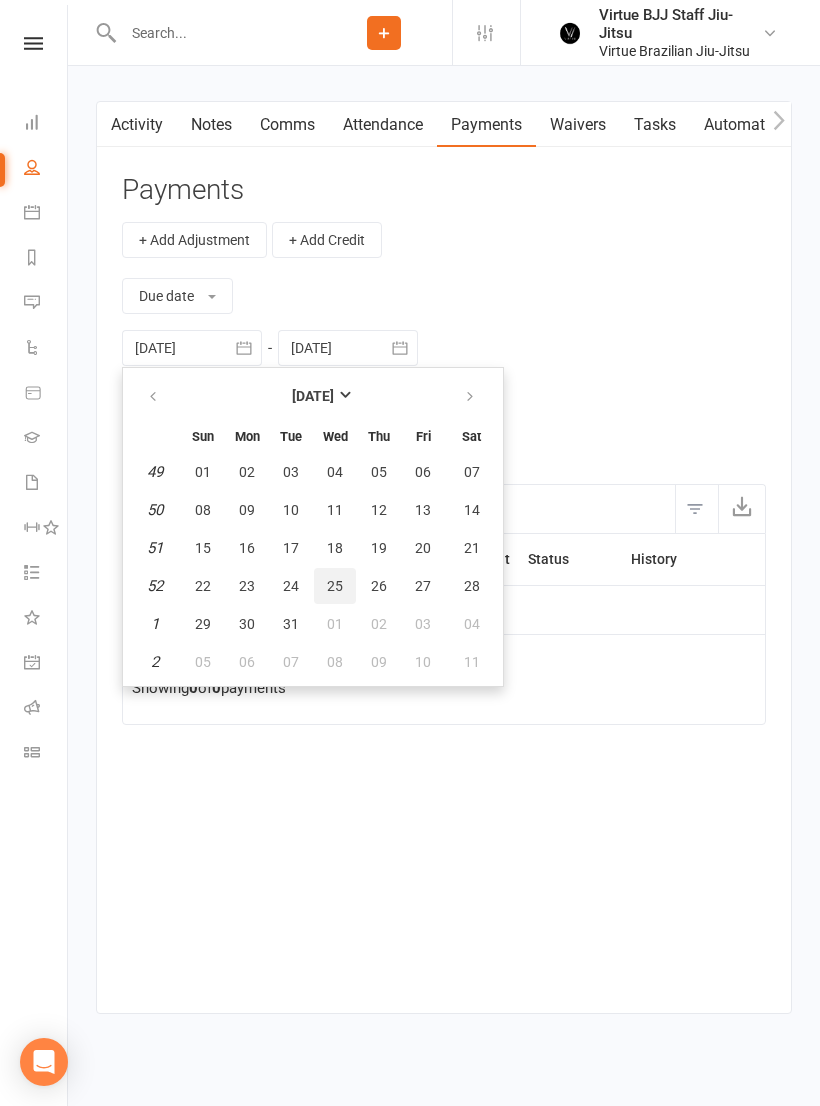 click on "25" at bounding box center (335, 586) 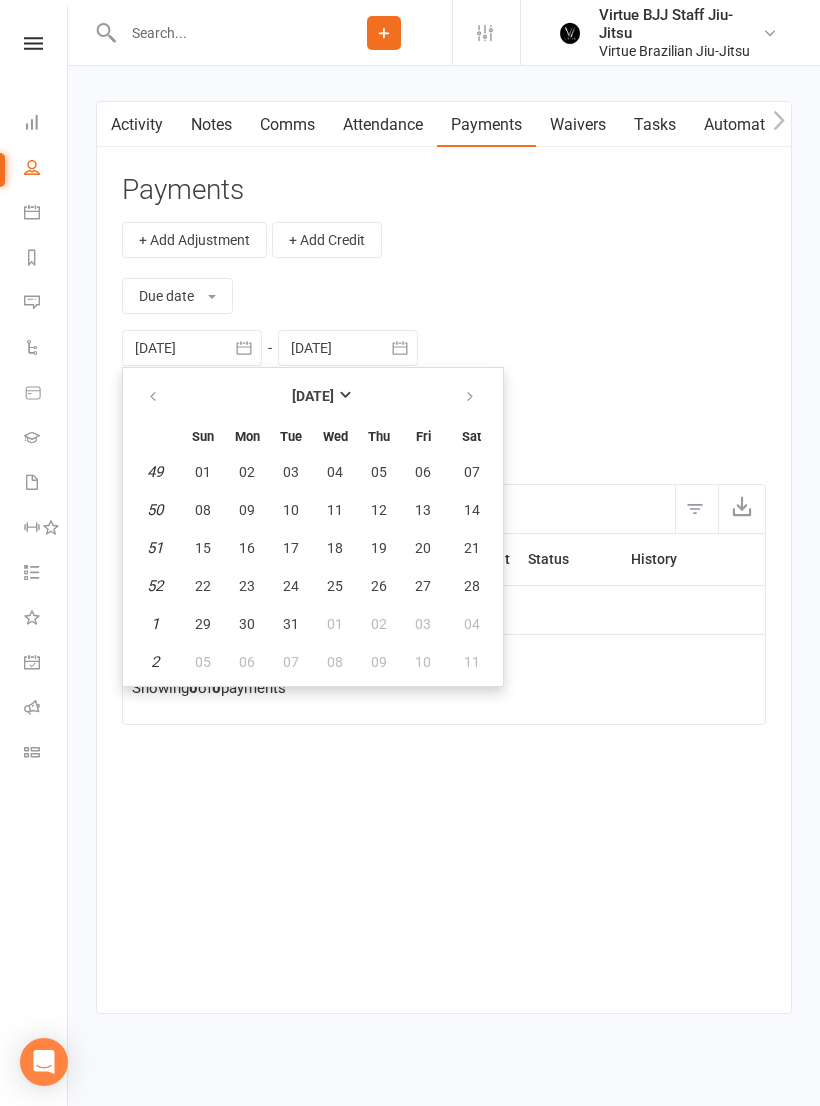 type on "25 Dec 2024" 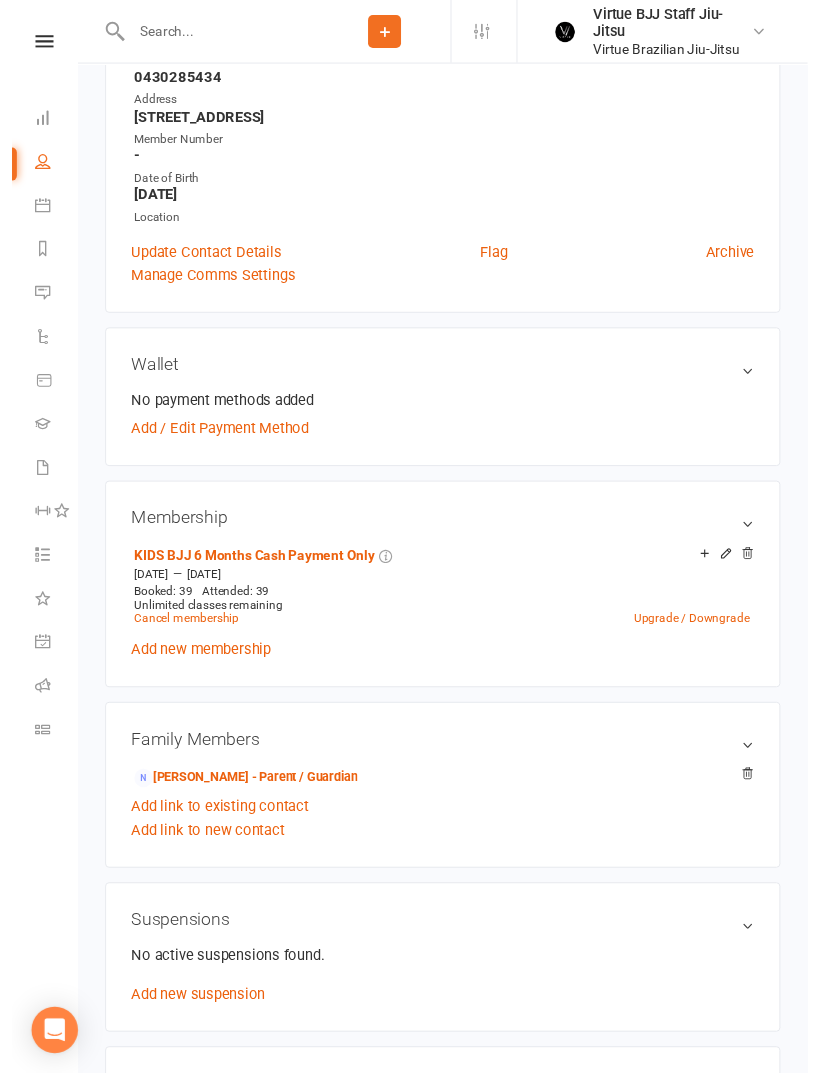 scroll, scrollTop: 0, scrollLeft: 0, axis: both 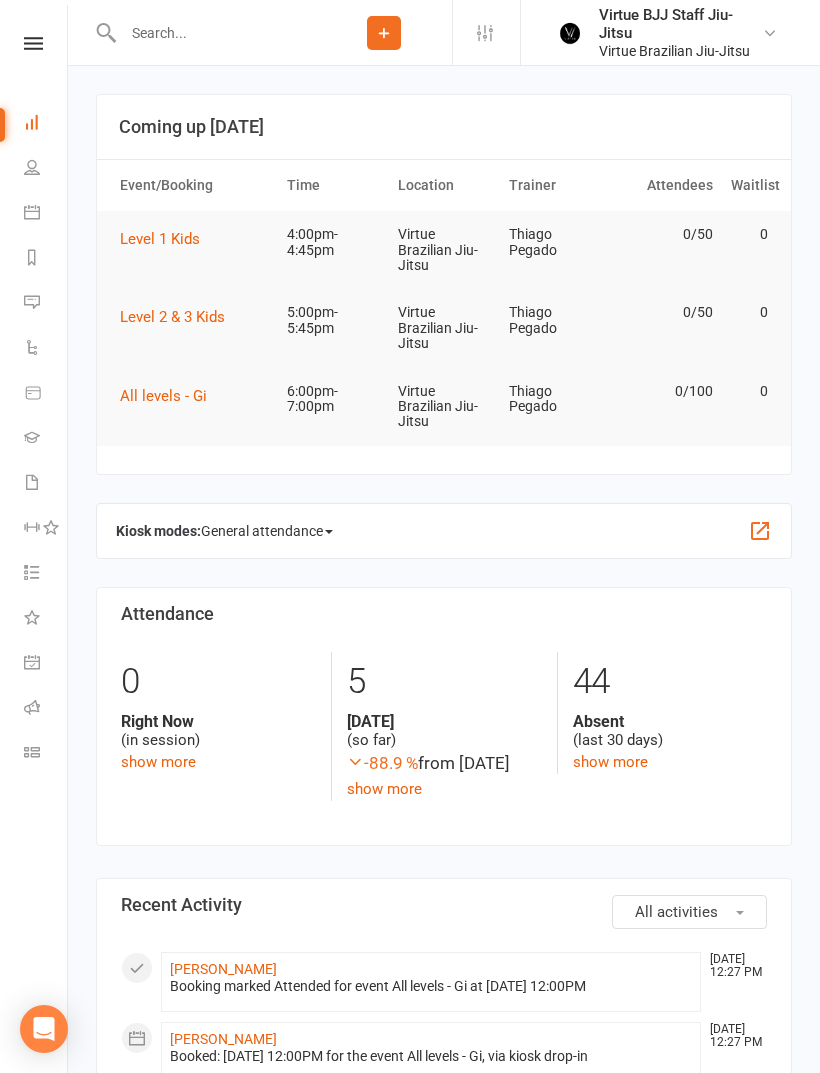 click at bounding box center [206, 32] 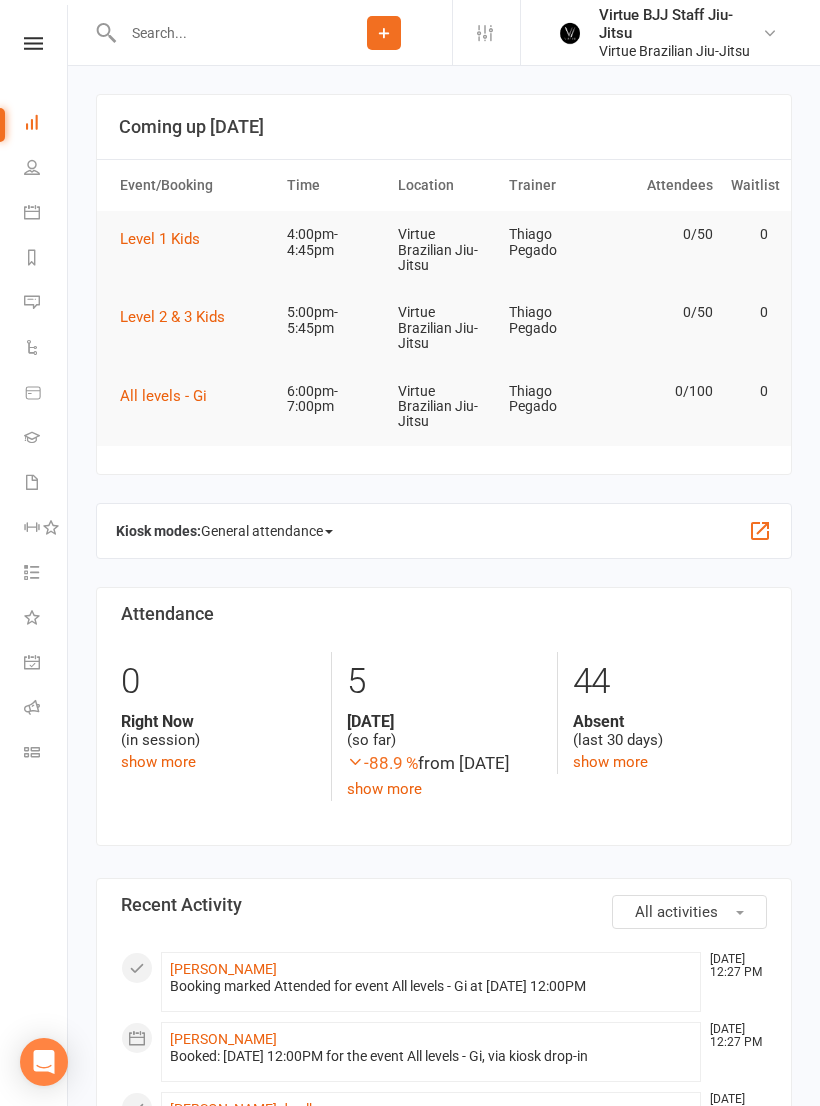 click at bounding box center (32, 167) 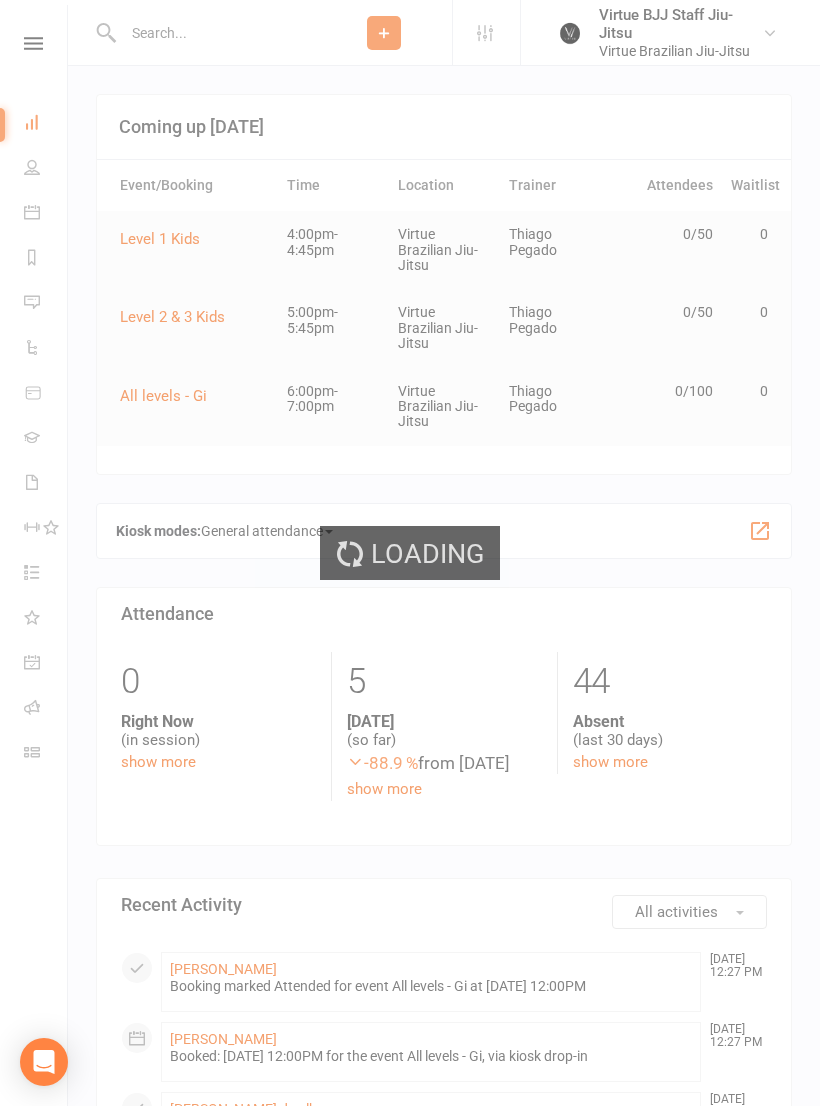select on "100" 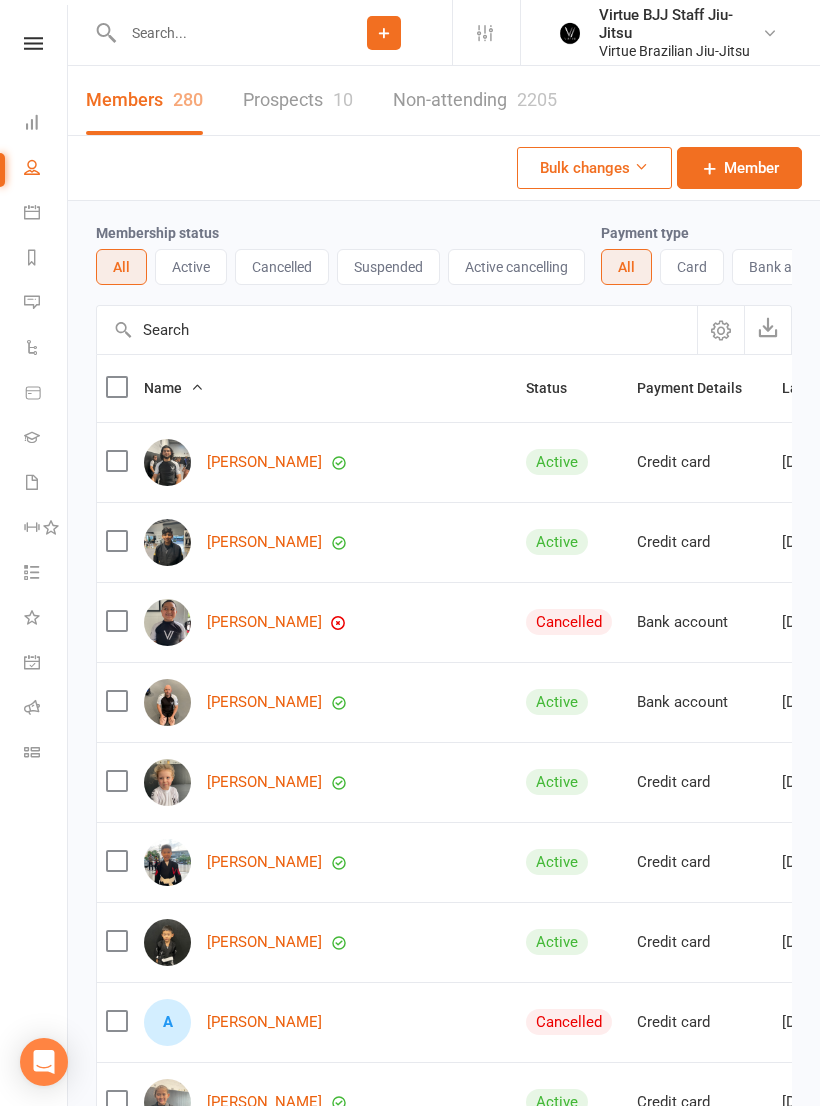 click on "Active" at bounding box center [191, 267] 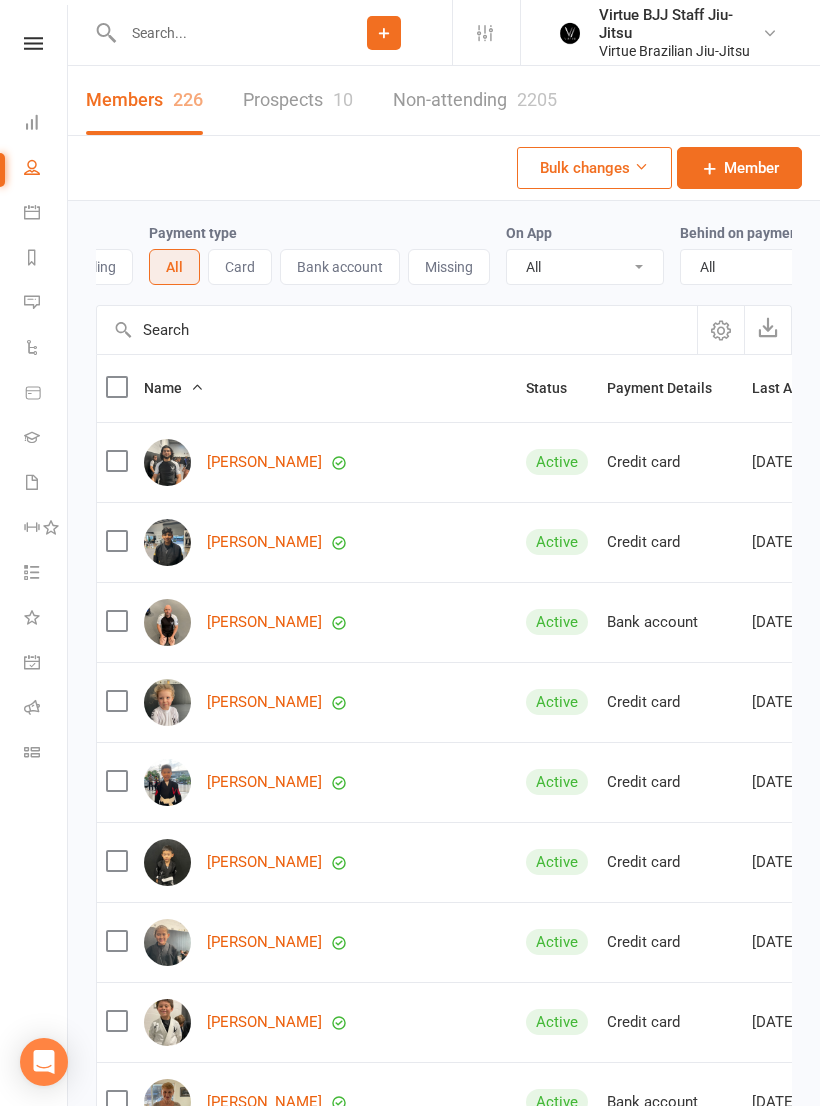 scroll, scrollTop: 0, scrollLeft: 624, axis: horizontal 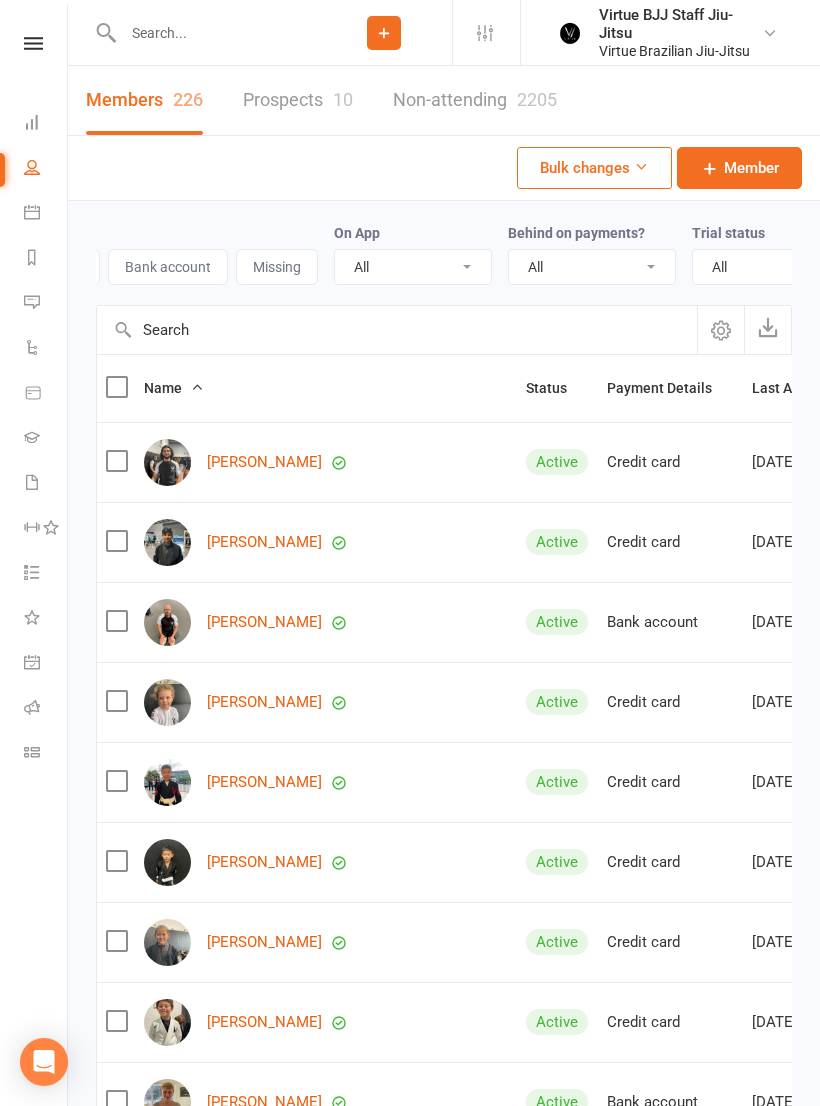 click on "All No Yes" at bounding box center [592, 267] 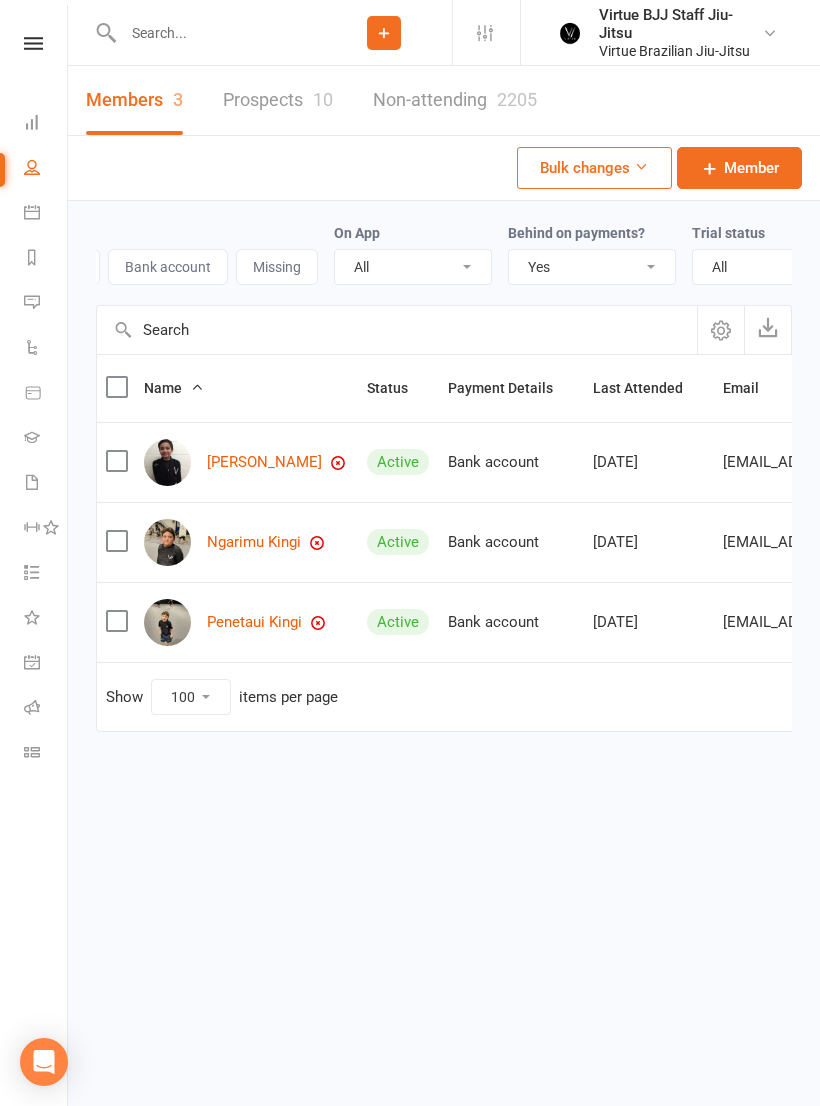 click on "[PERSON_NAME]" at bounding box center [264, 462] 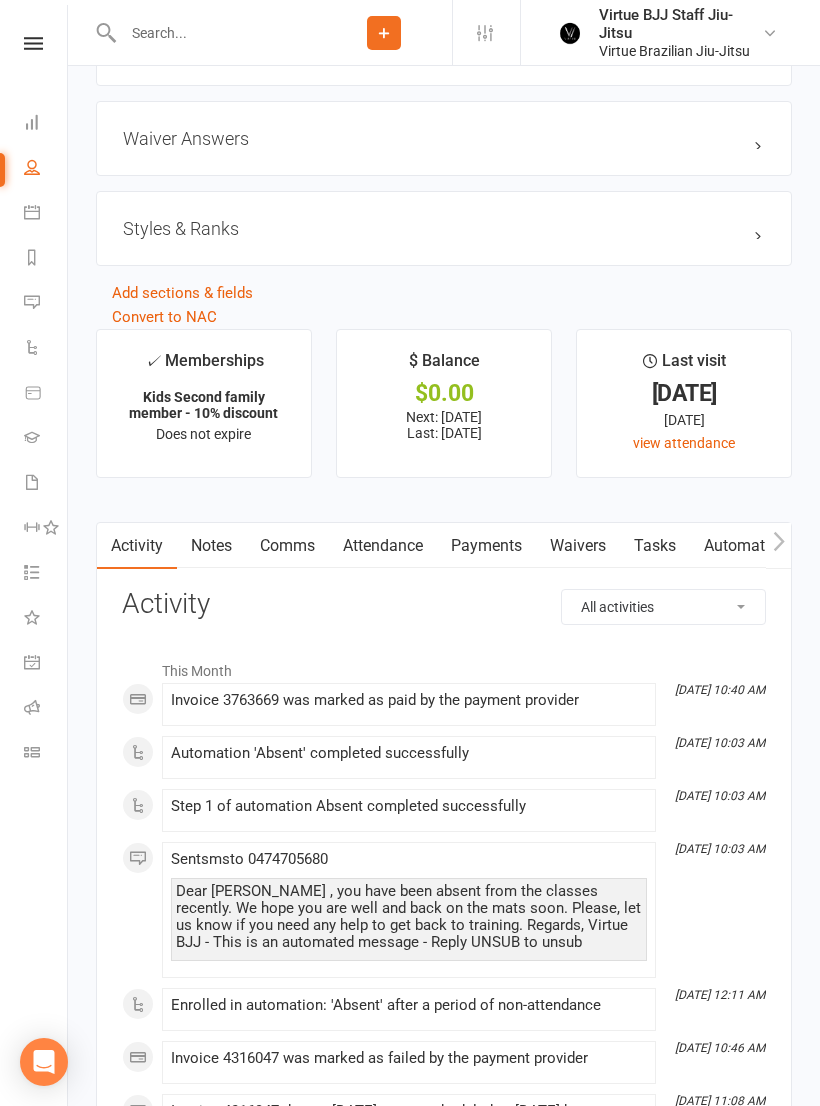 click on "Payments" at bounding box center (486, 546) 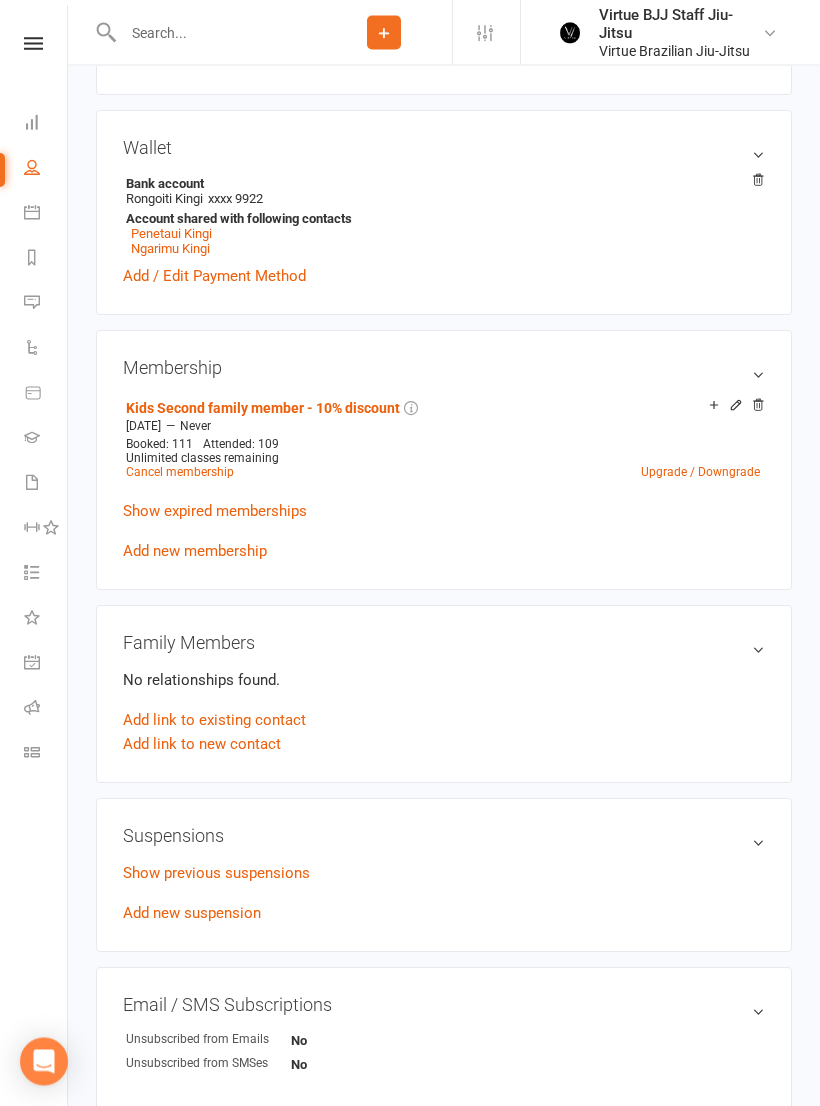 scroll, scrollTop: 586, scrollLeft: 0, axis: vertical 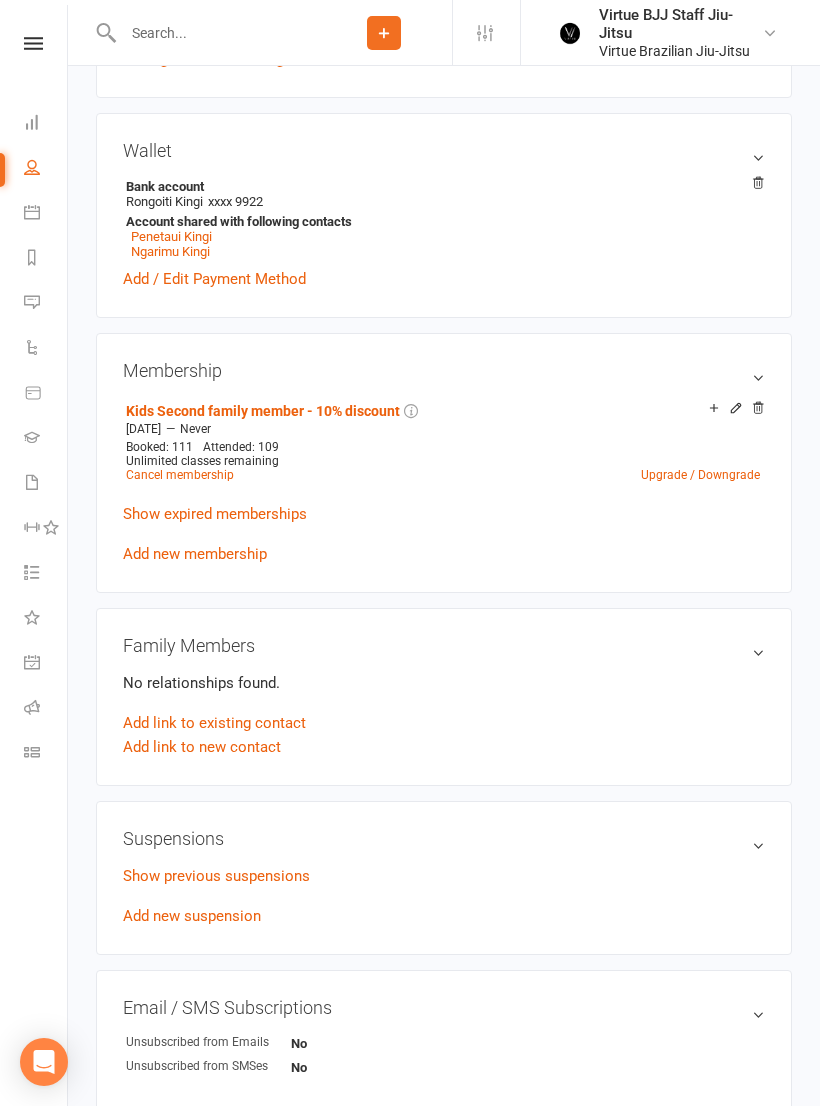 click on "Penetaui Kingi" at bounding box center [171, 236] 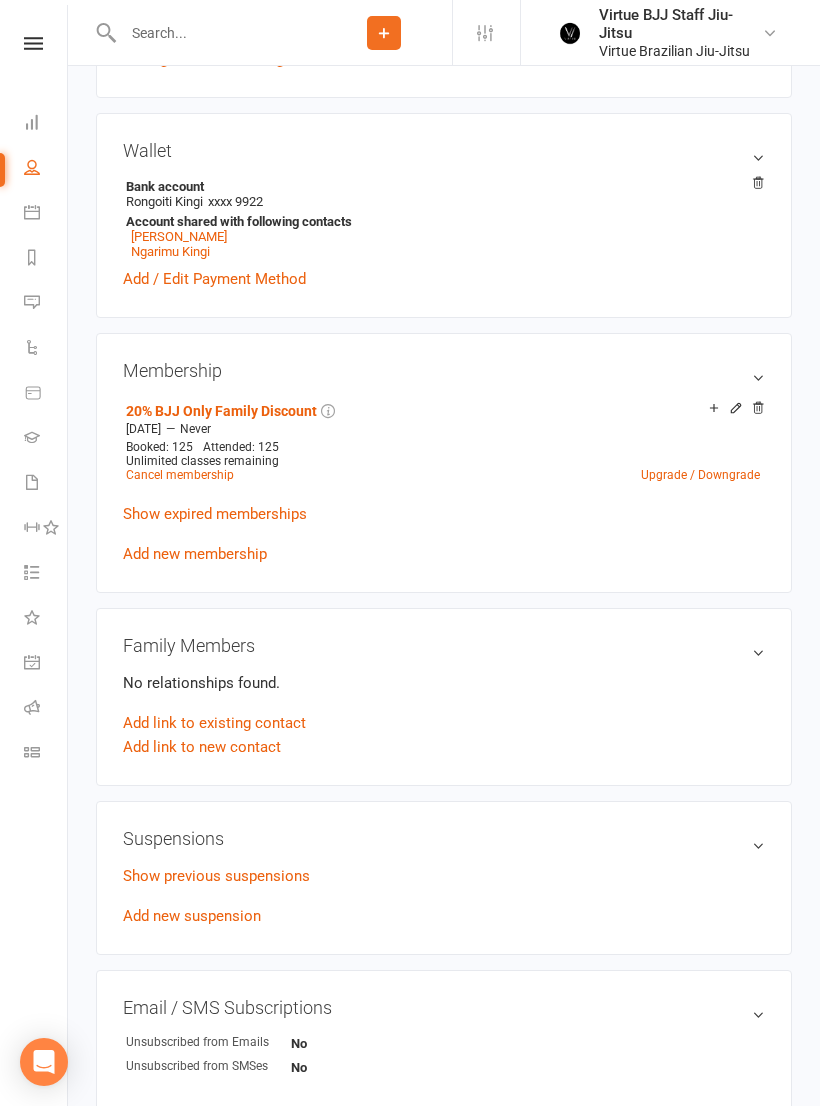 scroll, scrollTop: 0, scrollLeft: 0, axis: both 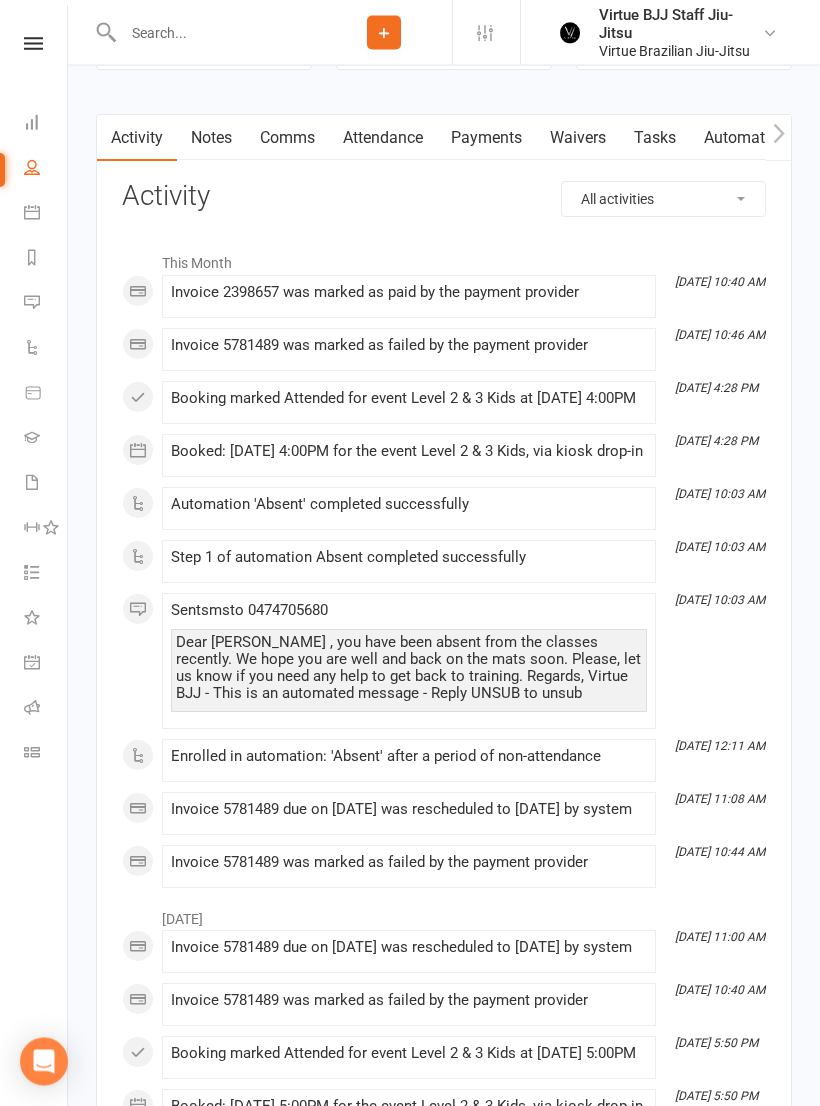 click on "Payments" at bounding box center (486, 139) 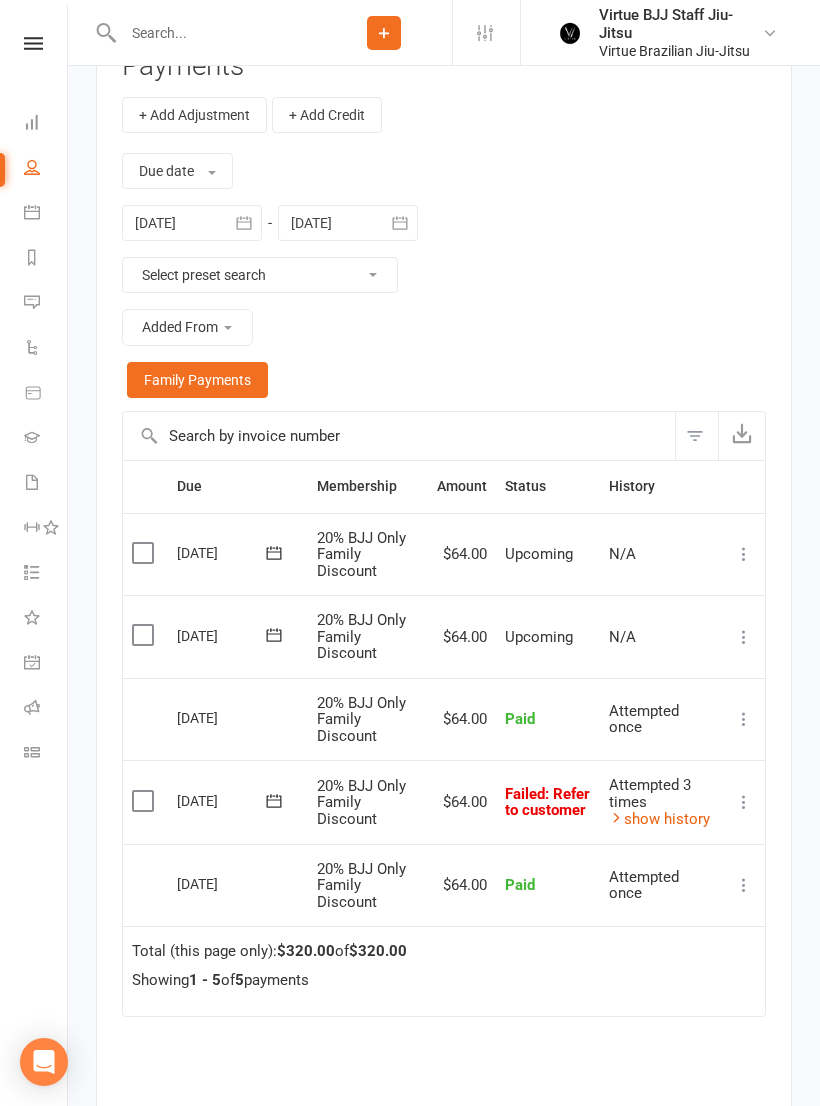 scroll, scrollTop: 2344, scrollLeft: 0, axis: vertical 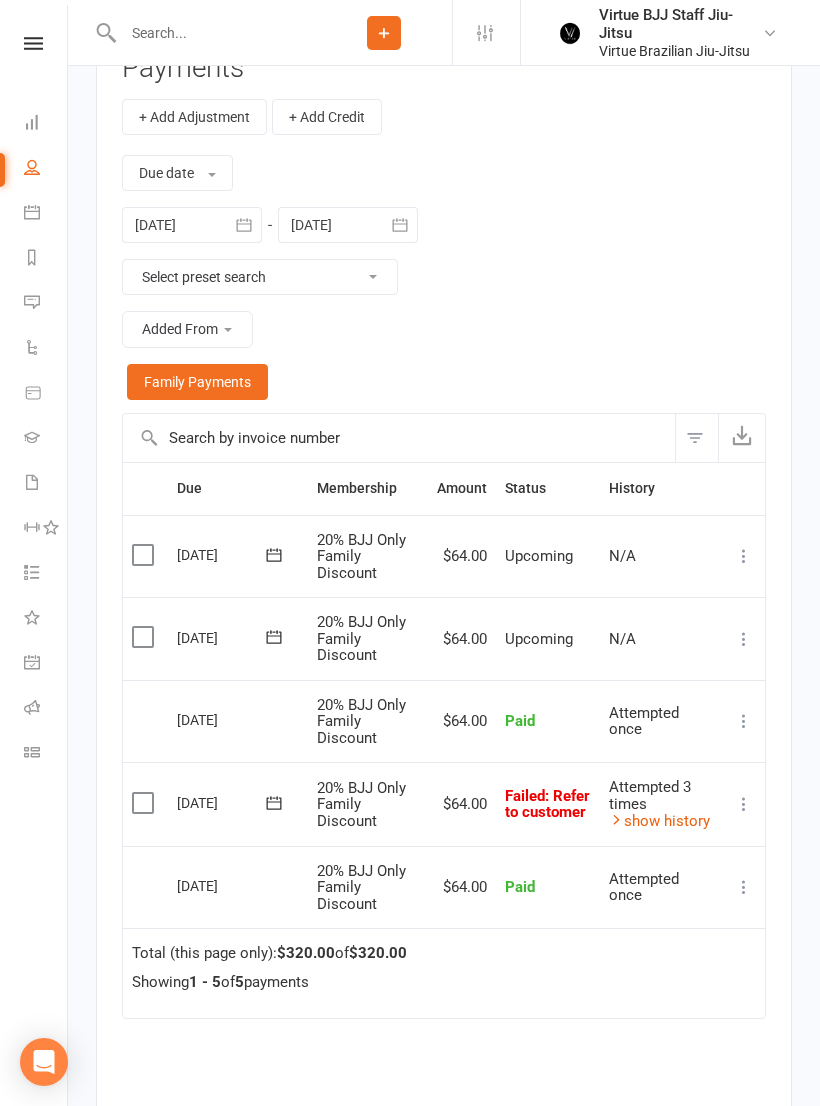 click at bounding box center (744, 804) 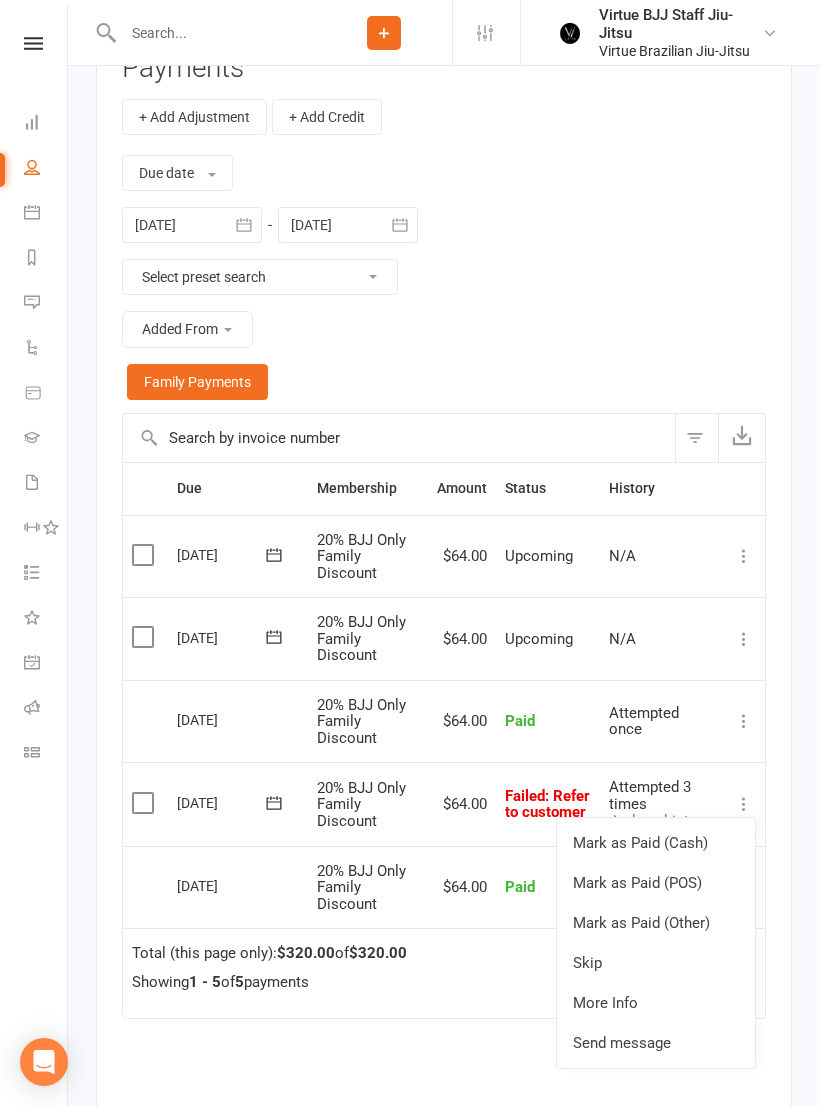 click on "Skip" at bounding box center (656, 963) 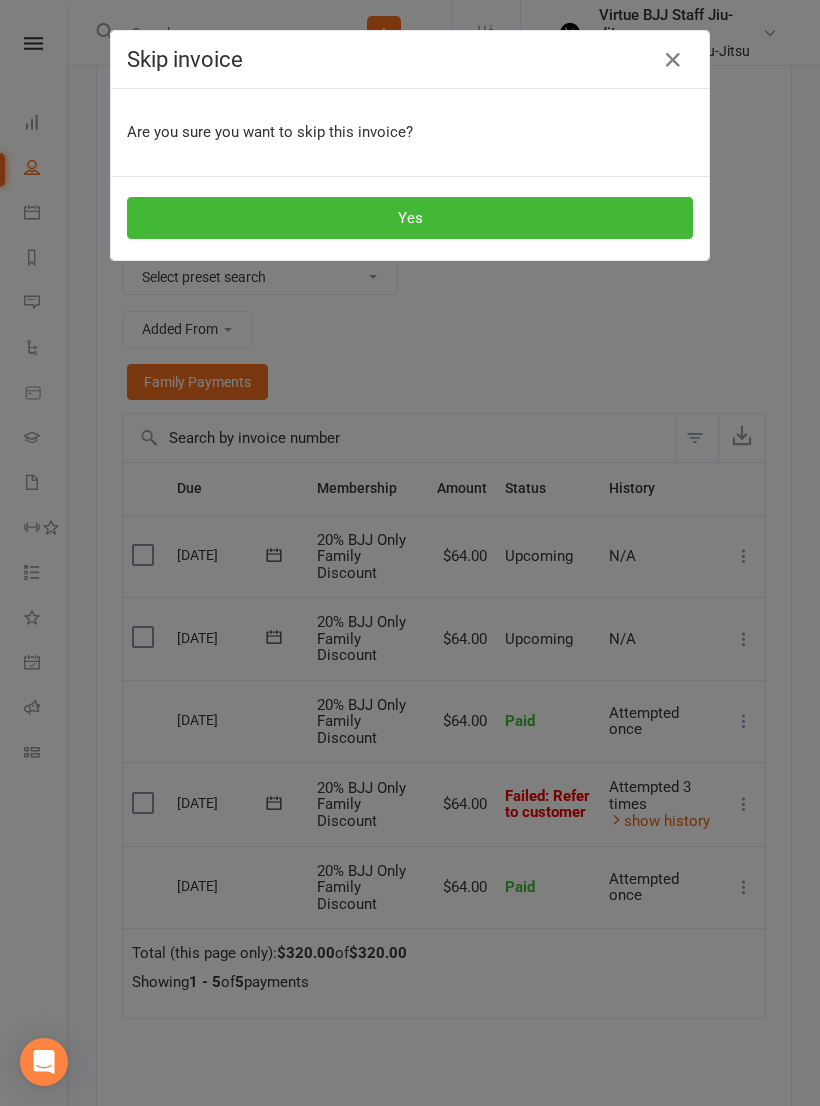 click on "Yes" at bounding box center (410, 218) 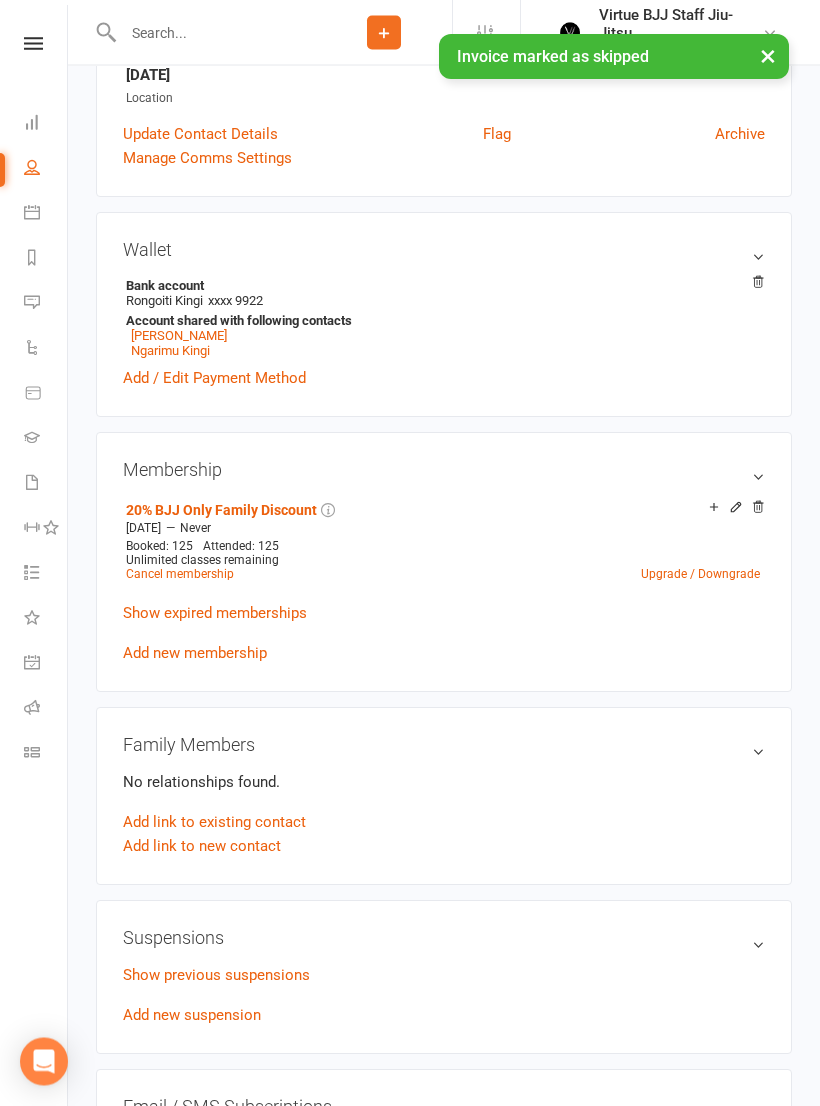 scroll, scrollTop: 487, scrollLeft: 0, axis: vertical 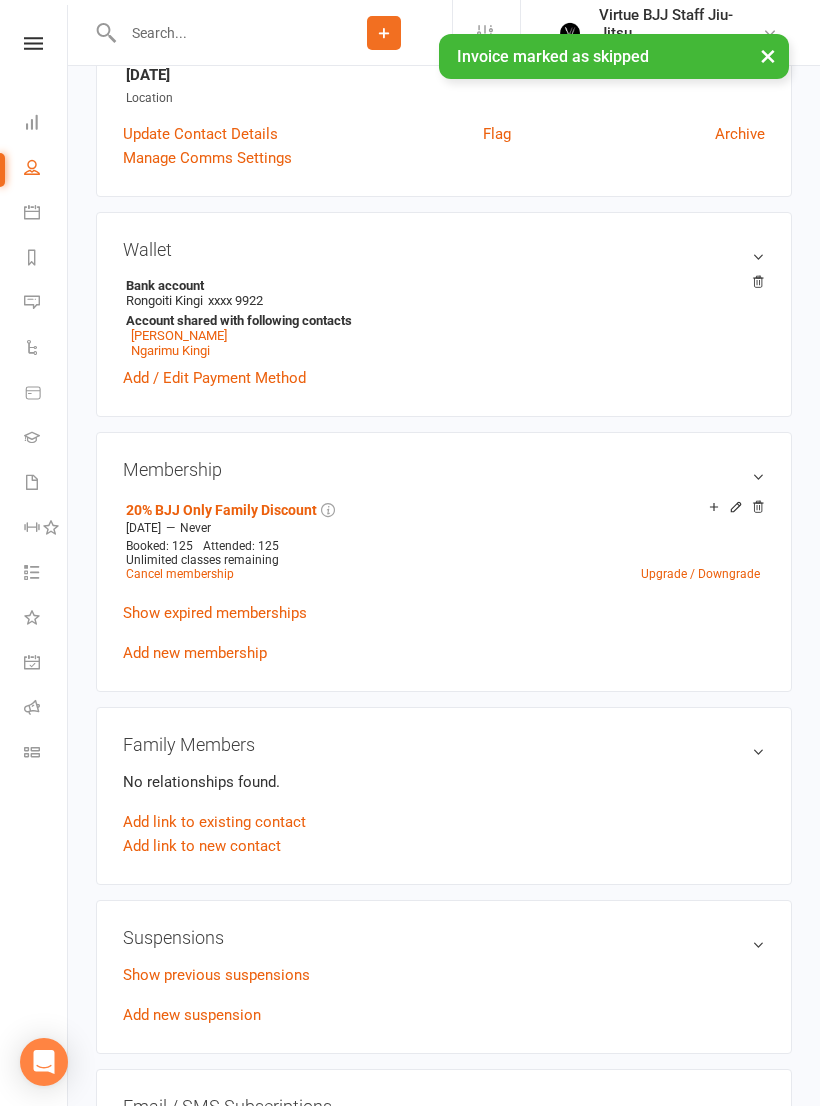 click on "[PERSON_NAME]" at bounding box center (179, 335) 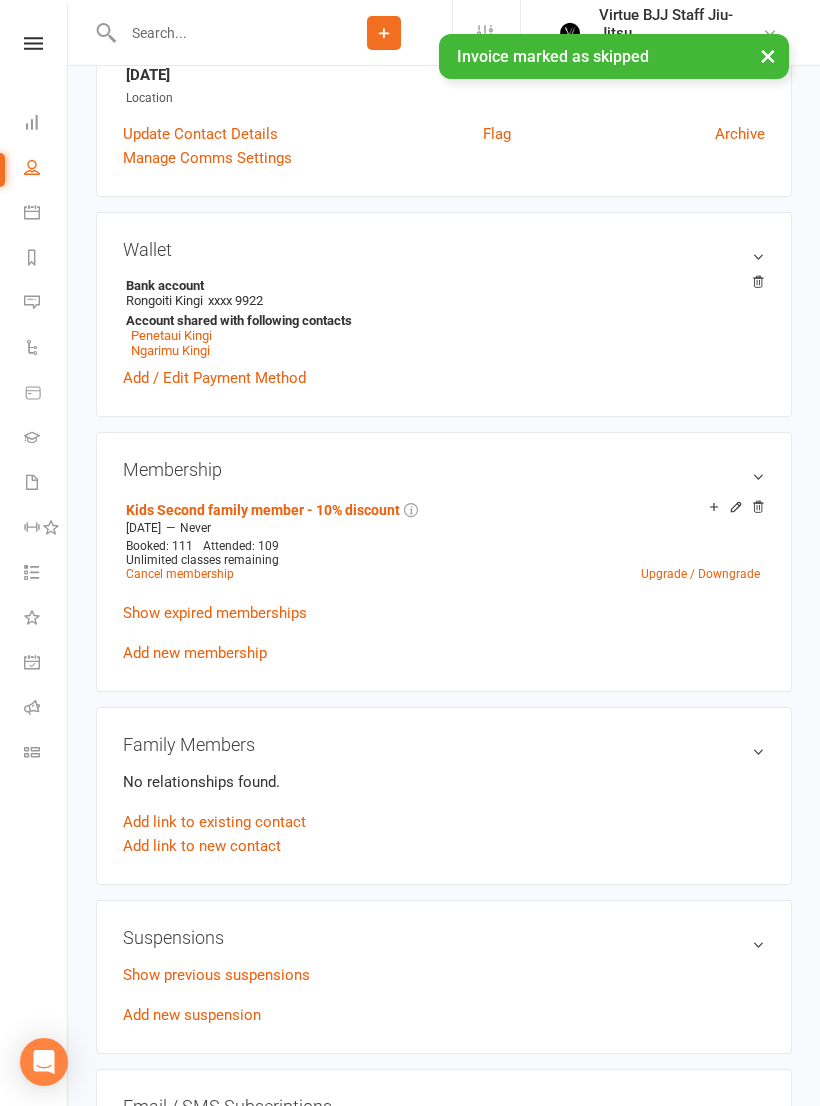 scroll, scrollTop: 0, scrollLeft: 0, axis: both 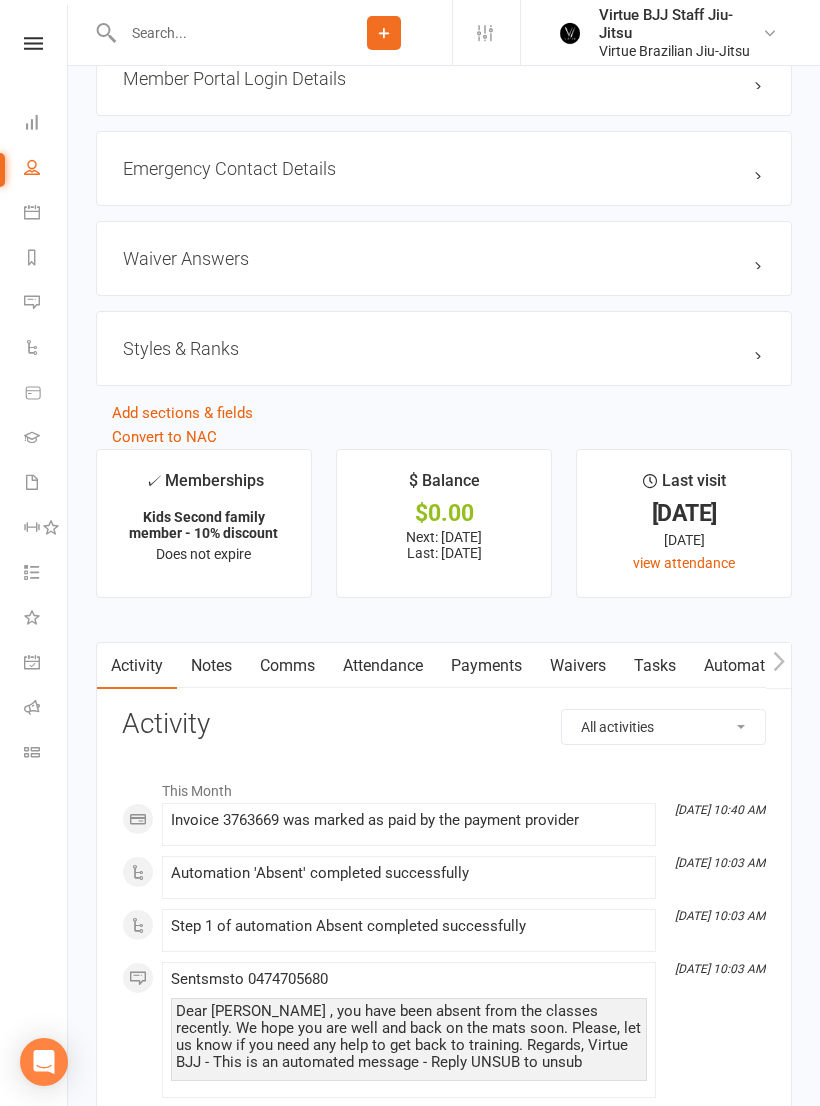 click on "Payments" at bounding box center (486, 666) 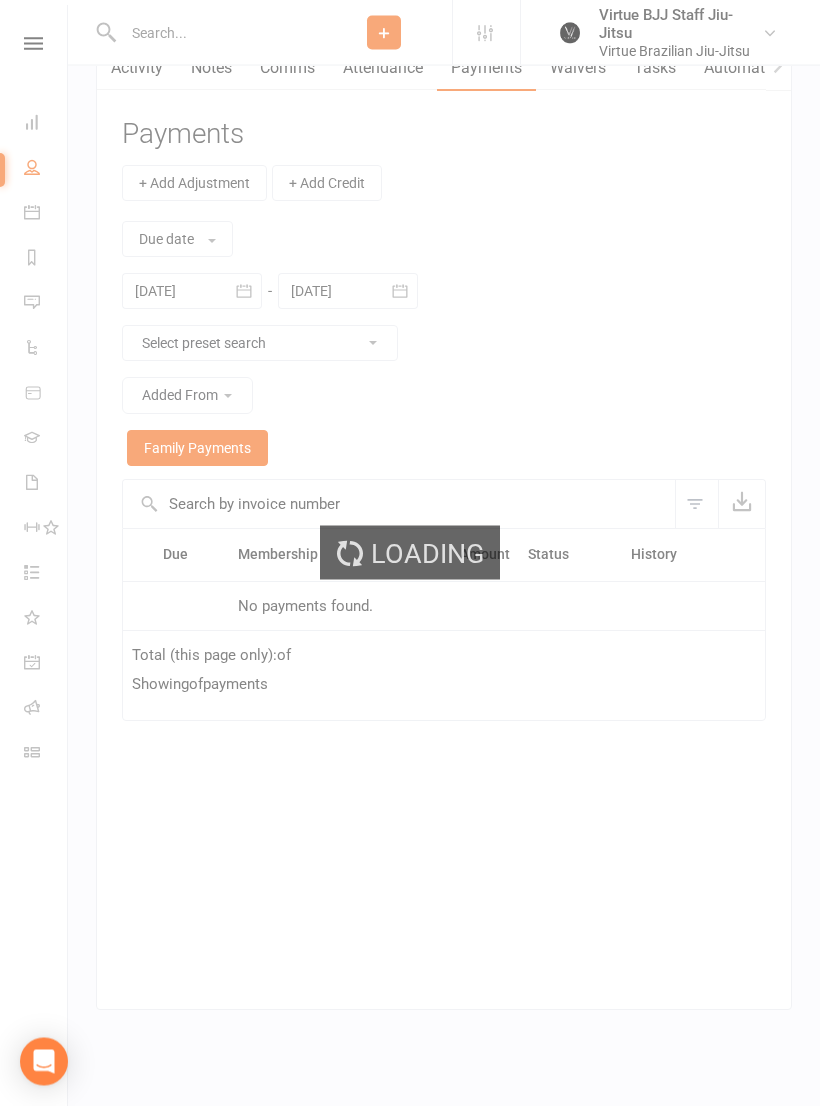 scroll, scrollTop: 2301, scrollLeft: 0, axis: vertical 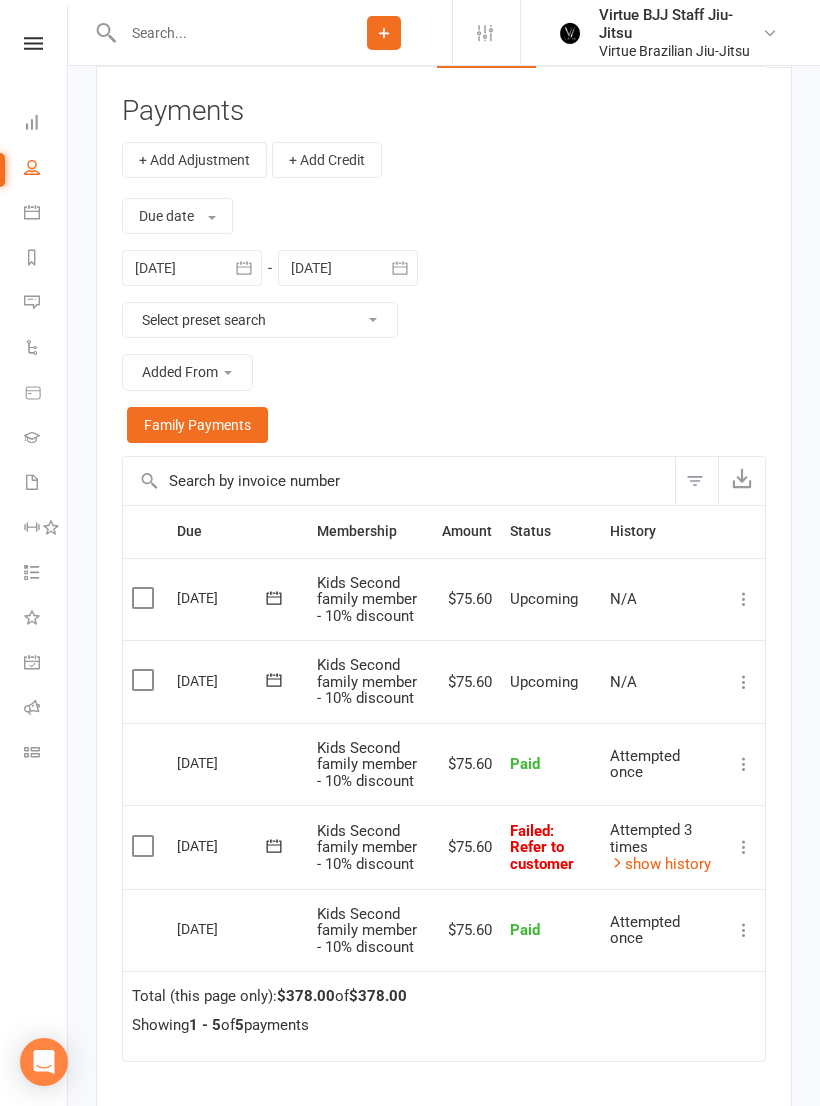 click at bounding box center (744, 847) 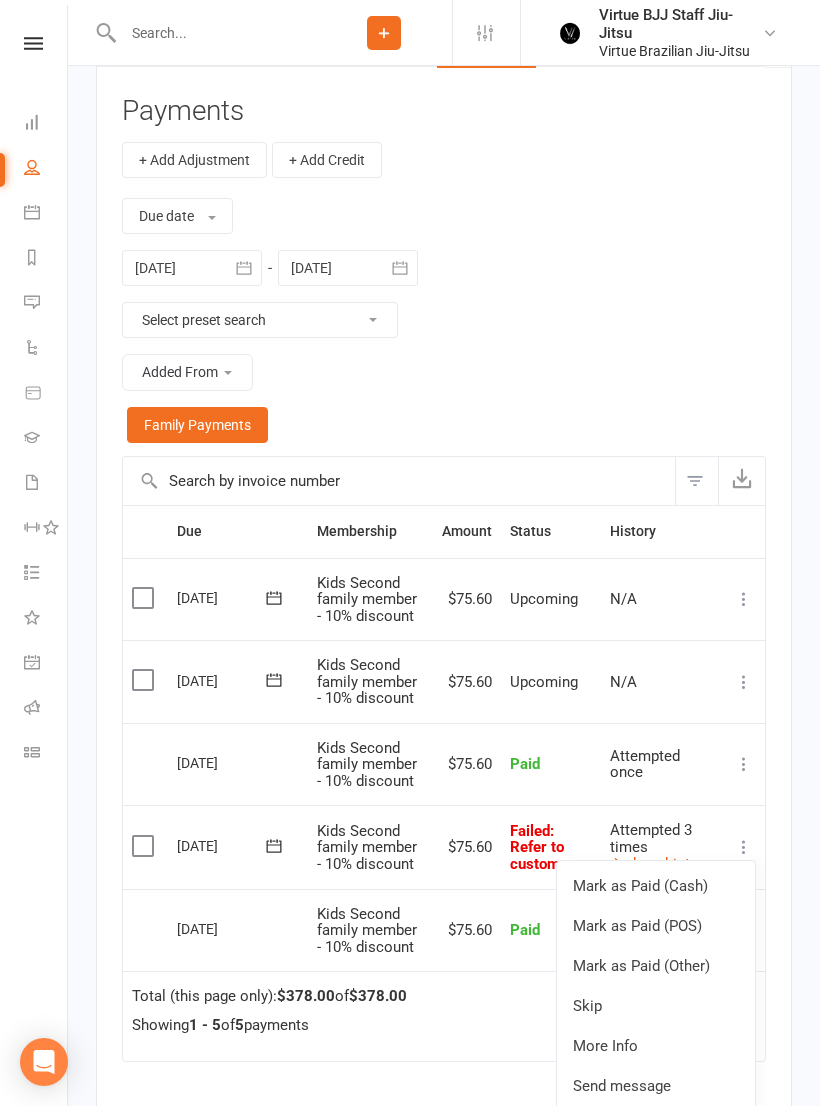 click on "Skip" at bounding box center [656, 1006] 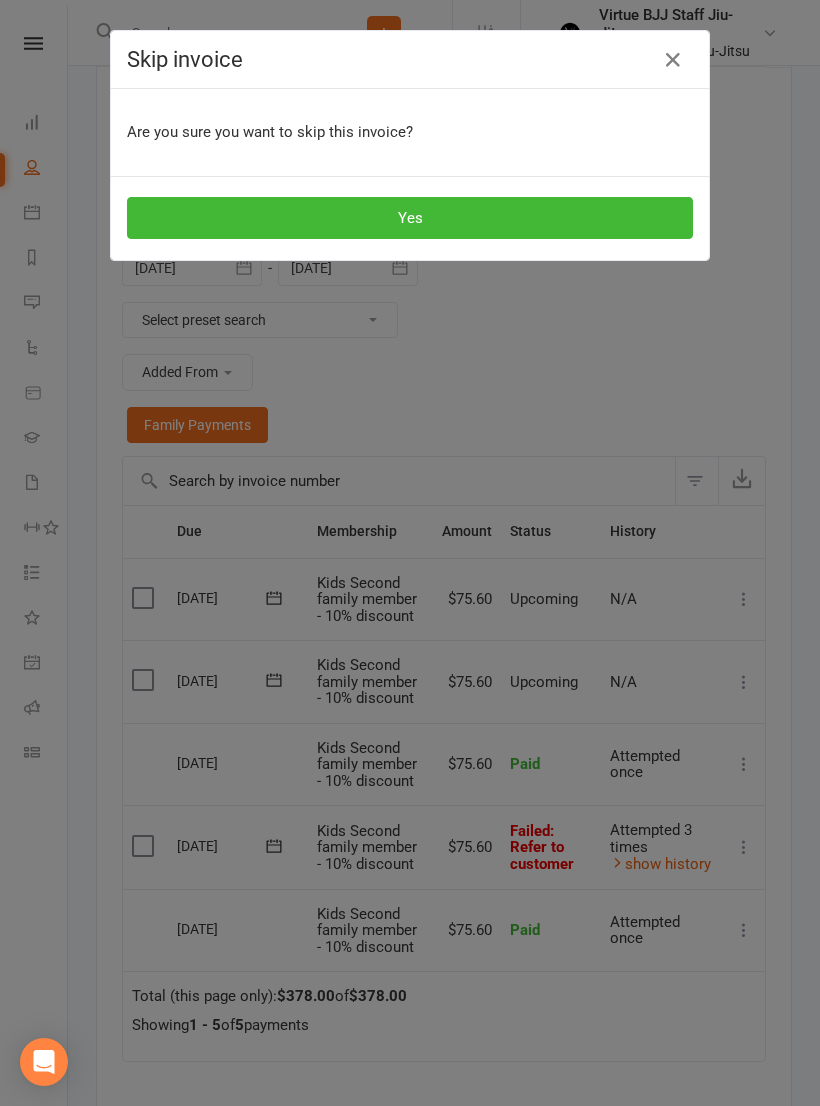 click on "Yes" at bounding box center (410, 218) 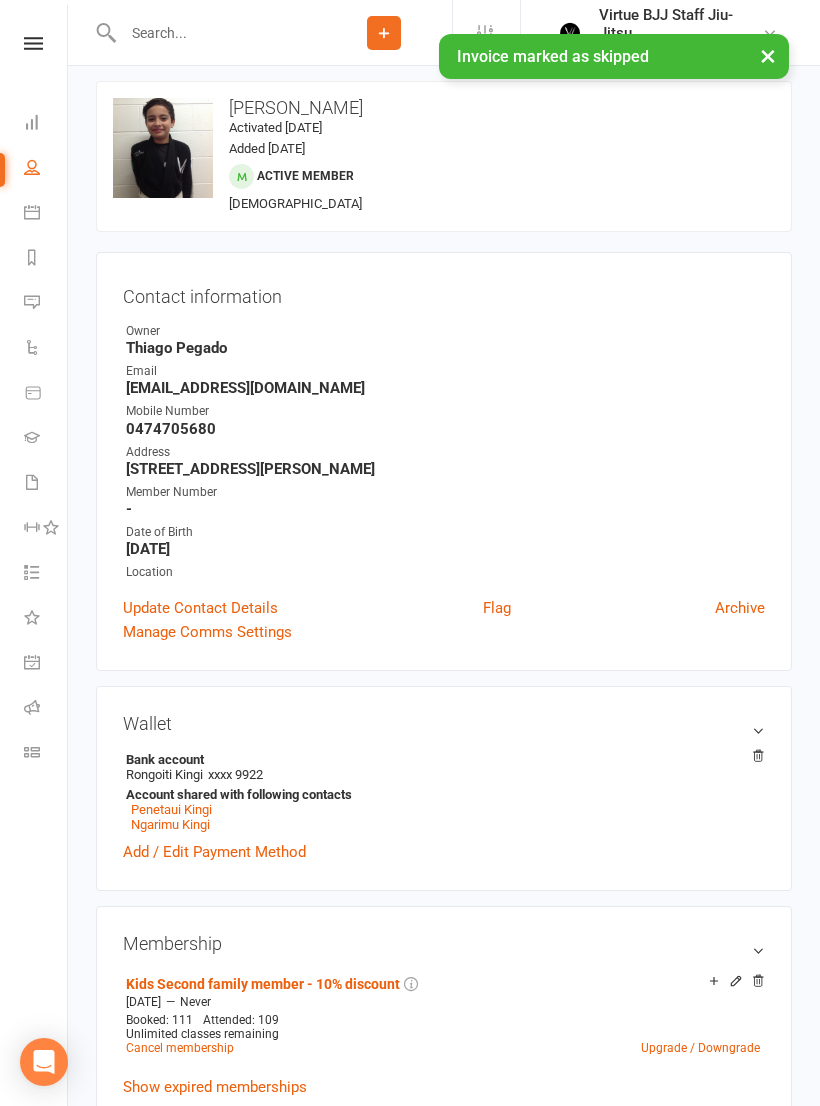 scroll, scrollTop: 0, scrollLeft: 0, axis: both 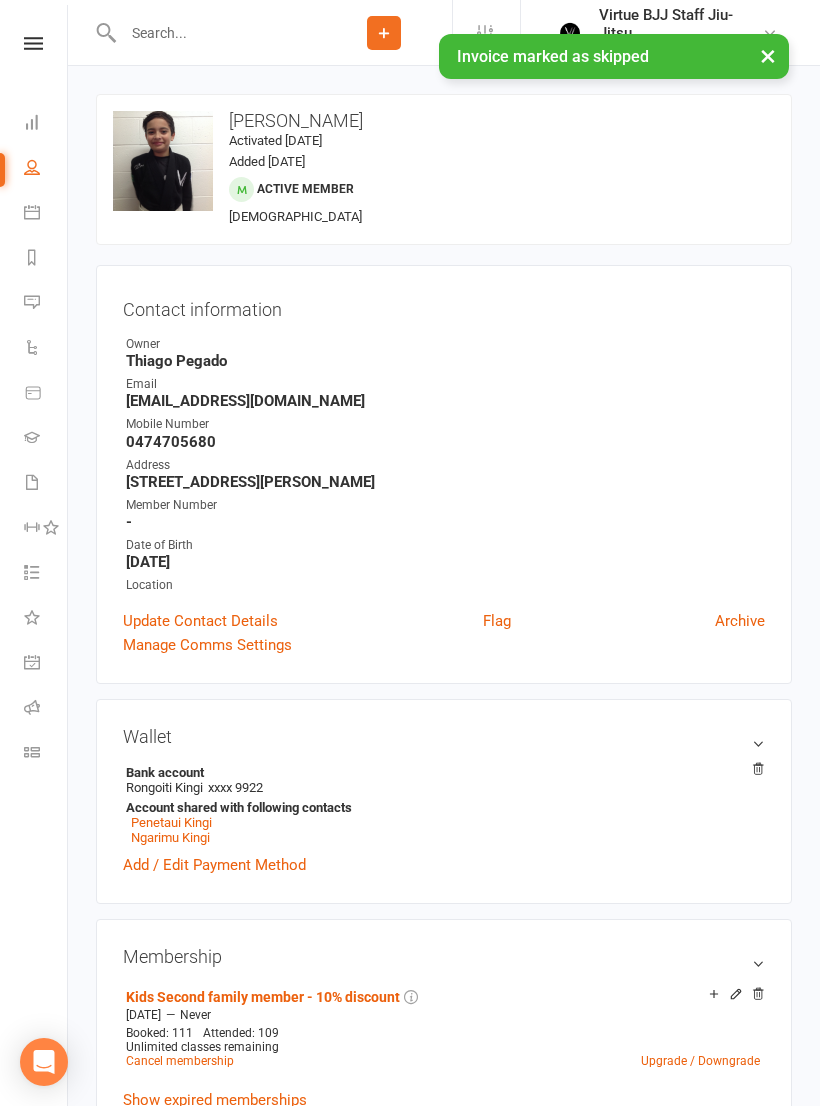 click on "Ngarimu Kingi" at bounding box center [170, 837] 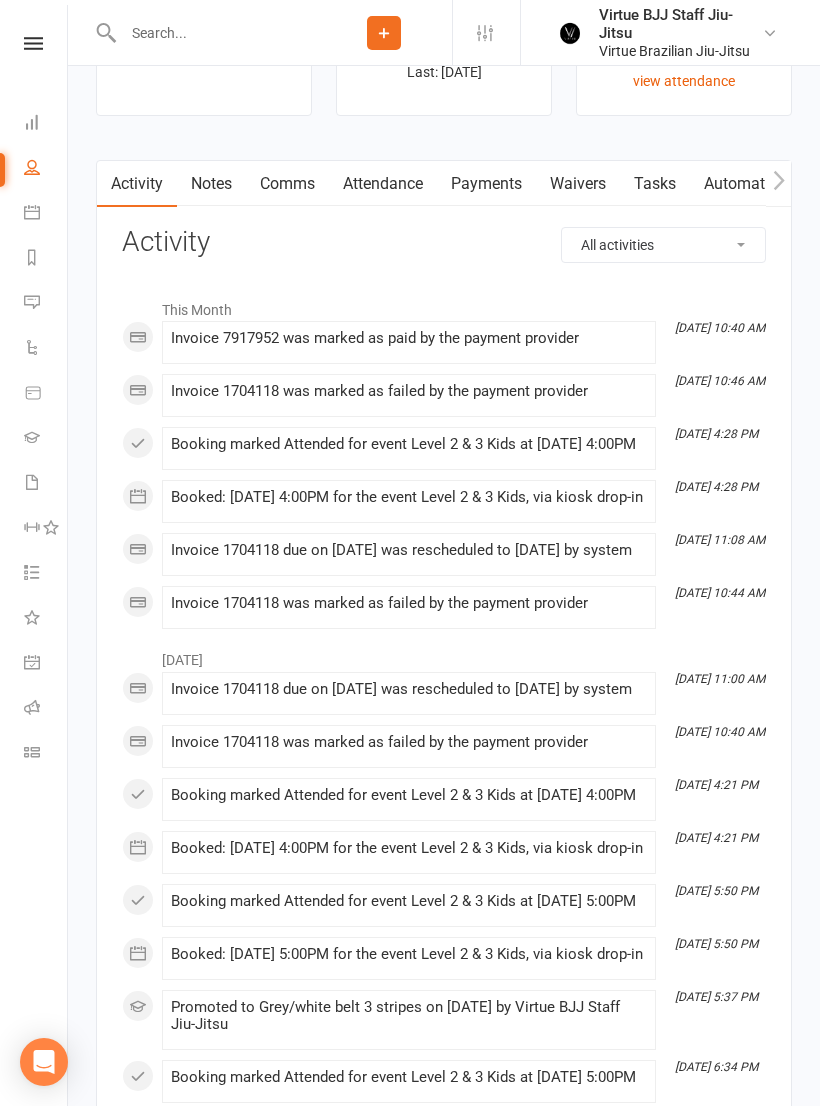 click on "Payments" at bounding box center [486, 184] 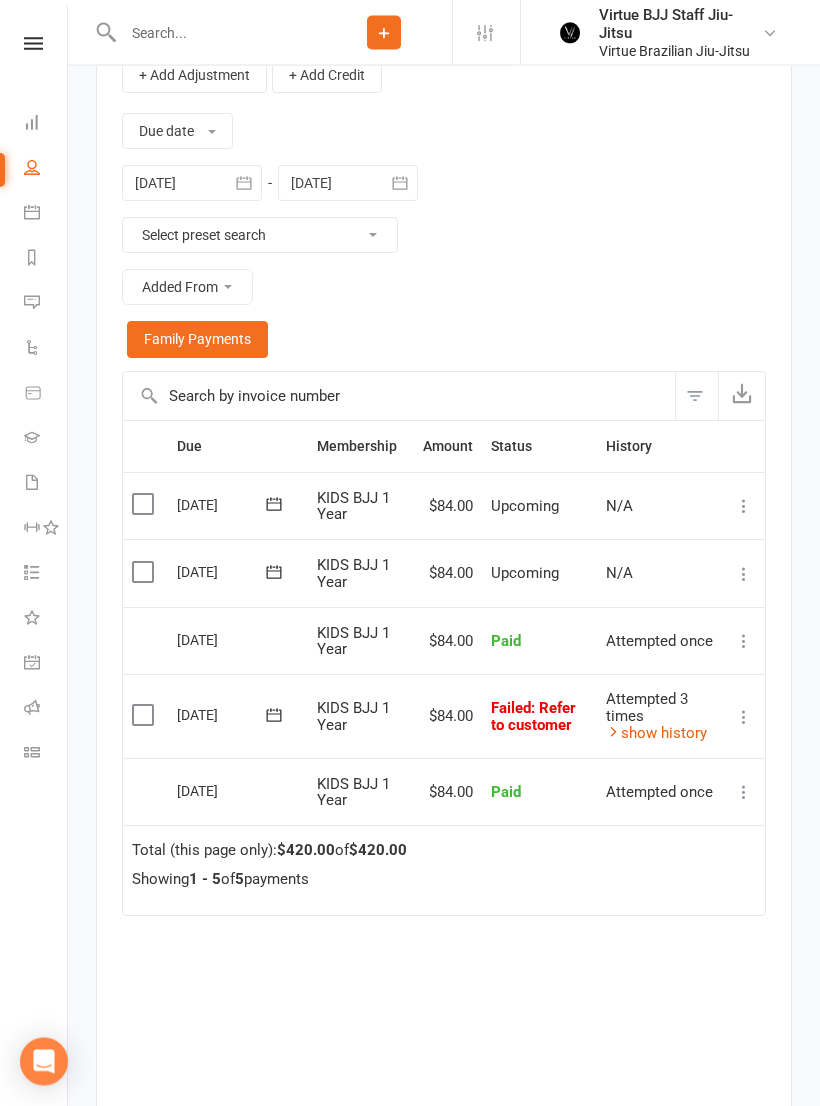click at bounding box center [744, 718] 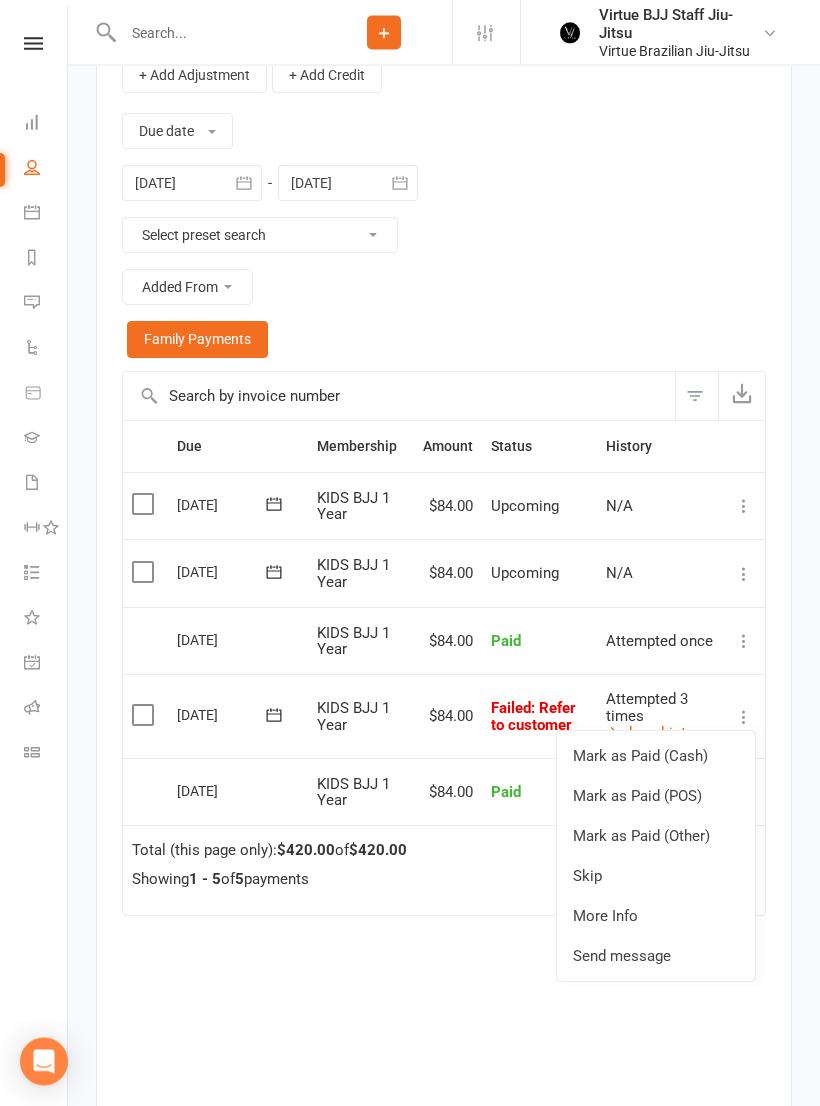 scroll, scrollTop: 2337, scrollLeft: 0, axis: vertical 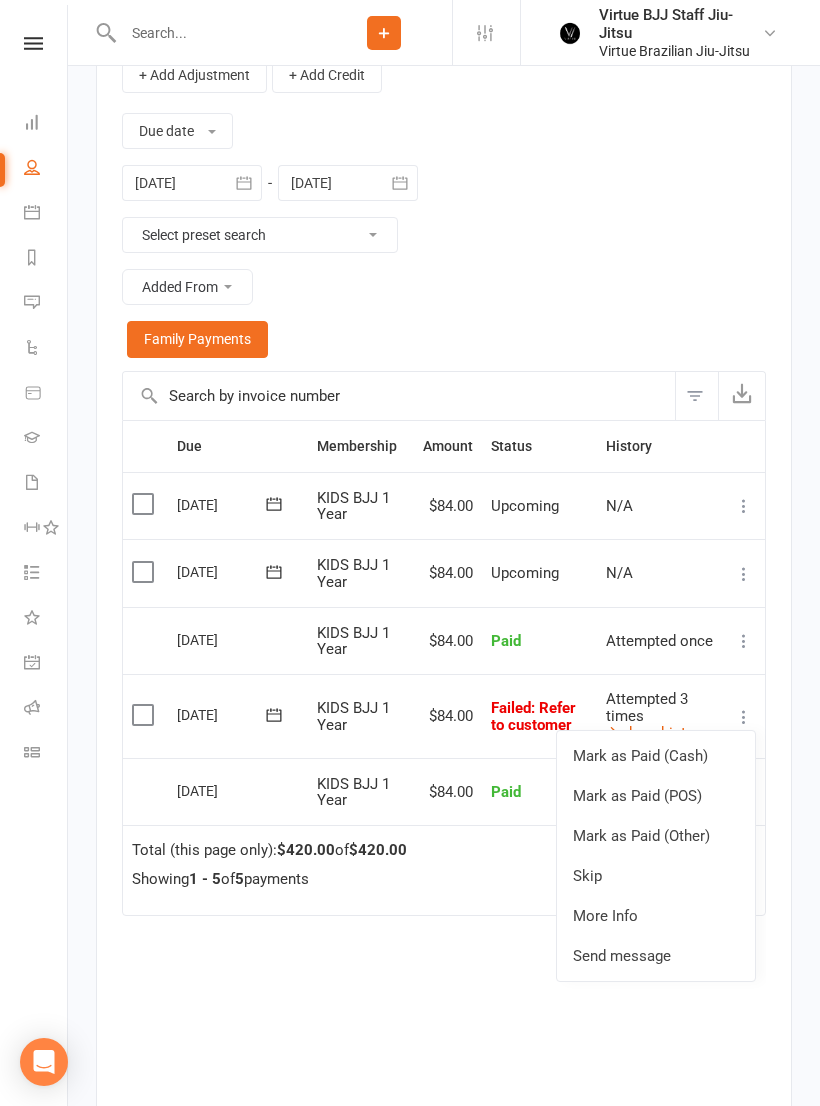 click on "Skip" at bounding box center [656, 876] 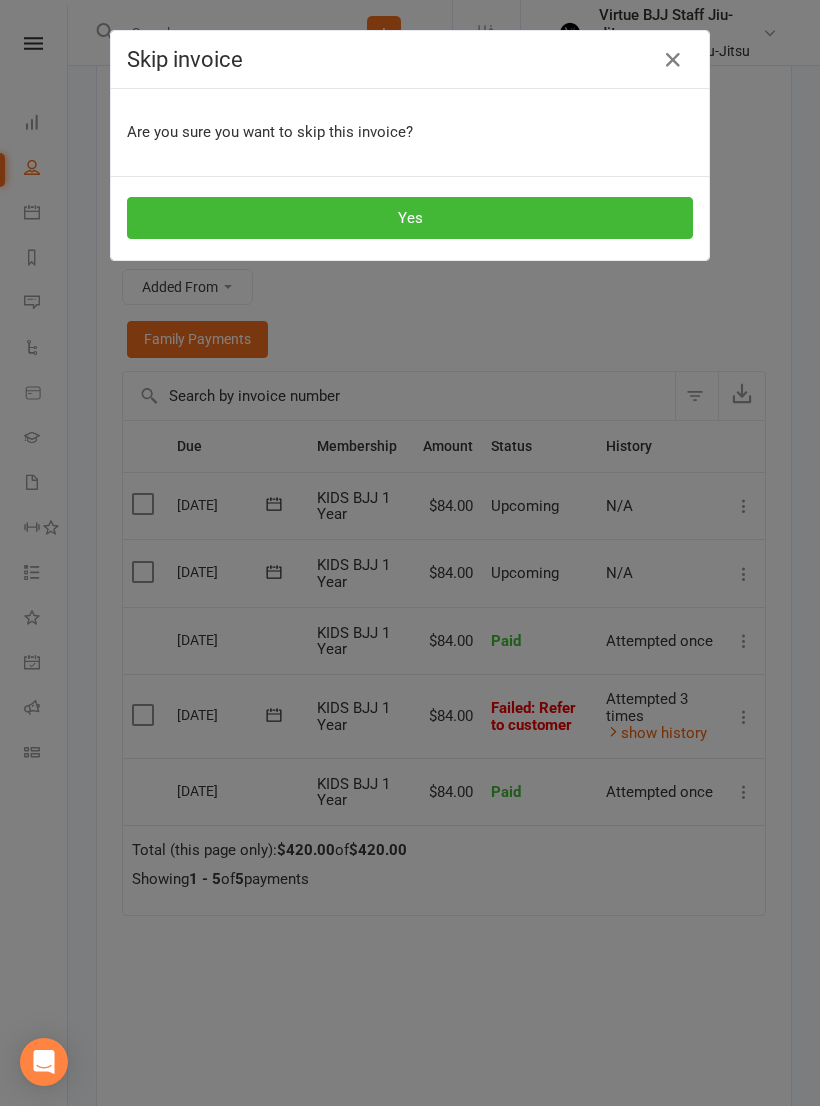 click on "Yes" at bounding box center (410, 218) 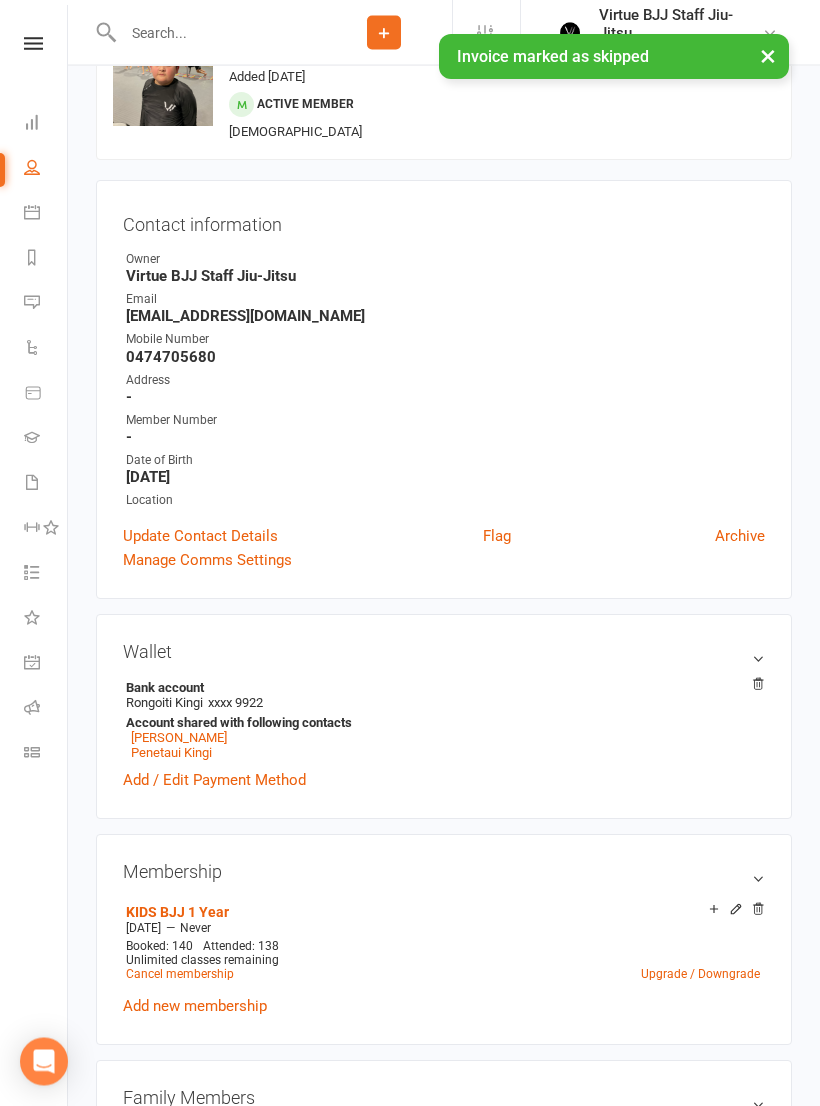 scroll, scrollTop: 0, scrollLeft: 0, axis: both 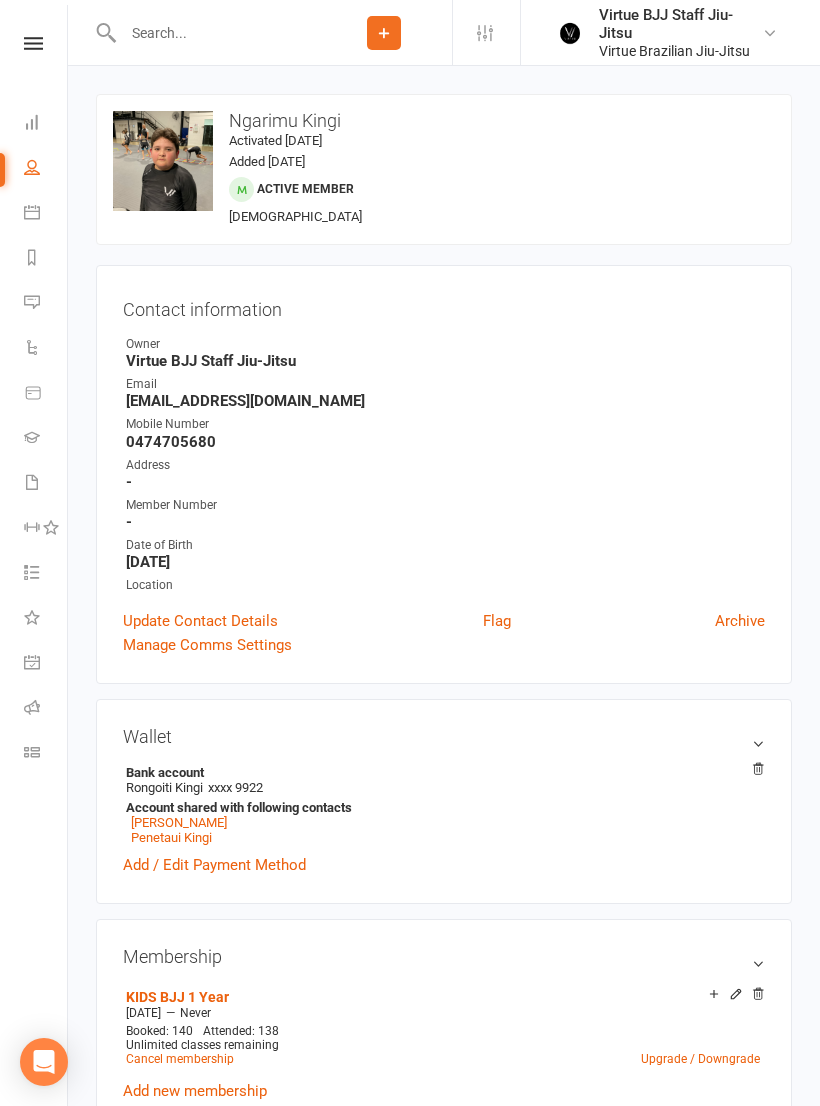 click on "Dashboard" at bounding box center [46, 124] 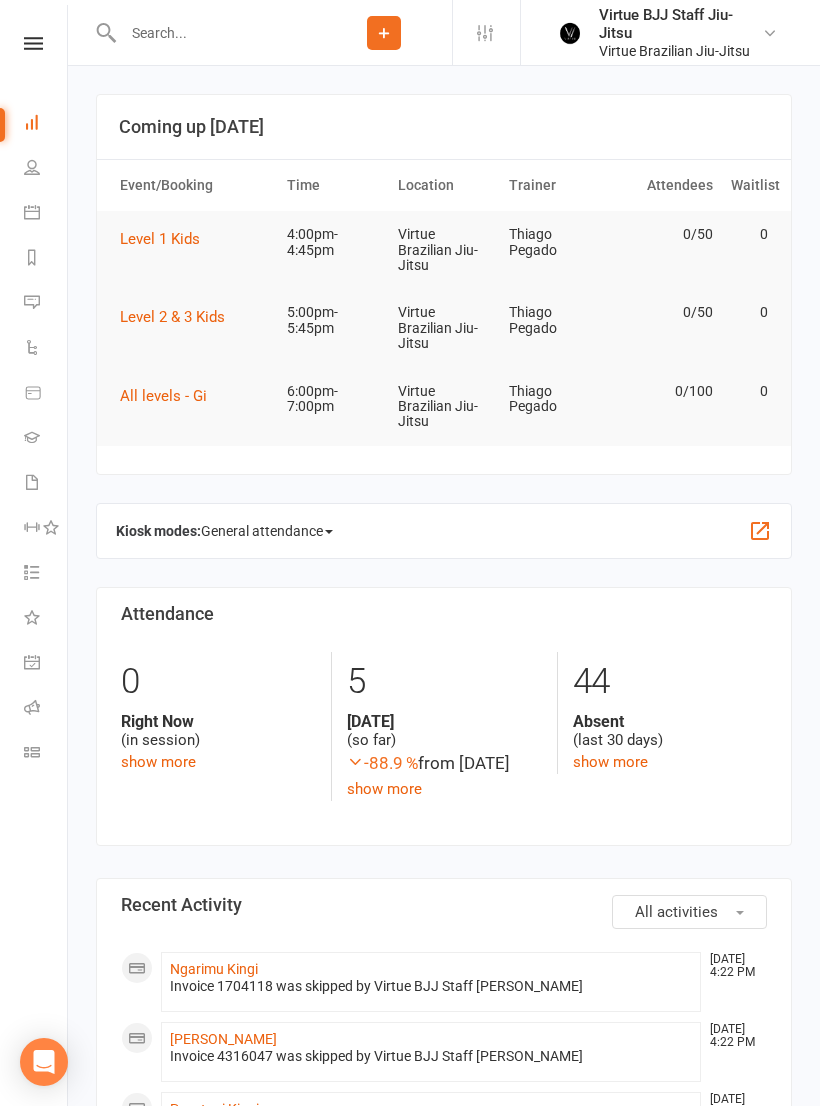click at bounding box center (485, 33) 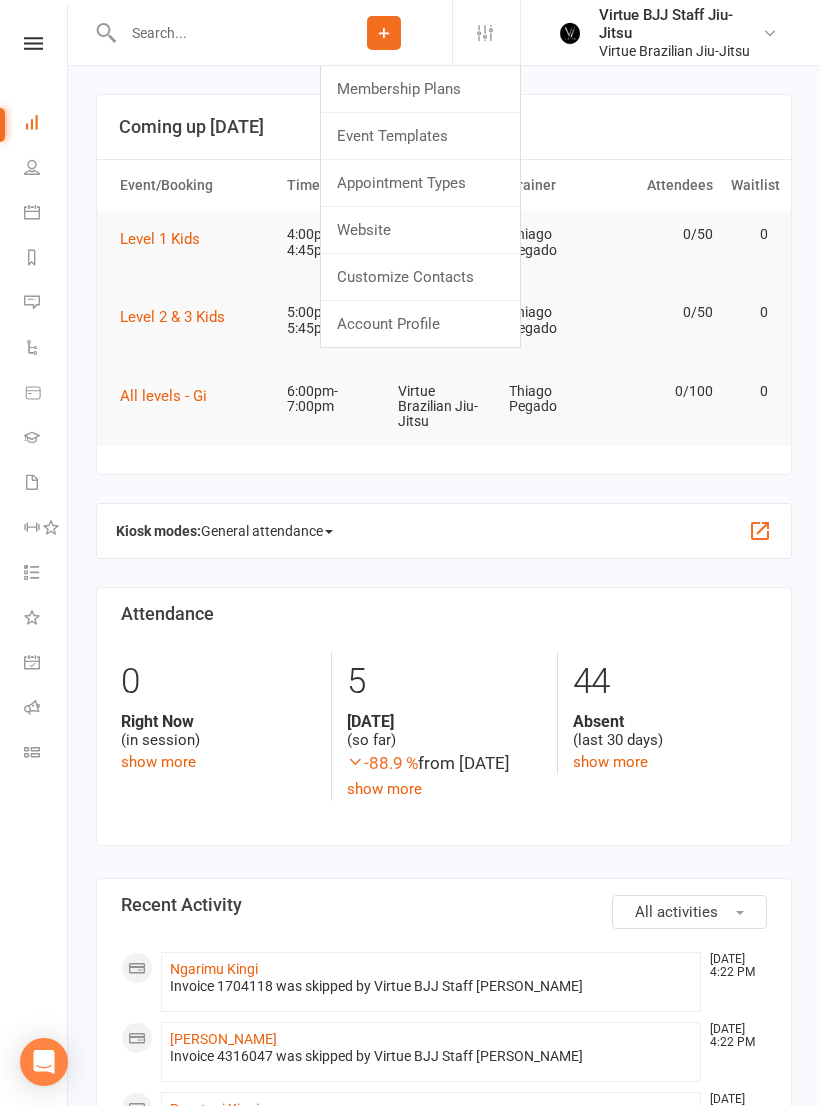 click at bounding box center [33, 43] 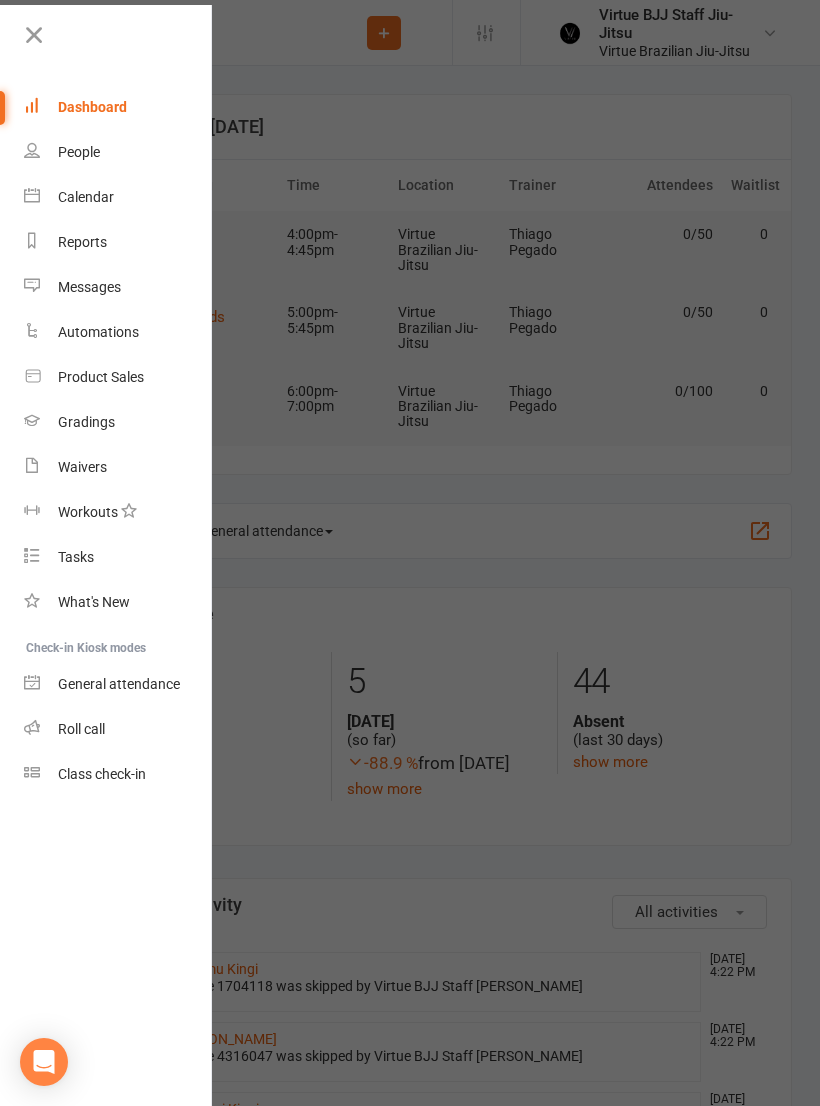 click on "Waivers" at bounding box center (118, 467) 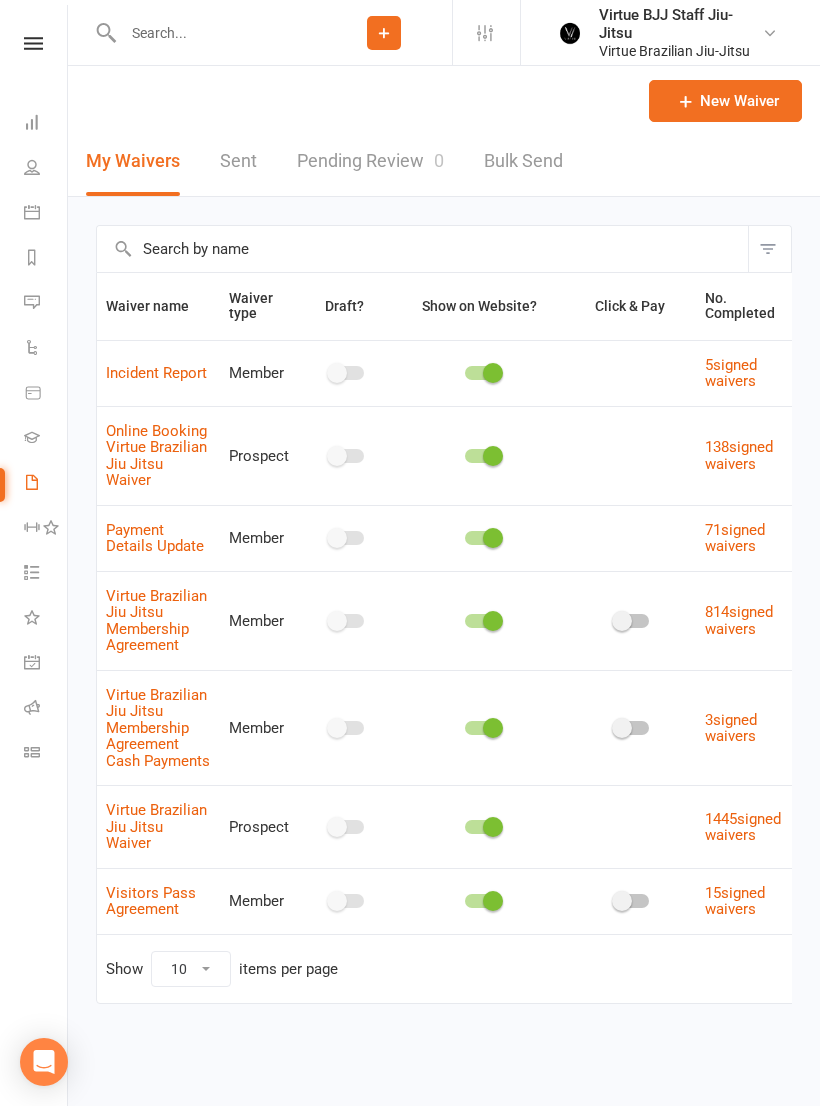 click on "New Waiver" at bounding box center [725, 101] 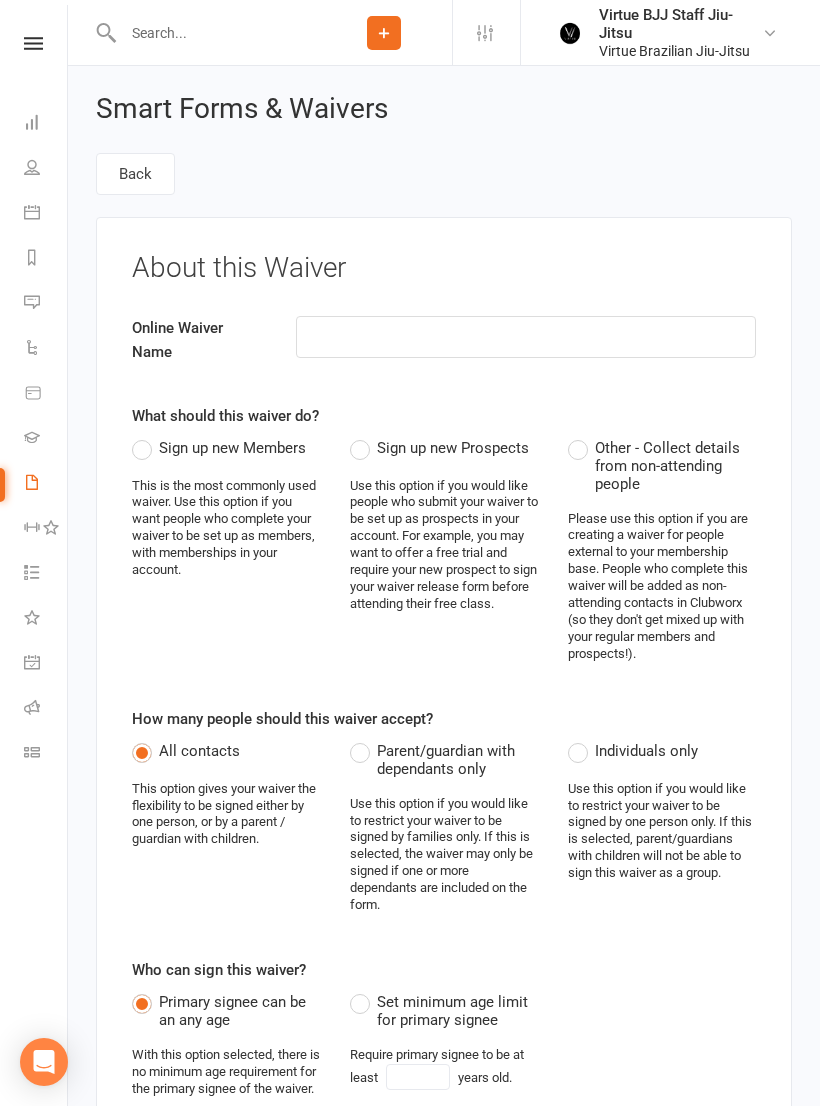 click at bounding box center (526, 337) 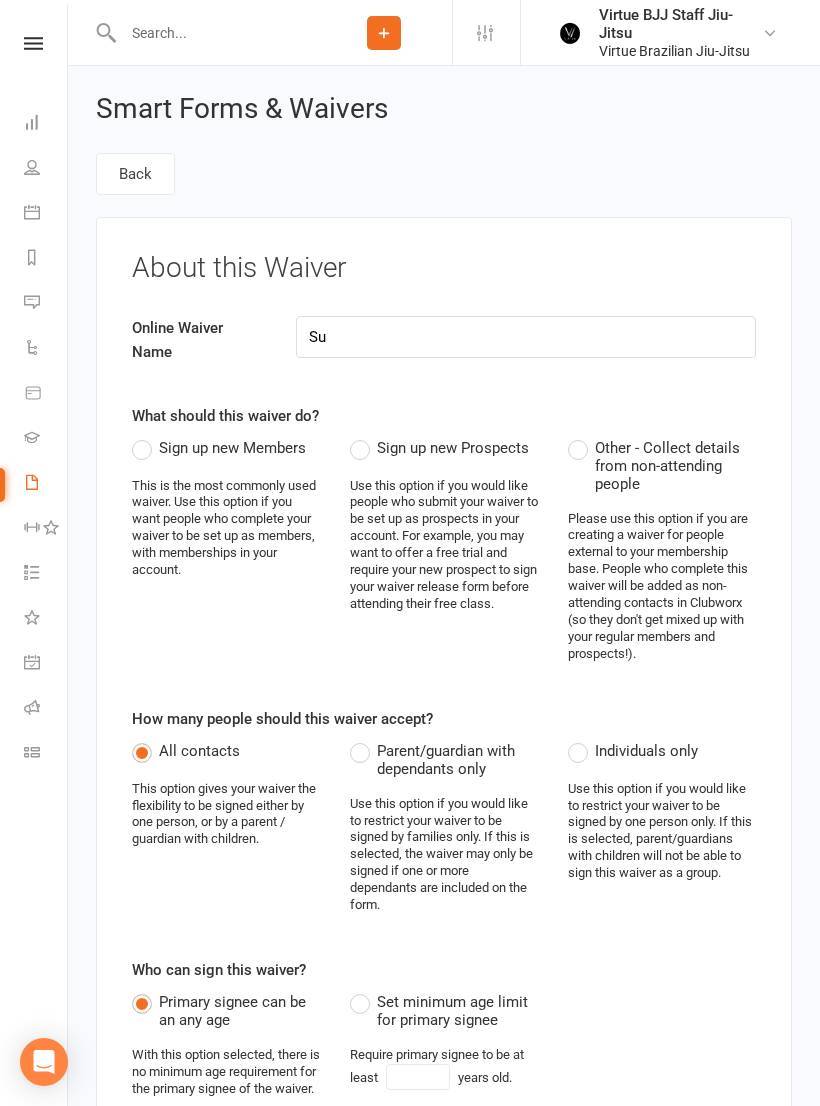 type on "S" 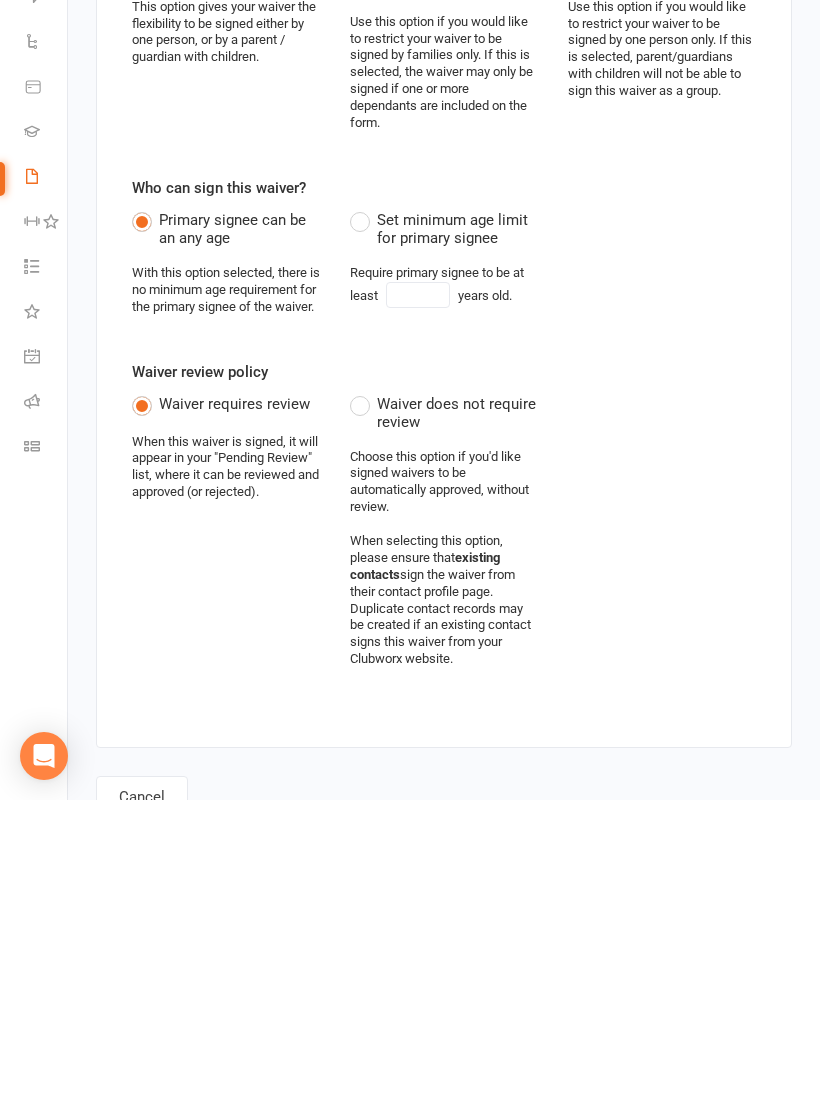 scroll, scrollTop: 497, scrollLeft: 0, axis: vertical 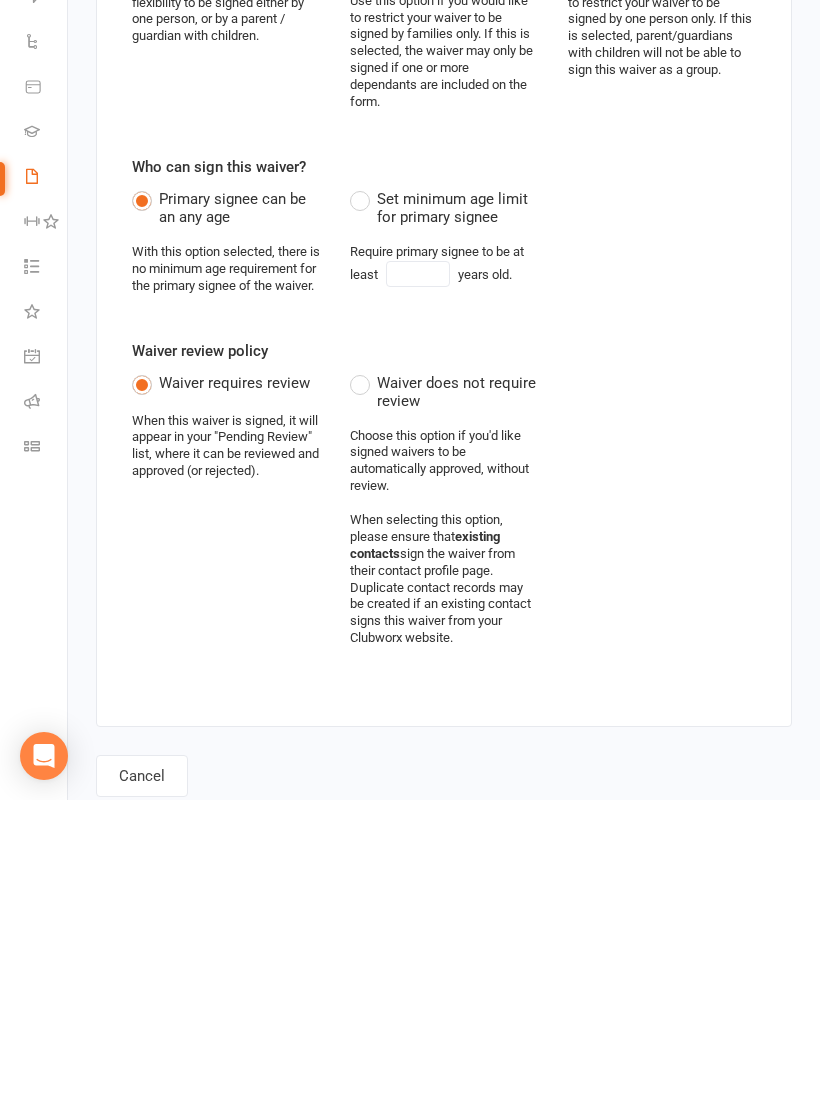 type on "Membership hold request" 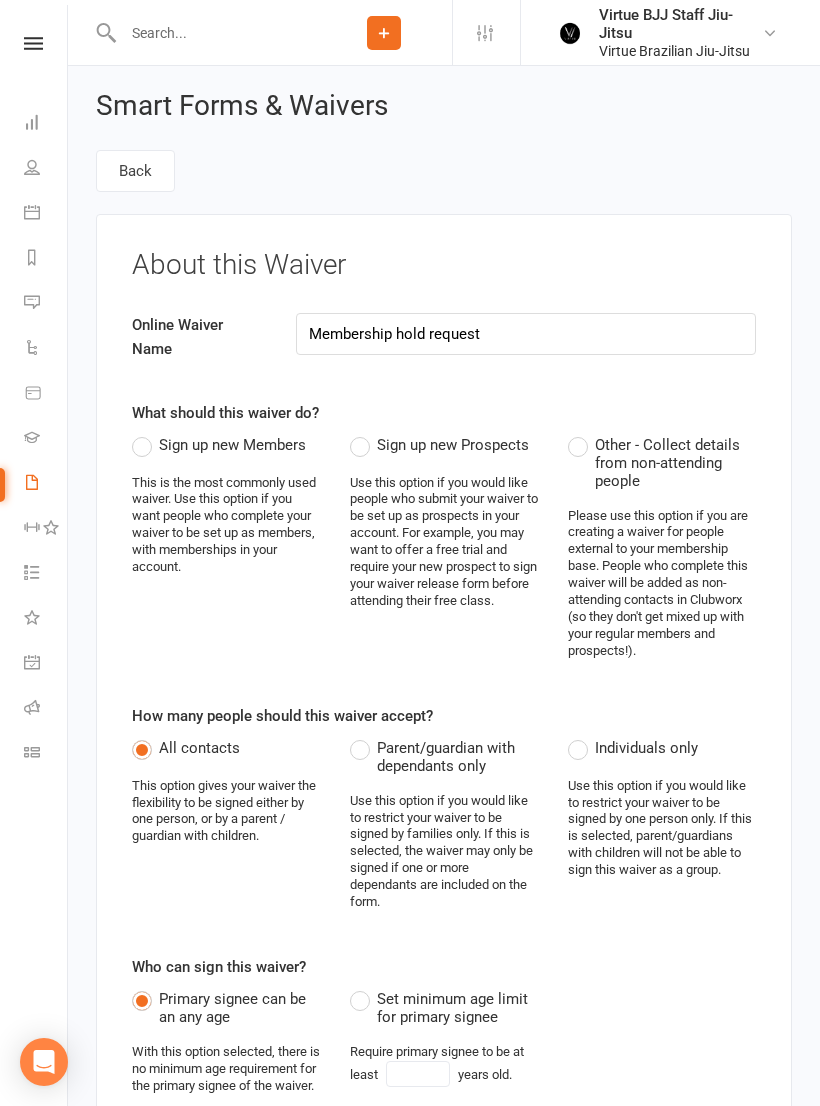 scroll, scrollTop: 0, scrollLeft: 0, axis: both 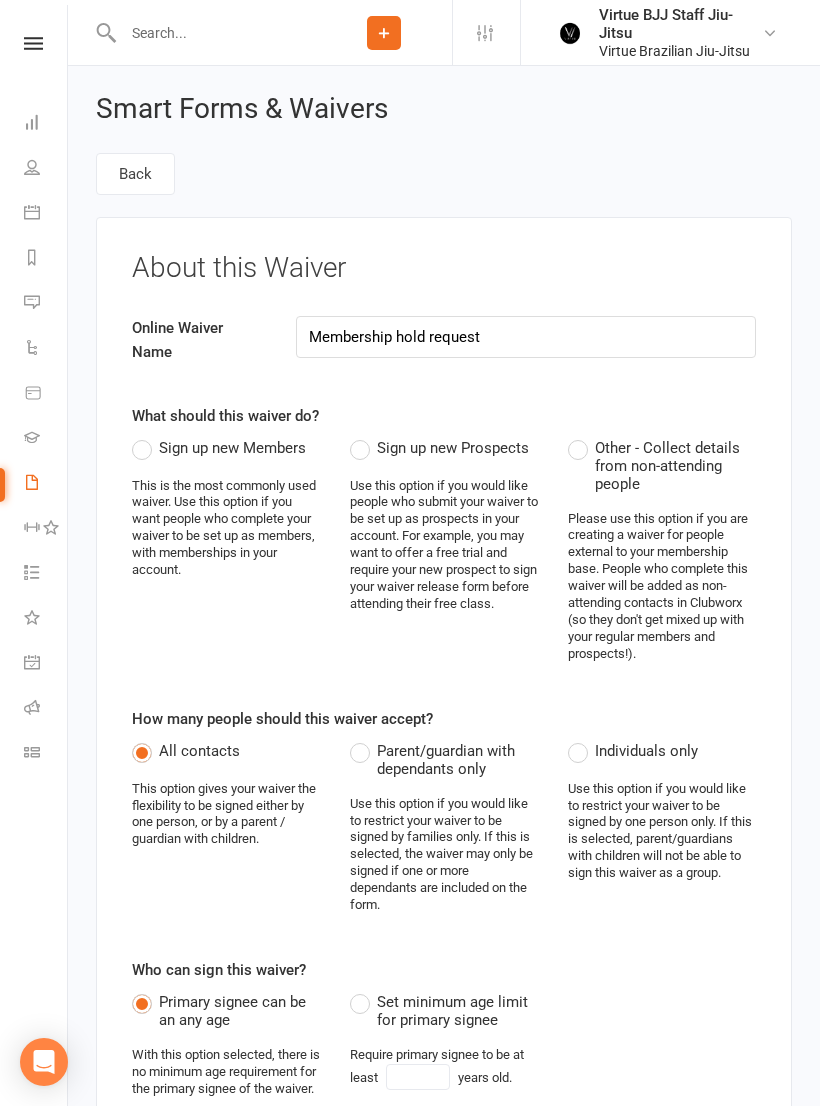 click on "Back" at bounding box center (135, 174) 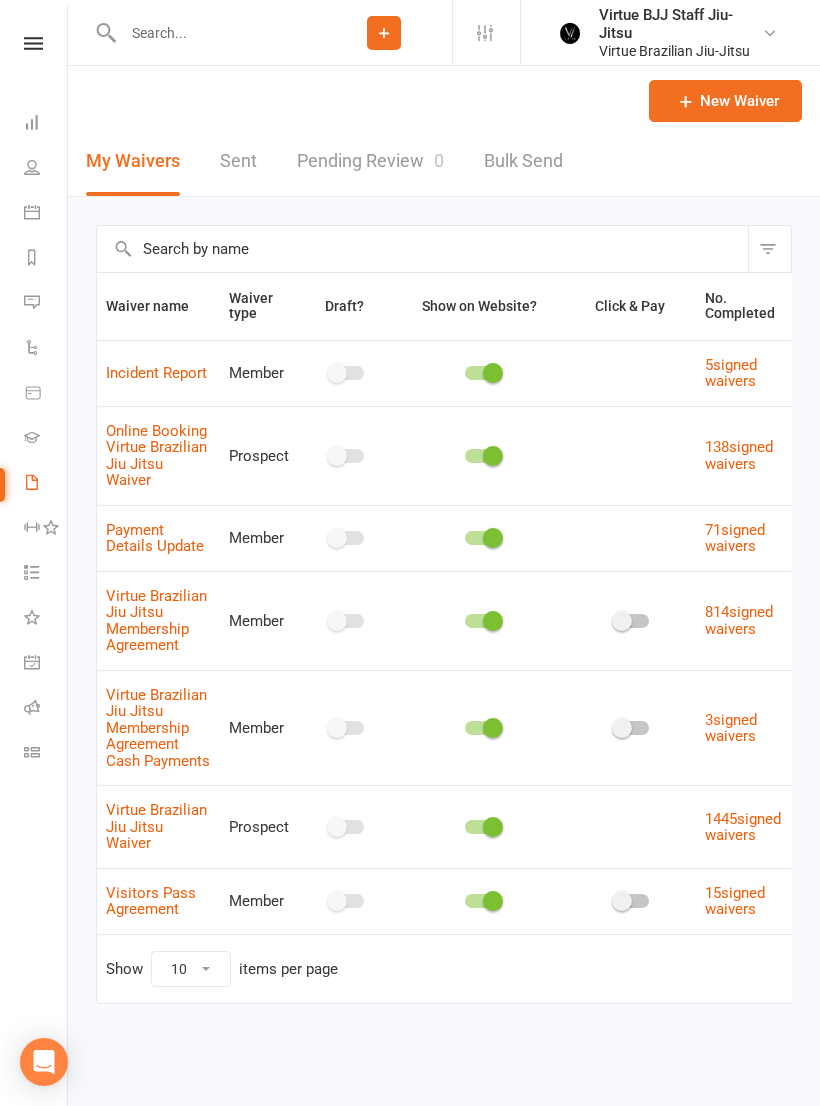 click on "New Waiver" at bounding box center (725, 101) 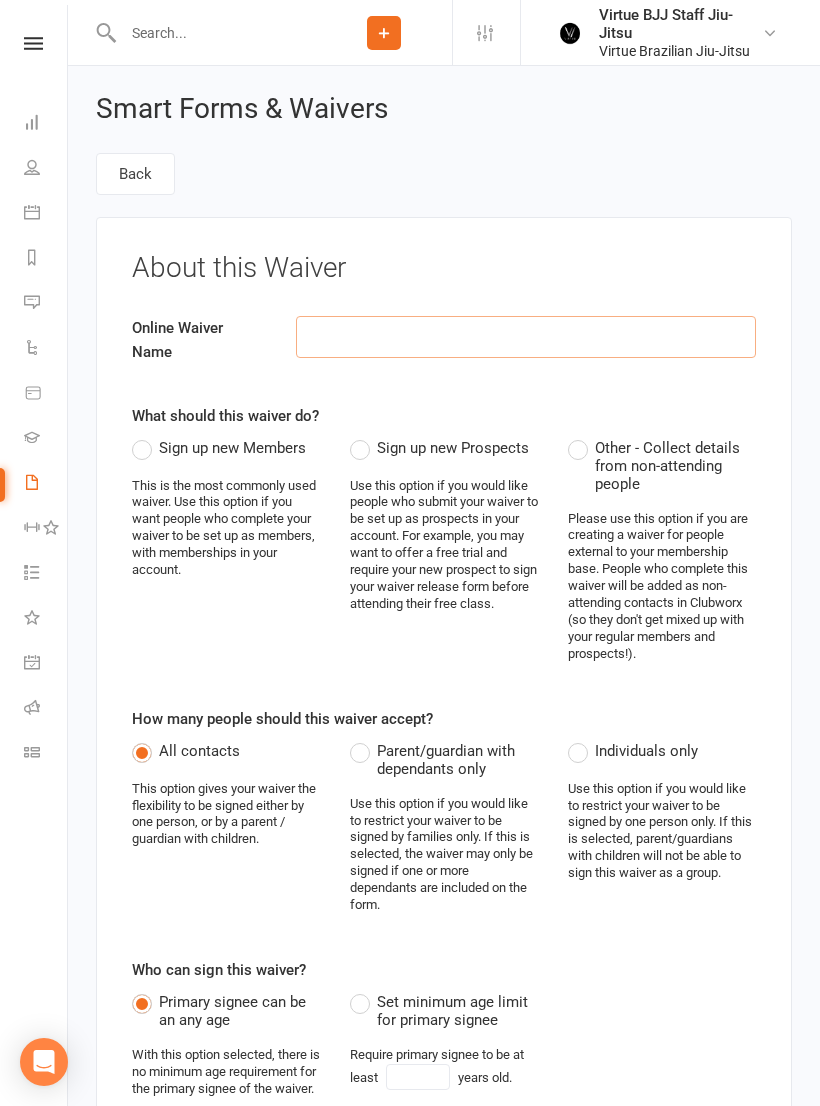 click at bounding box center [526, 337] 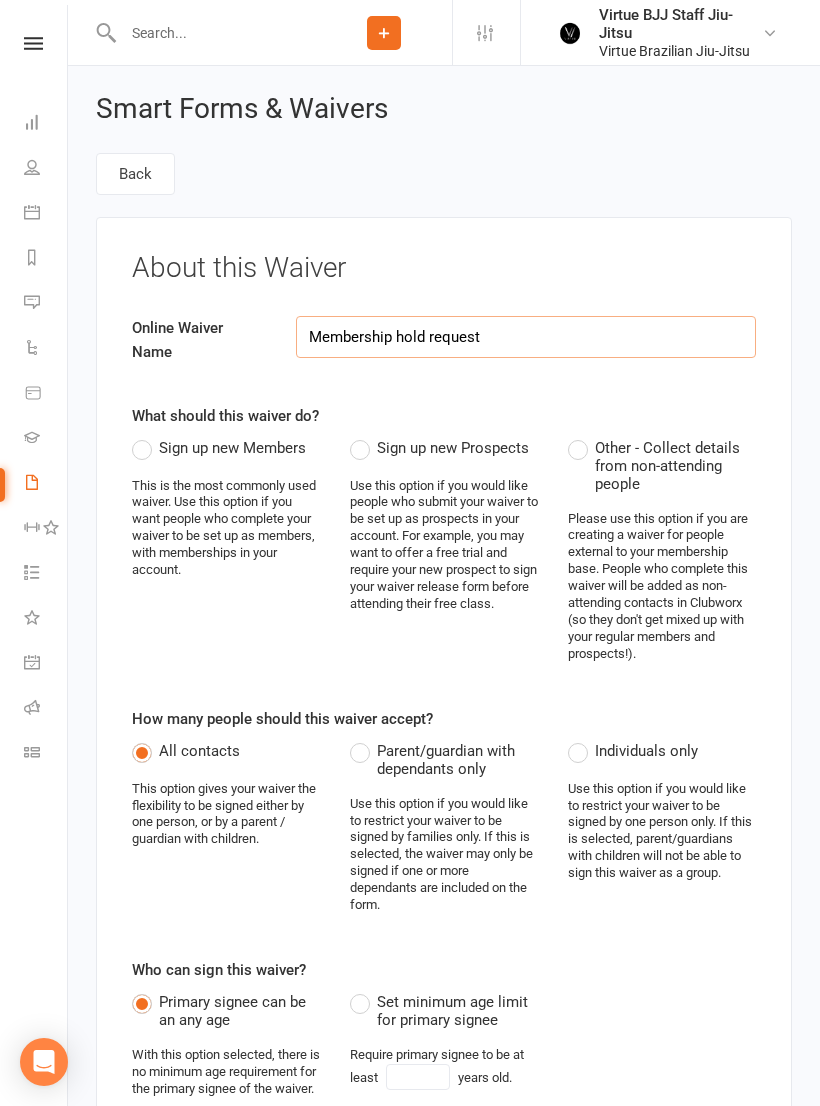 type on "Membership hold request" 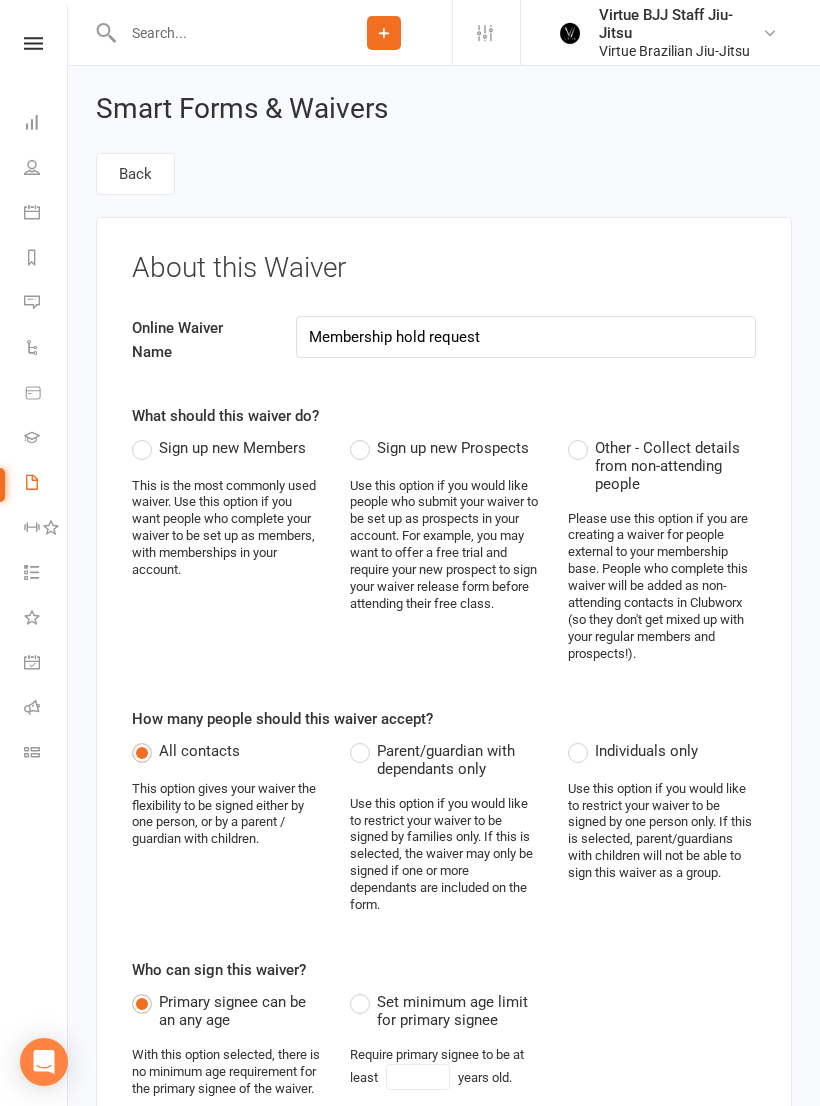 click on "Sign up new Members" at bounding box center [219, 448] 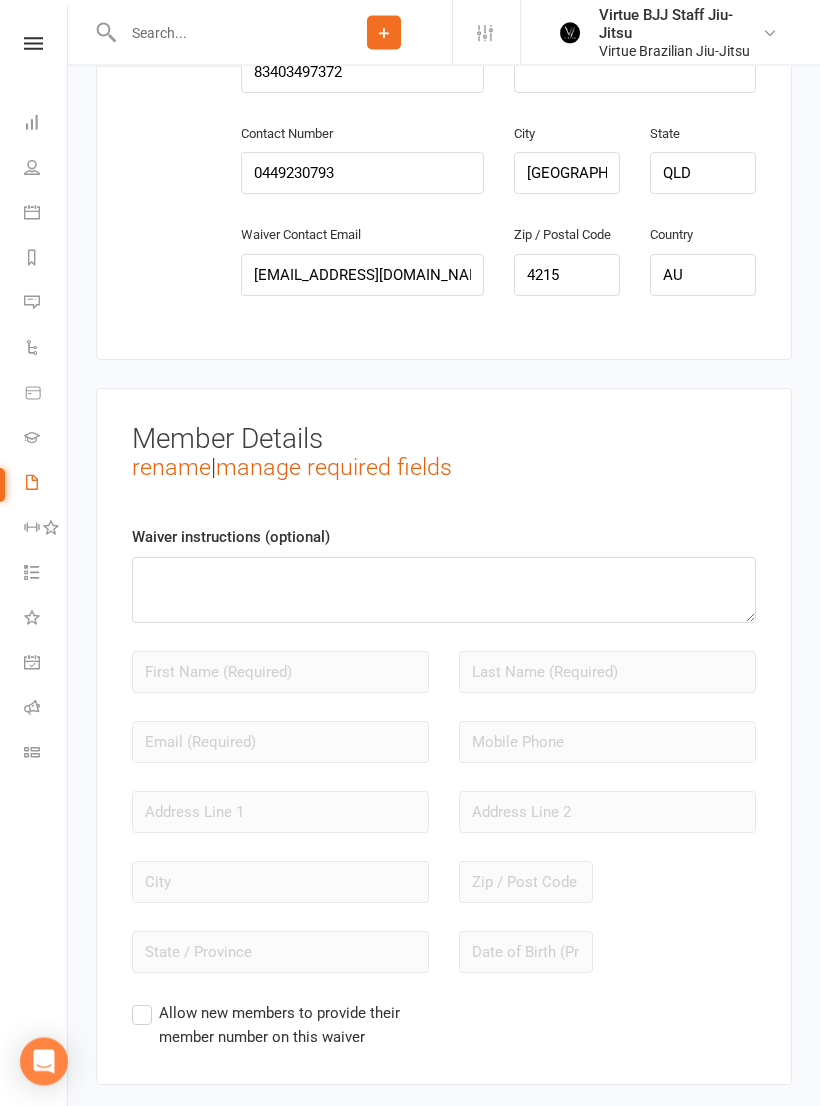 scroll, scrollTop: 1677, scrollLeft: 0, axis: vertical 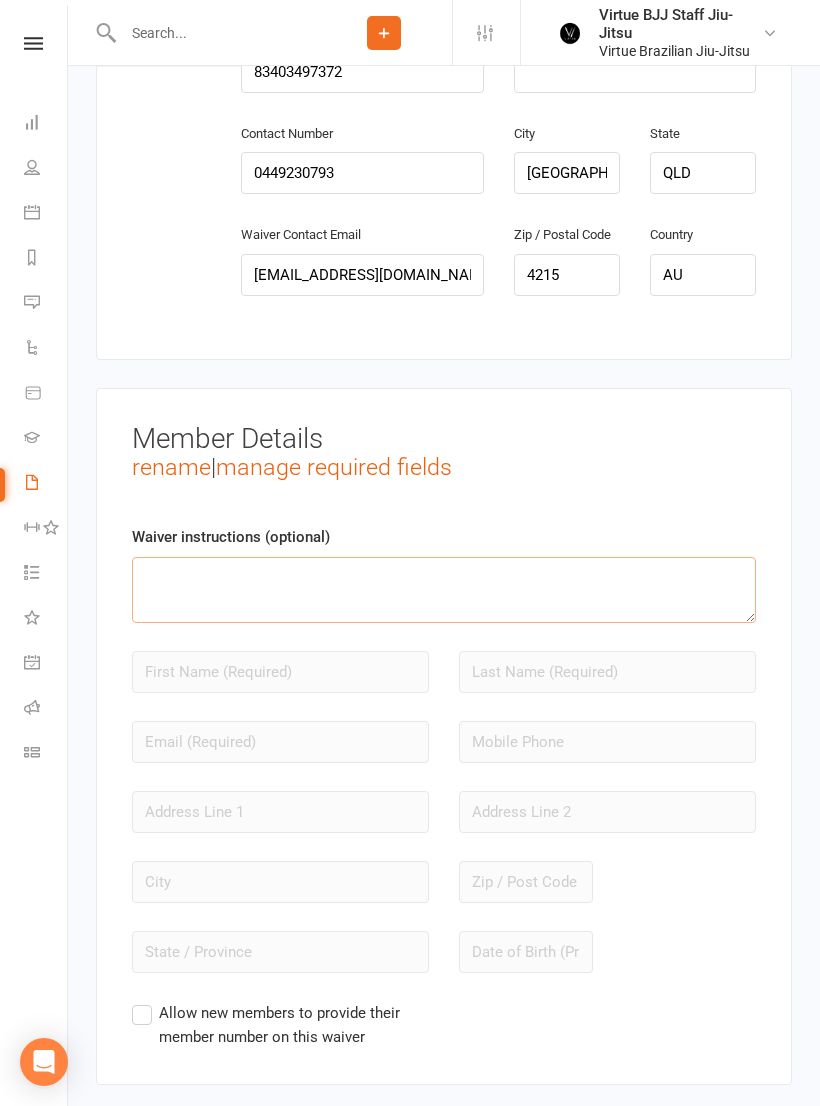 click at bounding box center (444, 590) 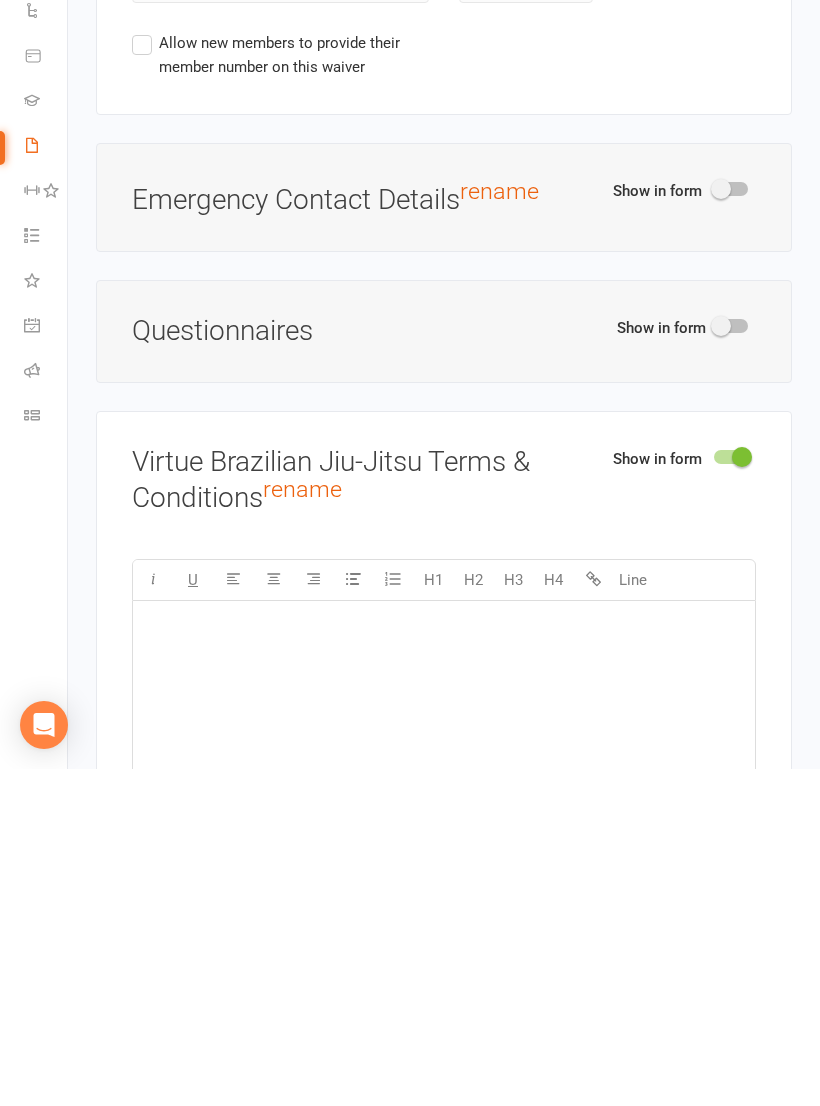 scroll, scrollTop: 2311, scrollLeft: 0, axis: vertical 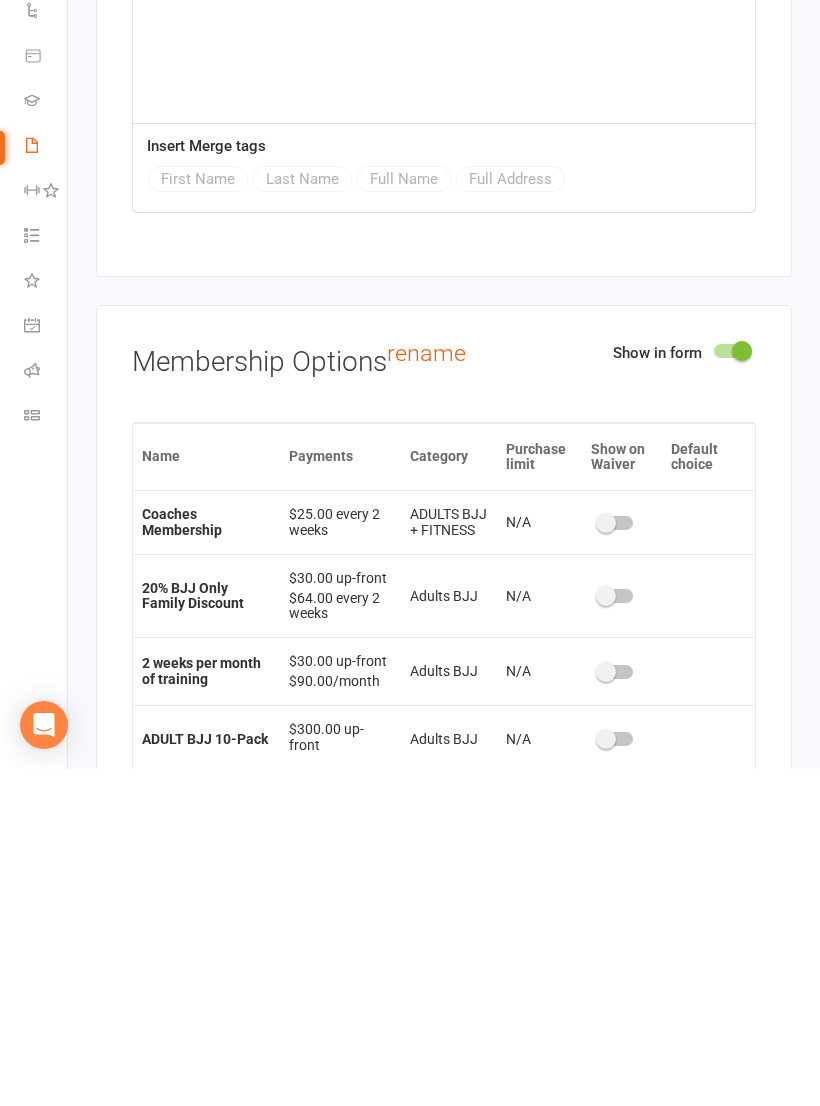 click at bounding box center (731, 688) 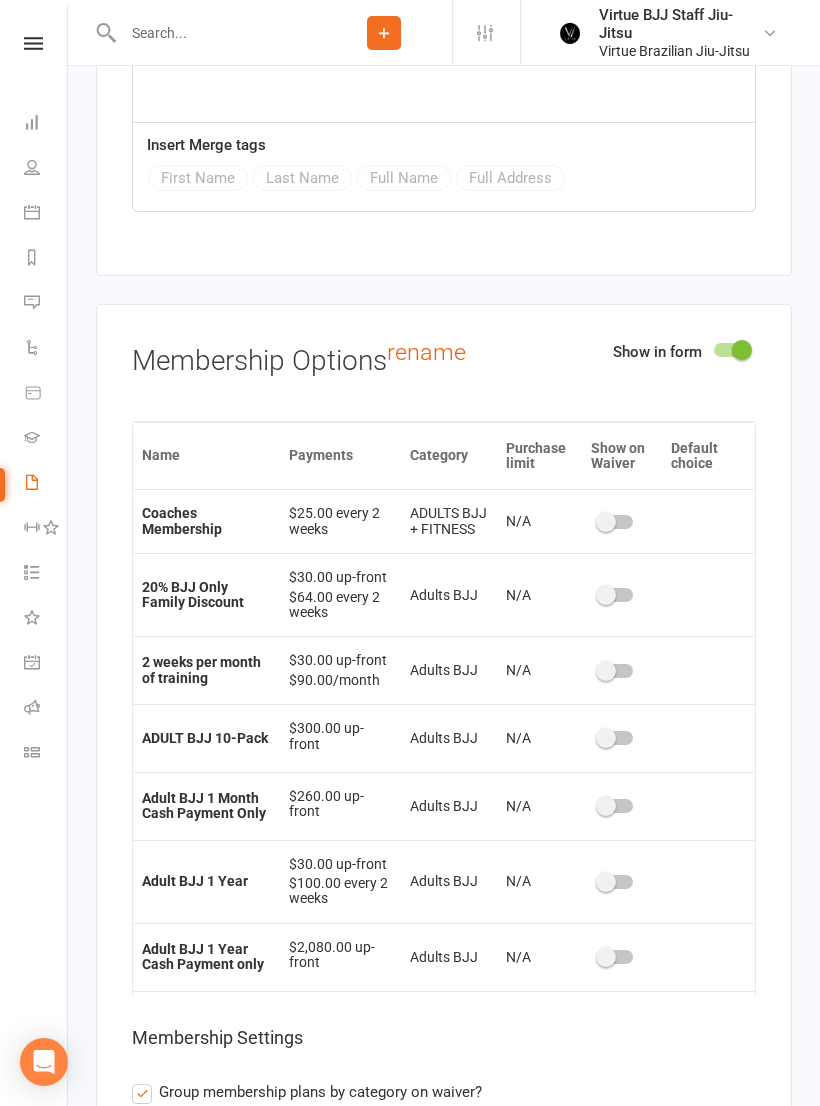 click at bounding box center (742, 350) 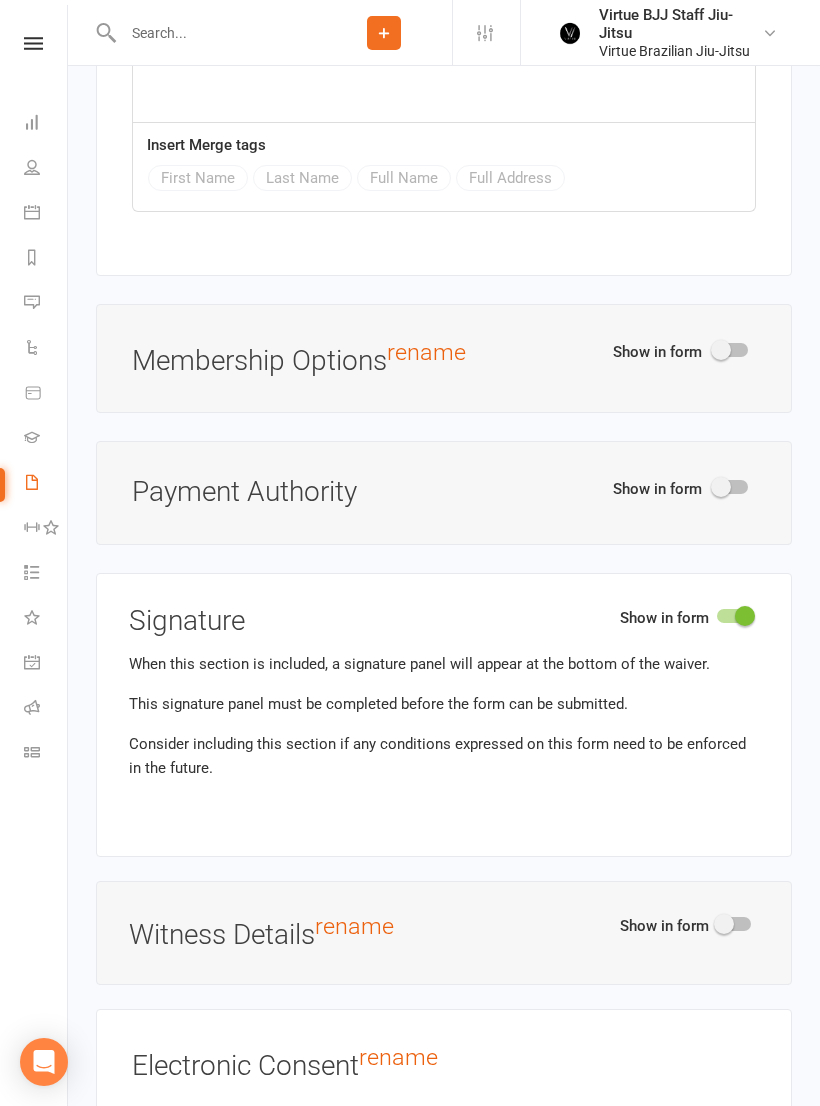 click at bounding box center (717, 613) 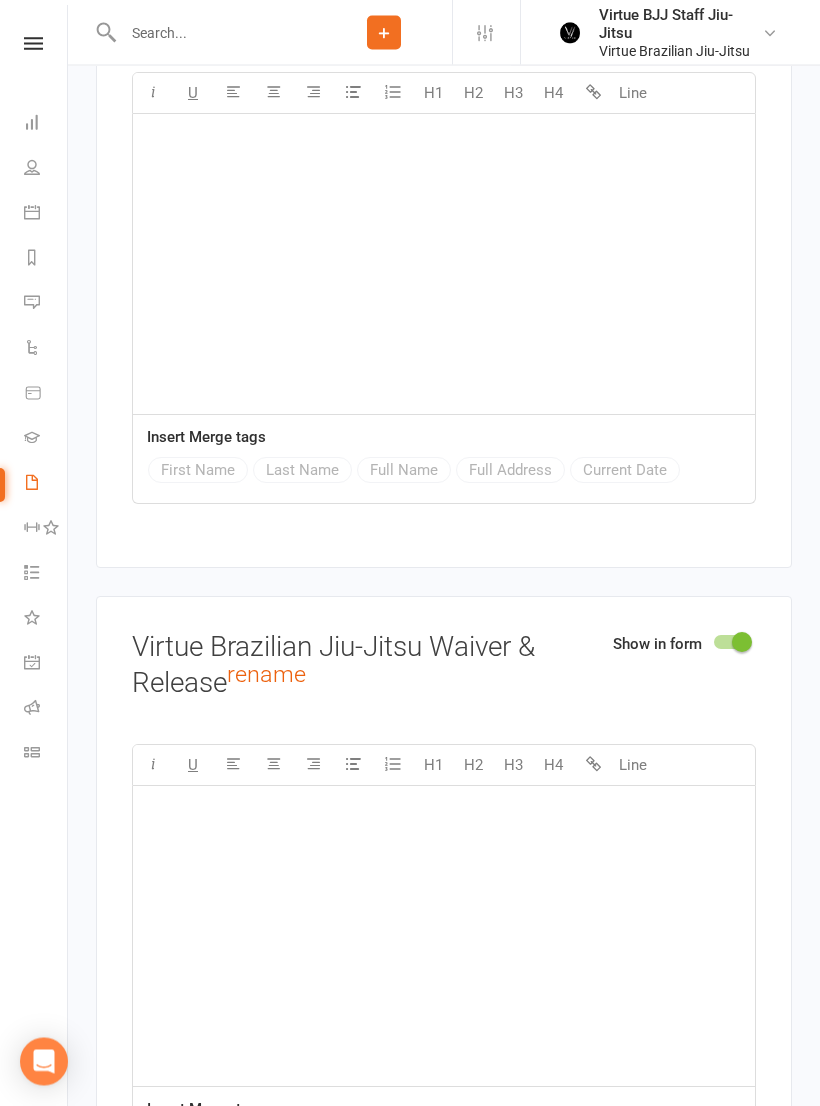 scroll, scrollTop: 3132, scrollLeft: 0, axis: vertical 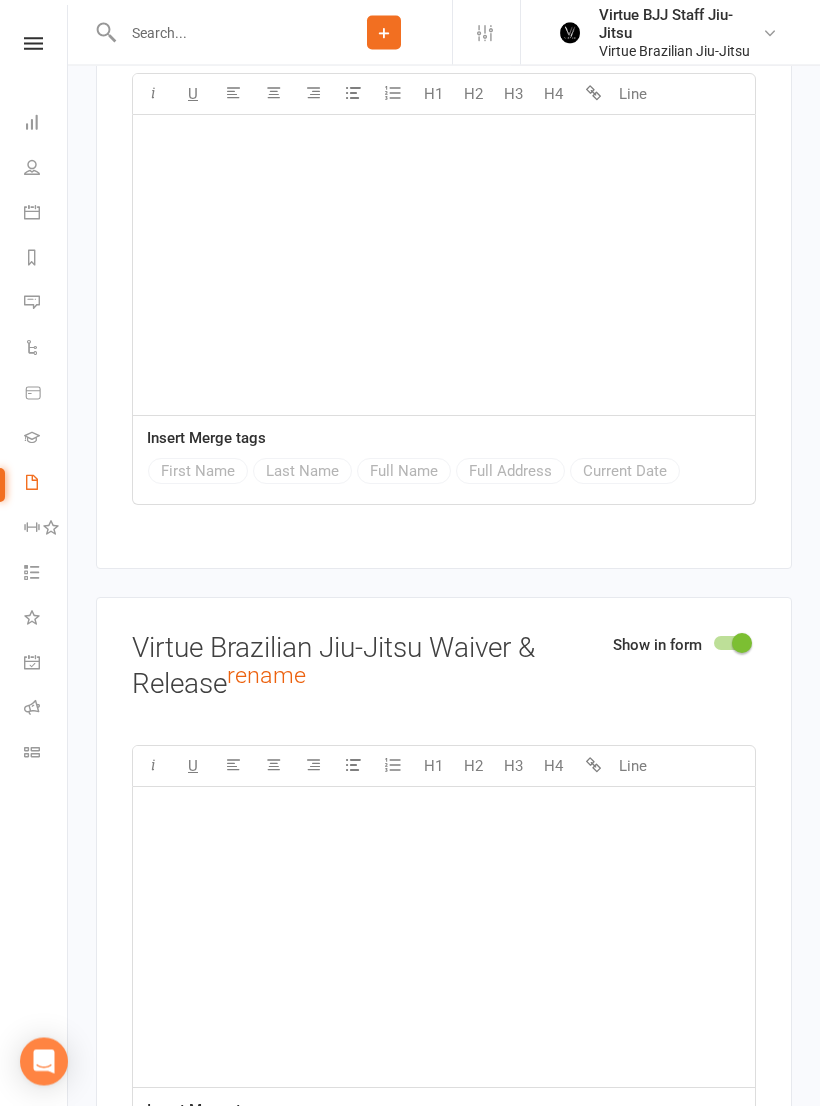 click at bounding box center (731, 644) 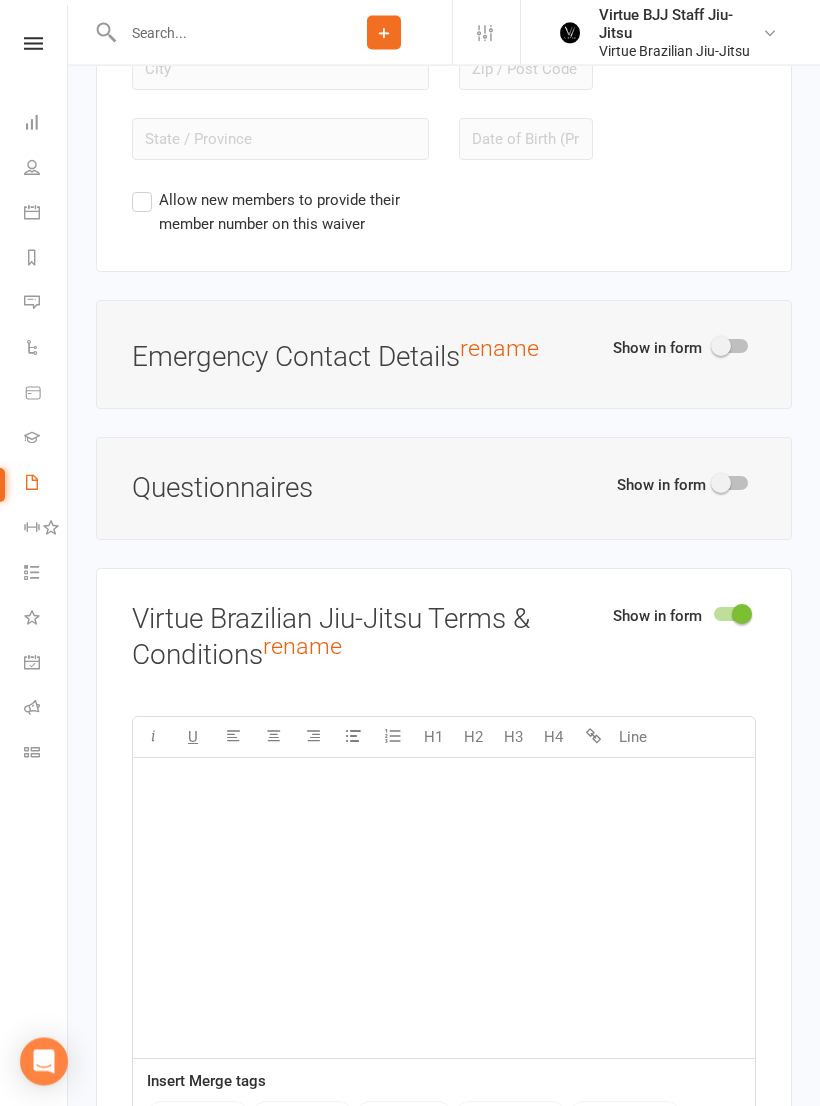 click at bounding box center [731, 615] 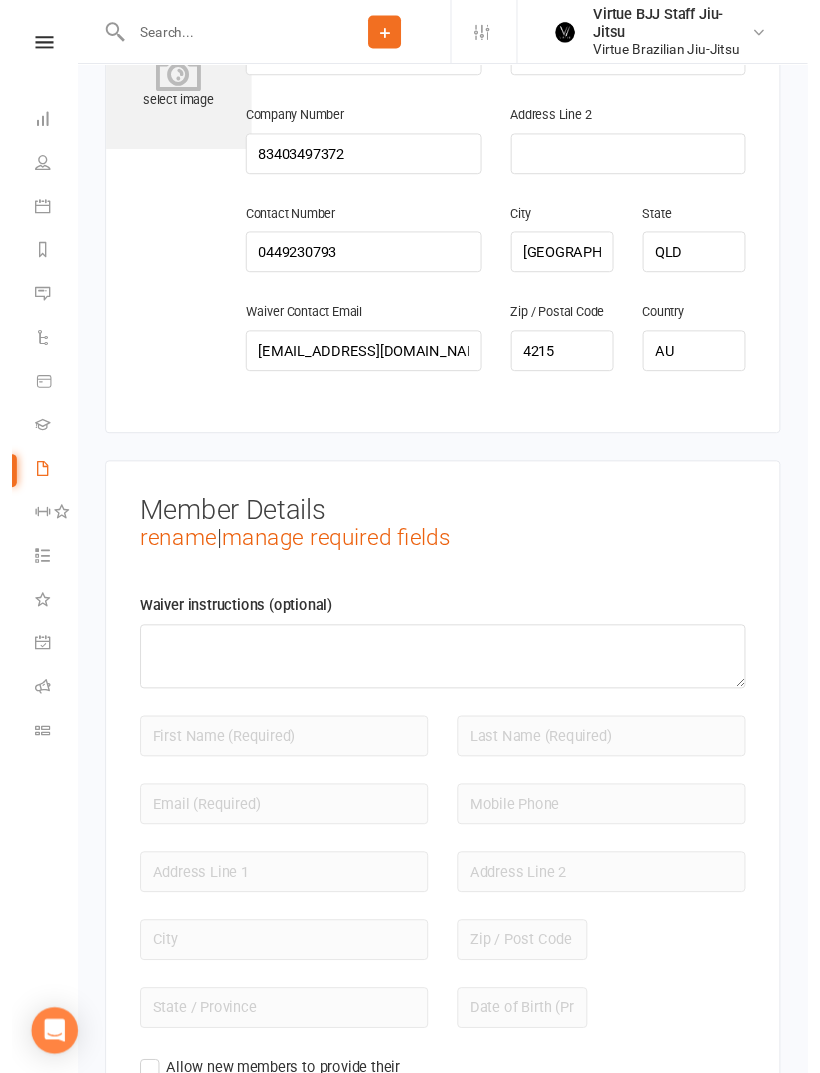 scroll, scrollTop: 1621, scrollLeft: 0, axis: vertical 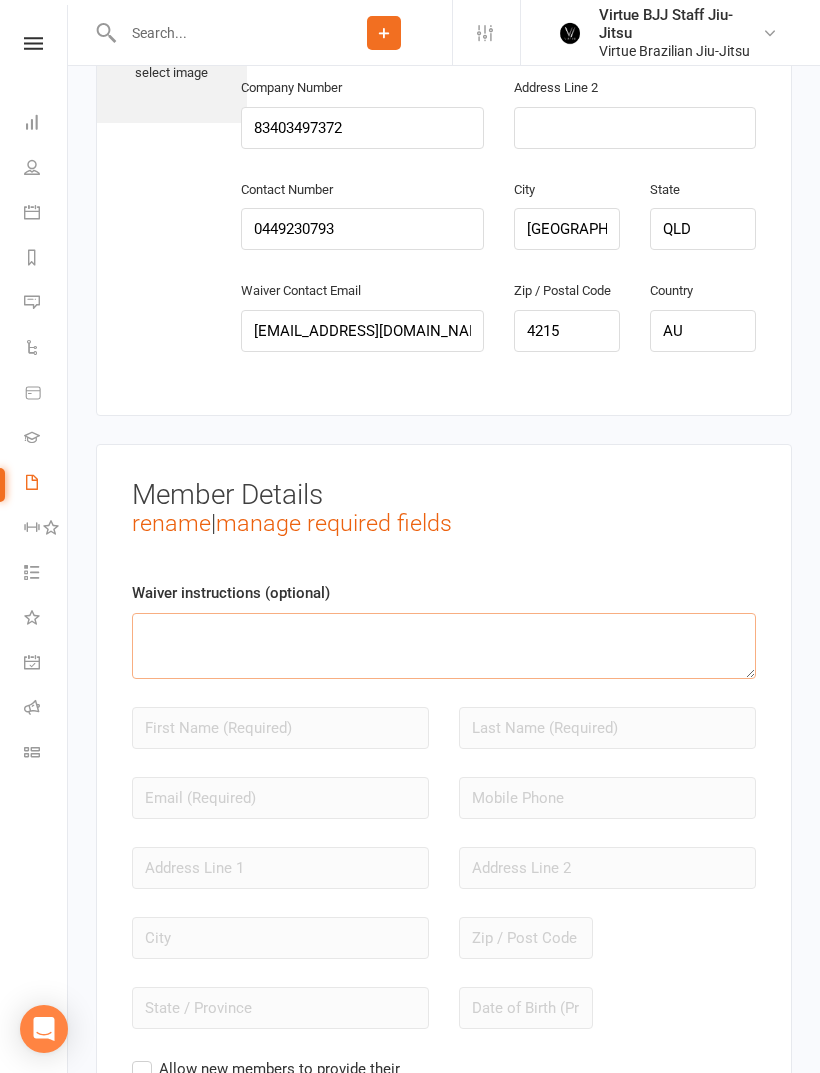click at bounding box center [444, 646] 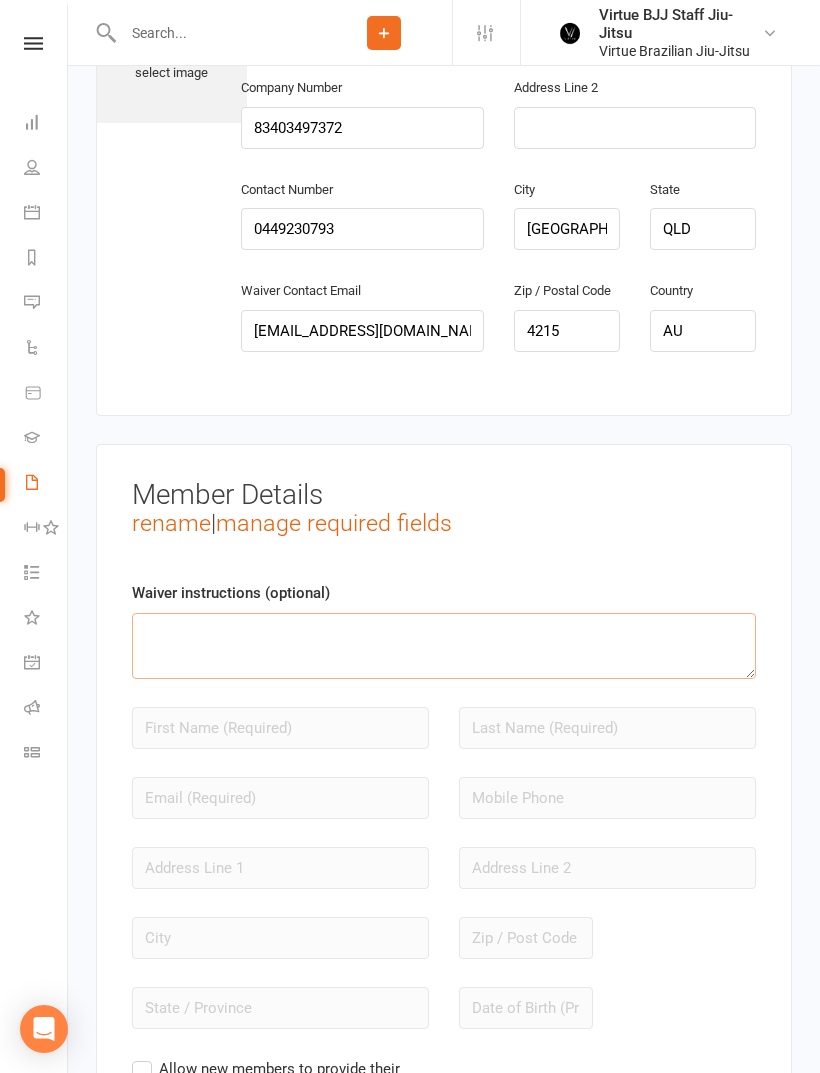 paste on "Please complete the waiver below. If you have any questions do not hesitate to speak to us." 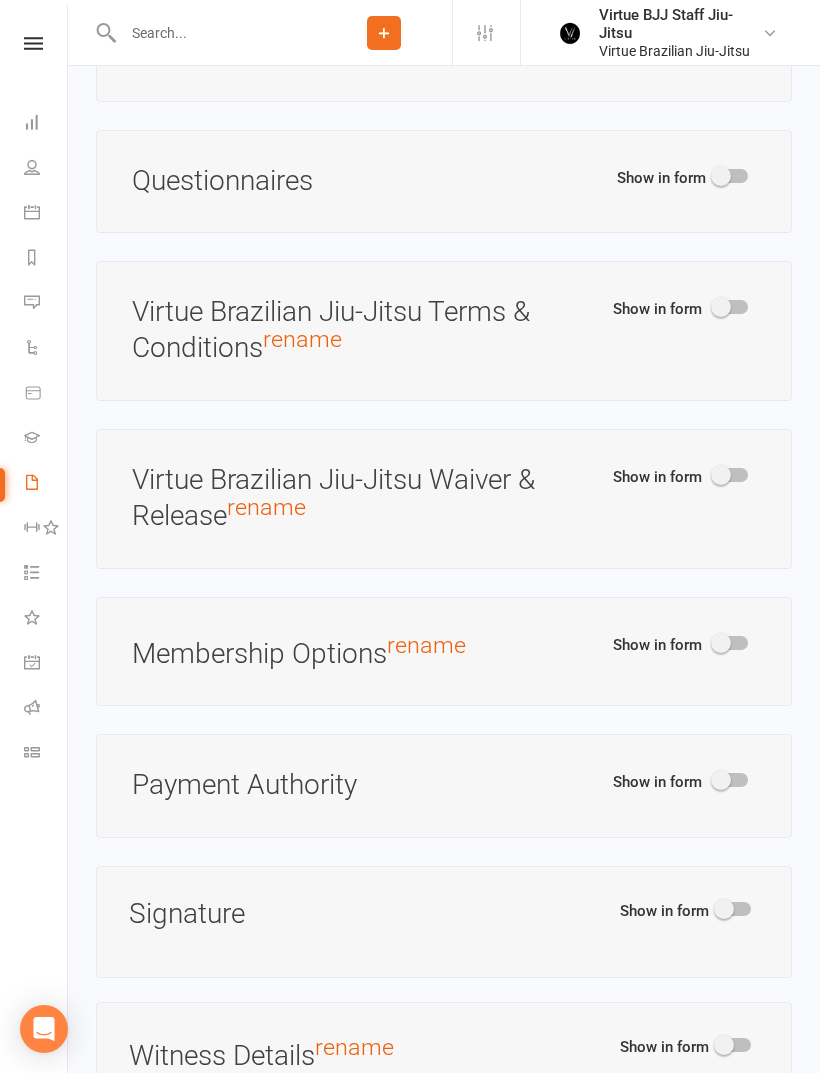 scroll, scrollTop: 2695, scrollLeft: 0, axis: vertical 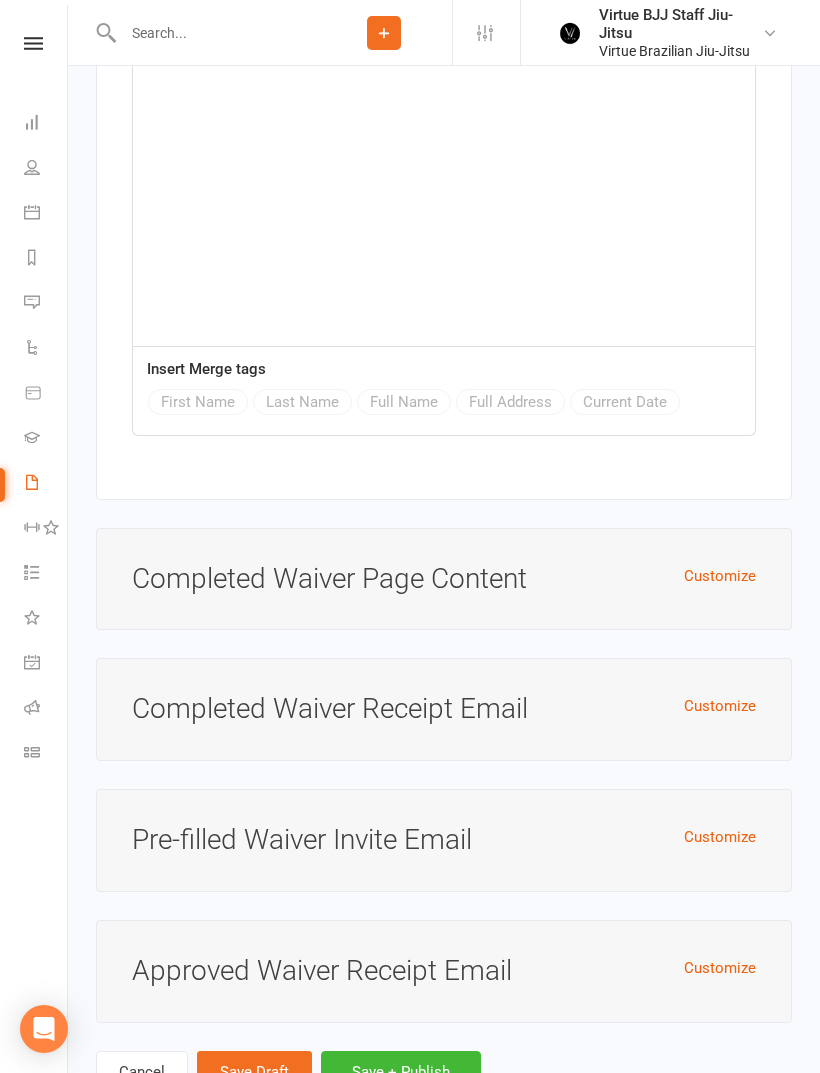 click on "Cancel" at bounding box center (142, 1072) 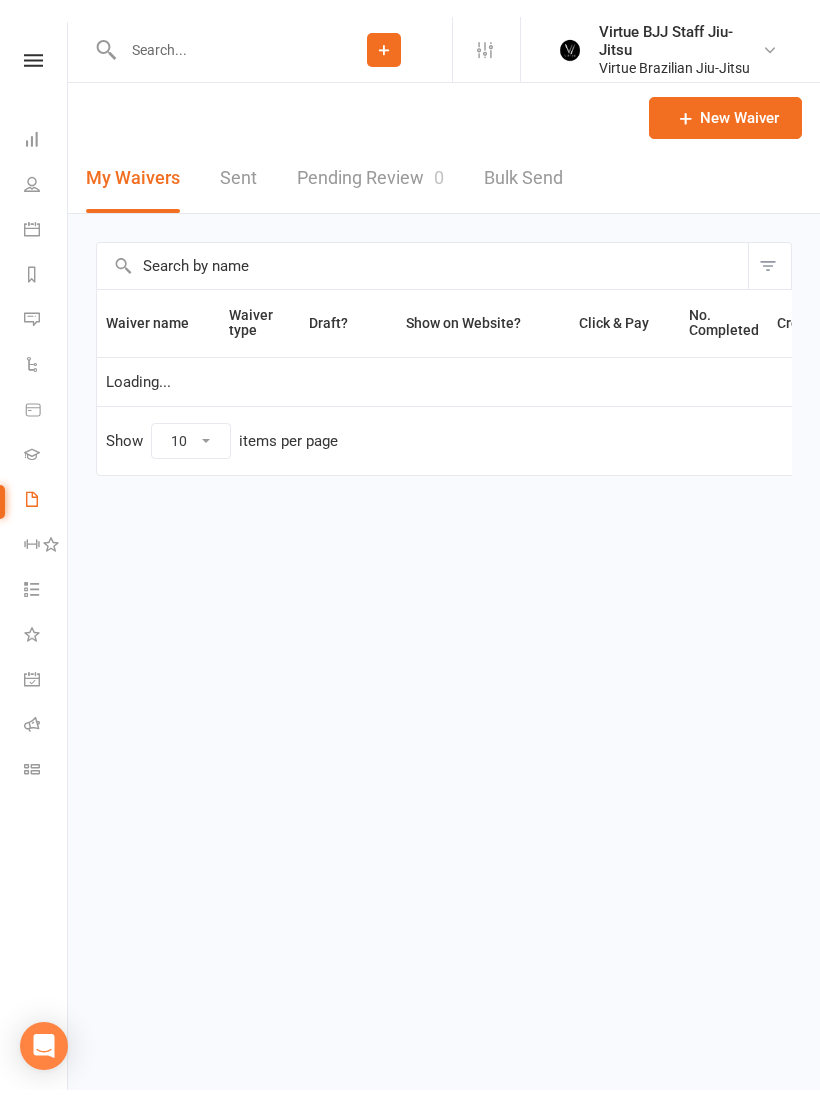 scroll, scrollTop: 0, scrollLeft: 0, axis: both 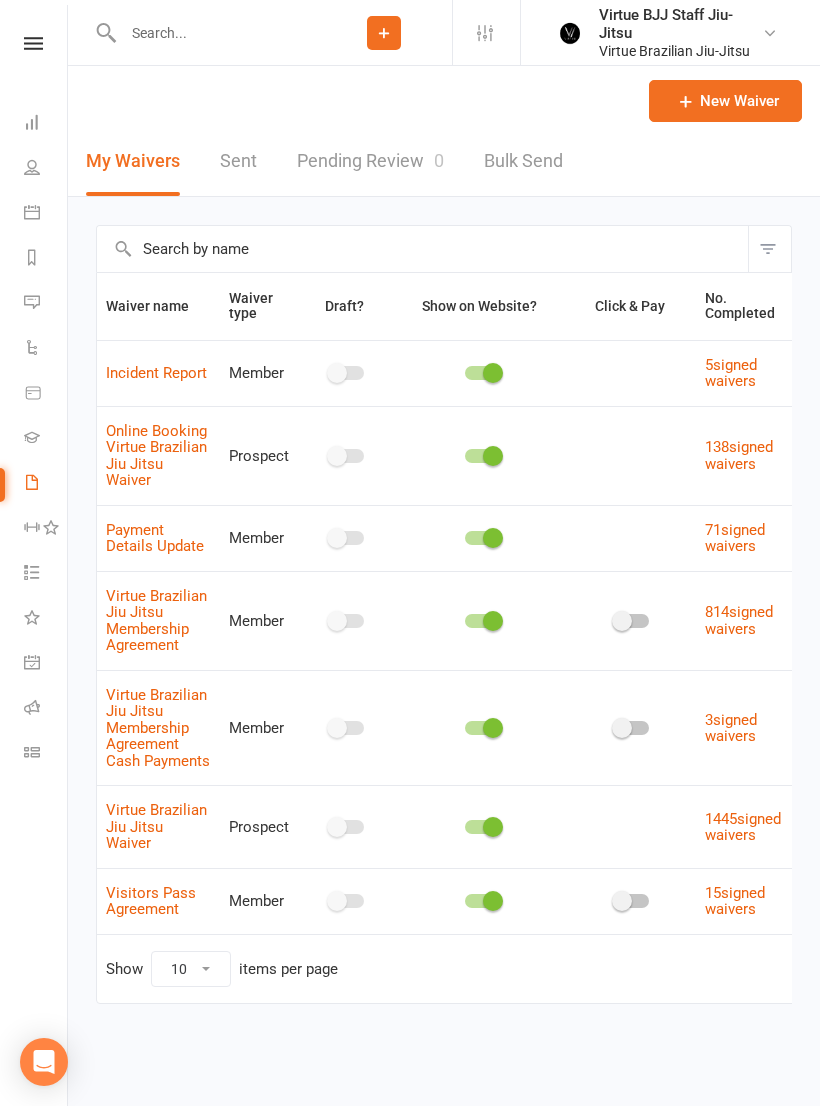 click at bounding box center (32, 752) 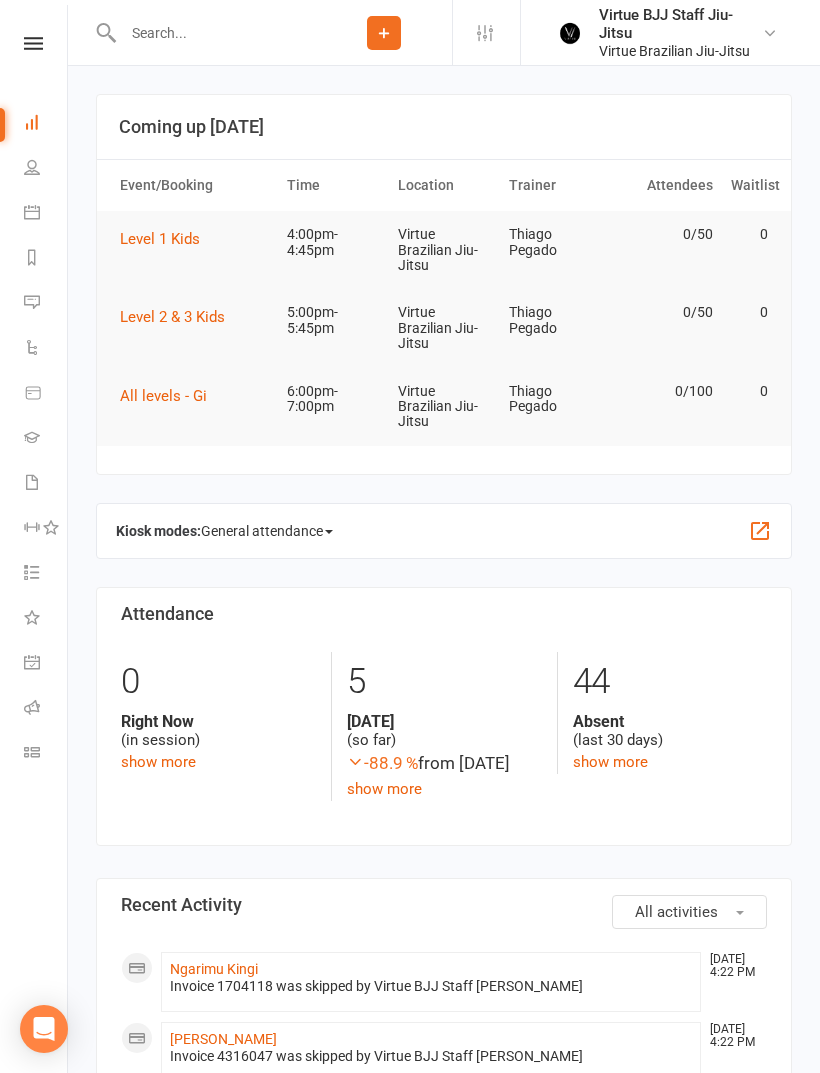 scroll, scrollTop: 0, scrollLeft: 0, axis: both 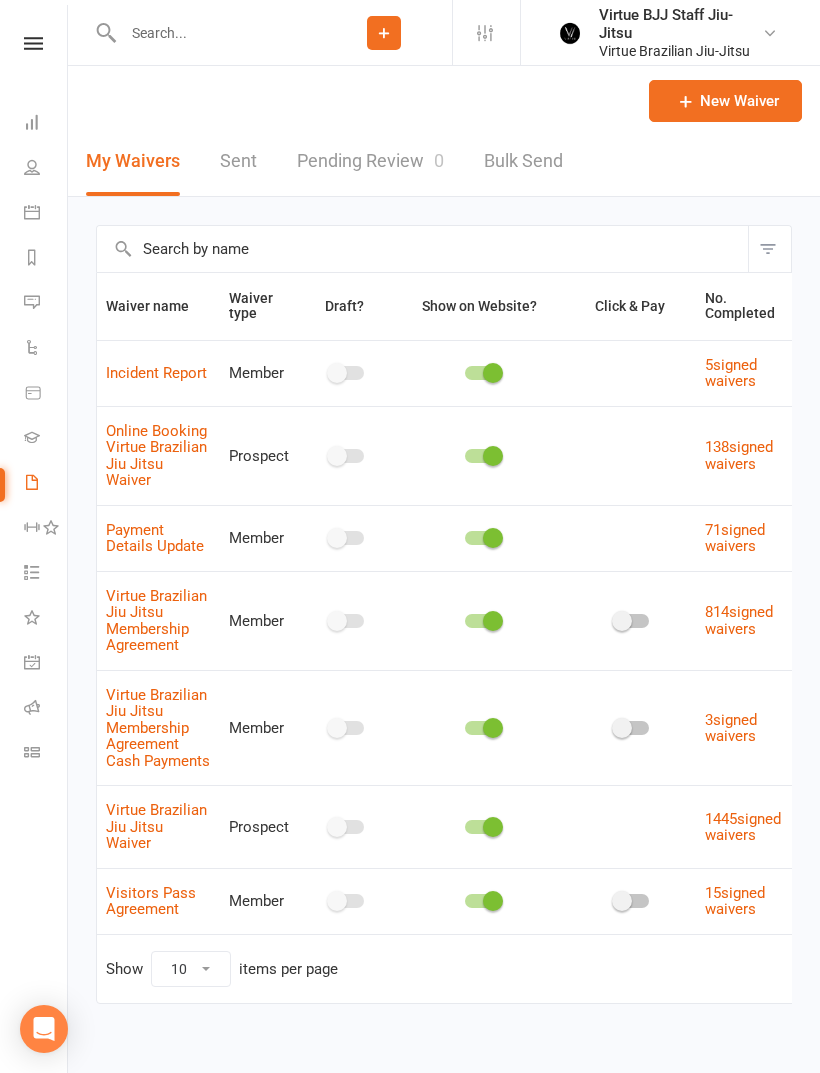 click on "Incident Report" at bounding box center (156, 373) 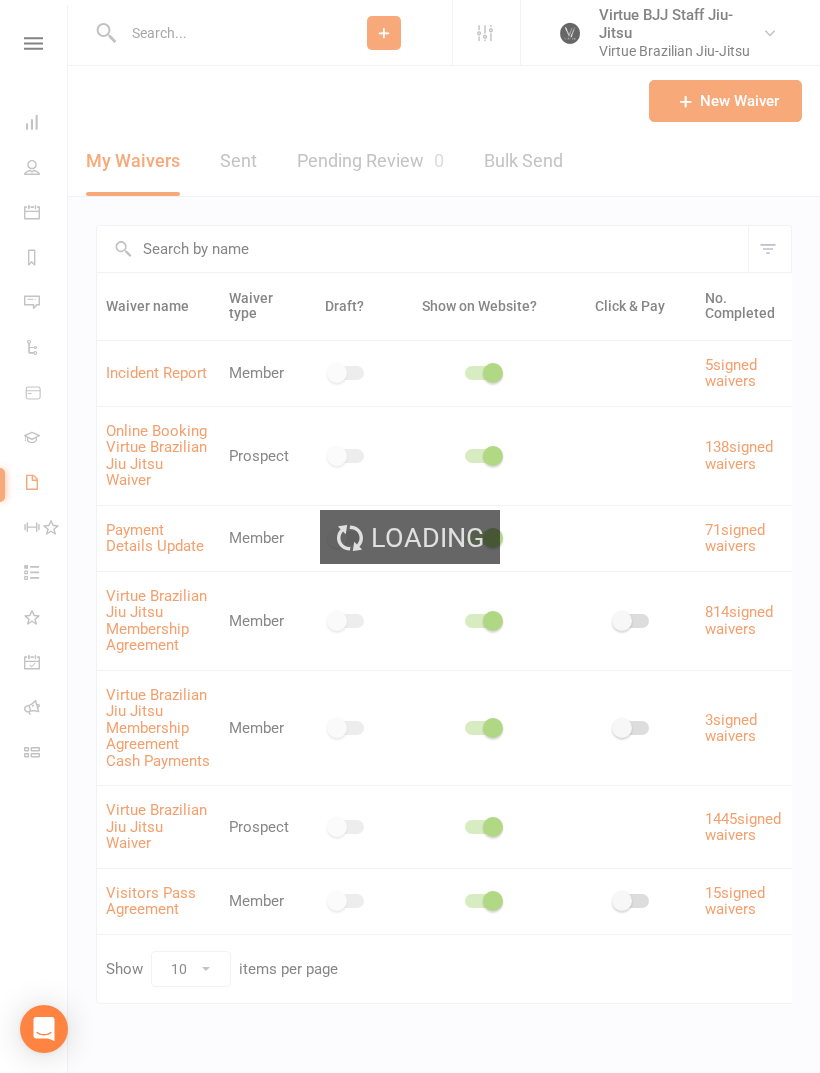 select on "applies_to_all_signees" 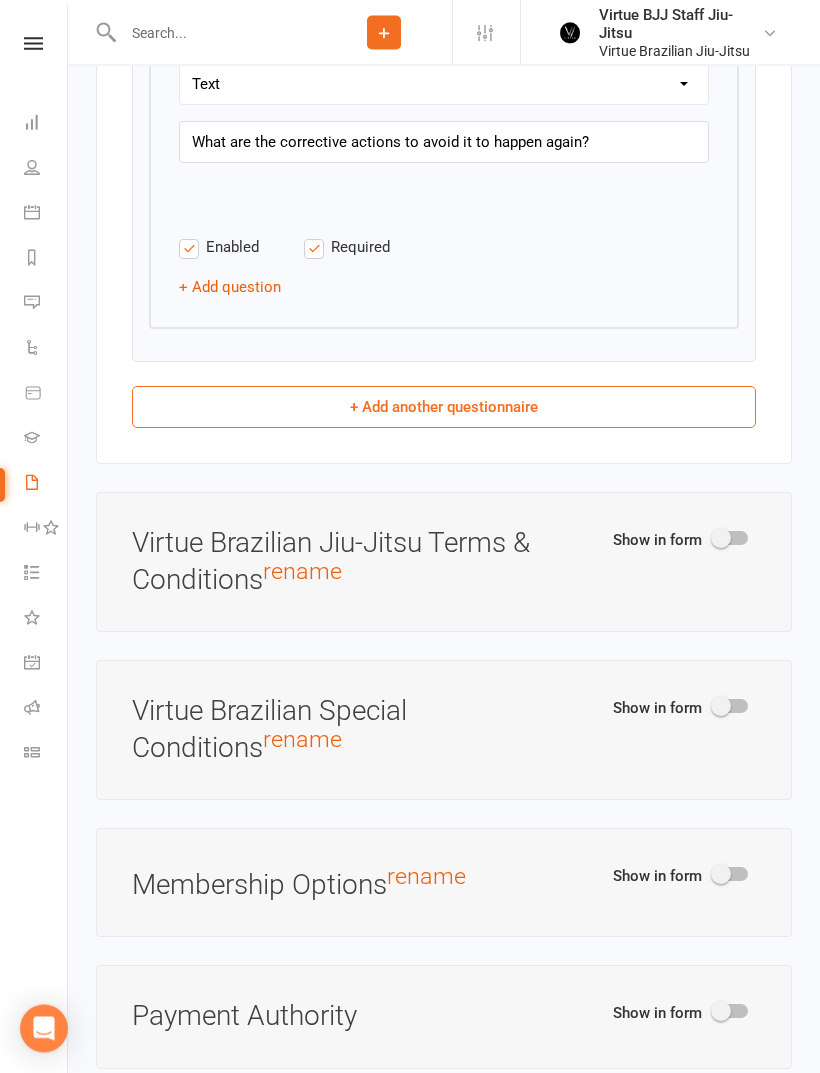 scroll, scrollTop: 5923, scrollLeft: 0, axis: vertical 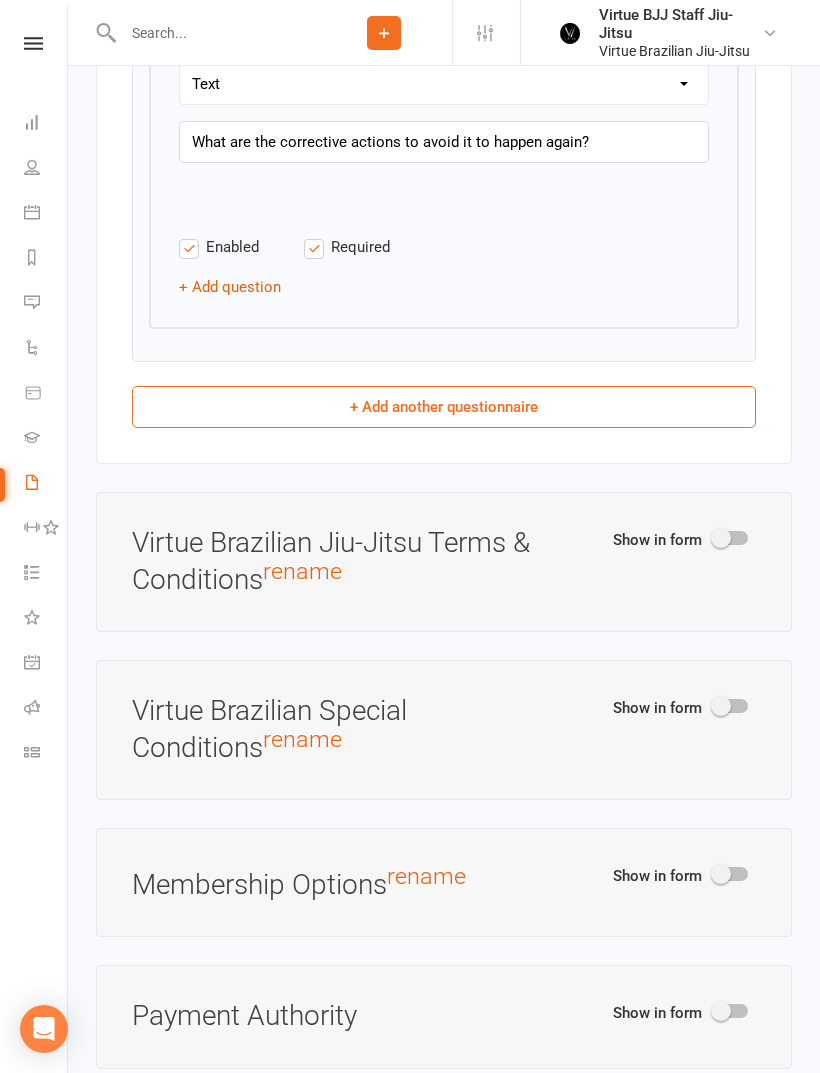 click at bounding box center (32, 482) 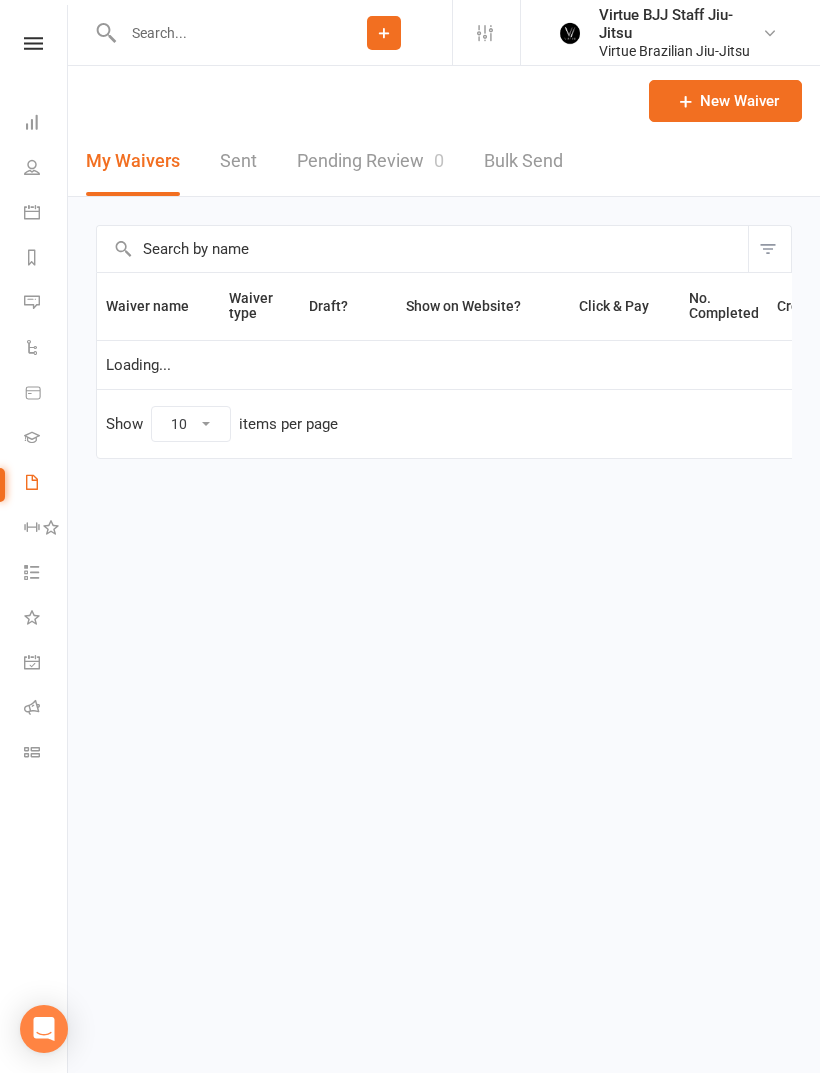 scroll, scrollTop: 0, scrollLeft: 0, axis: both 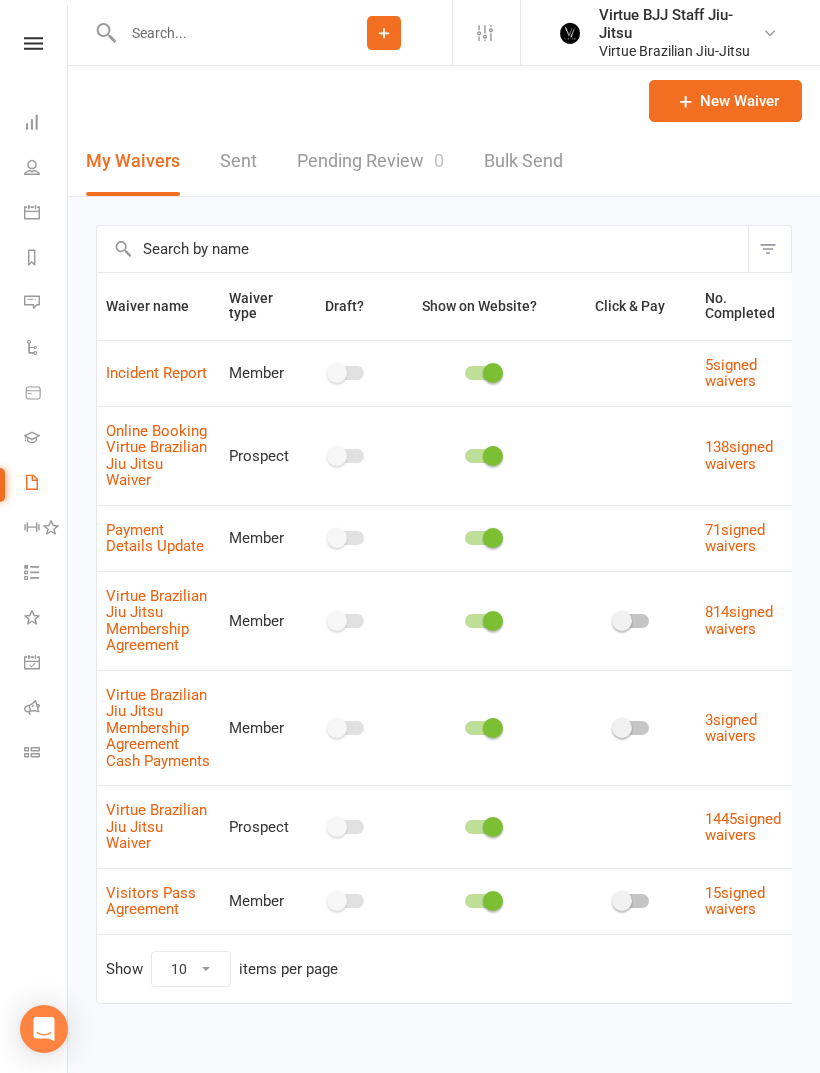 click on "Payment Details Update" at bounding box center (155, 538) 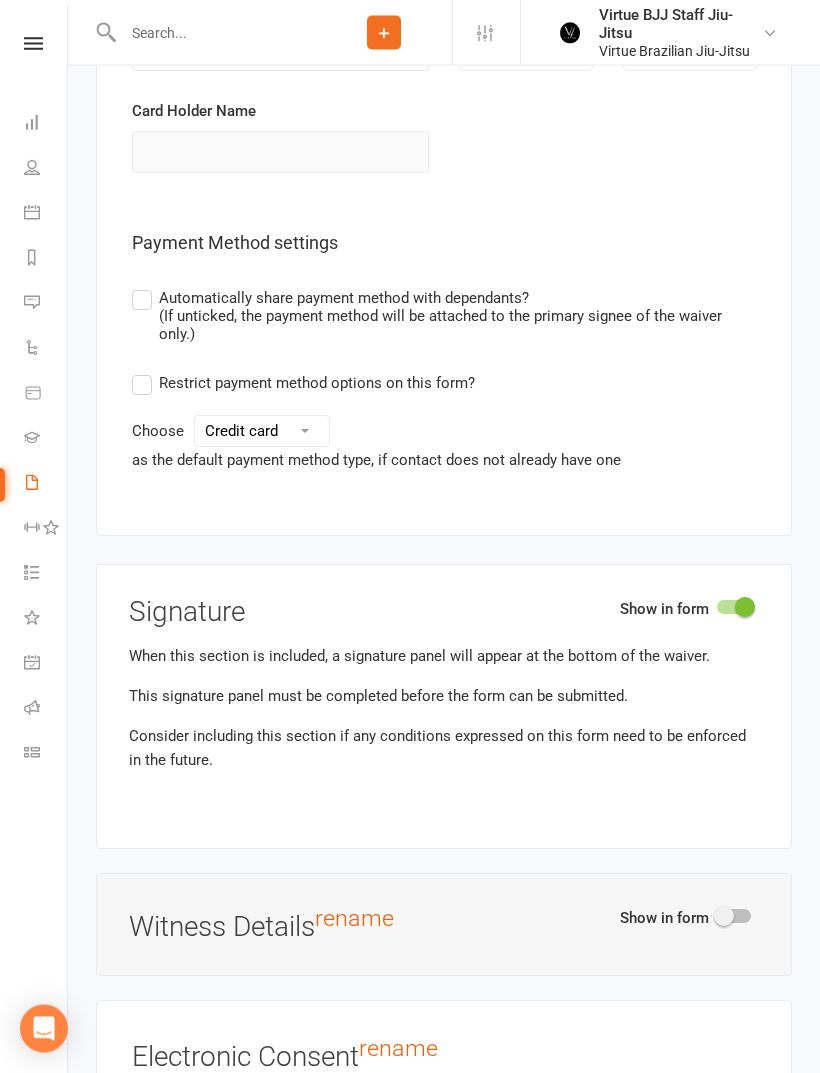 scroll, scrollTop: 3714, scrollLeft: 0, axis: vertical 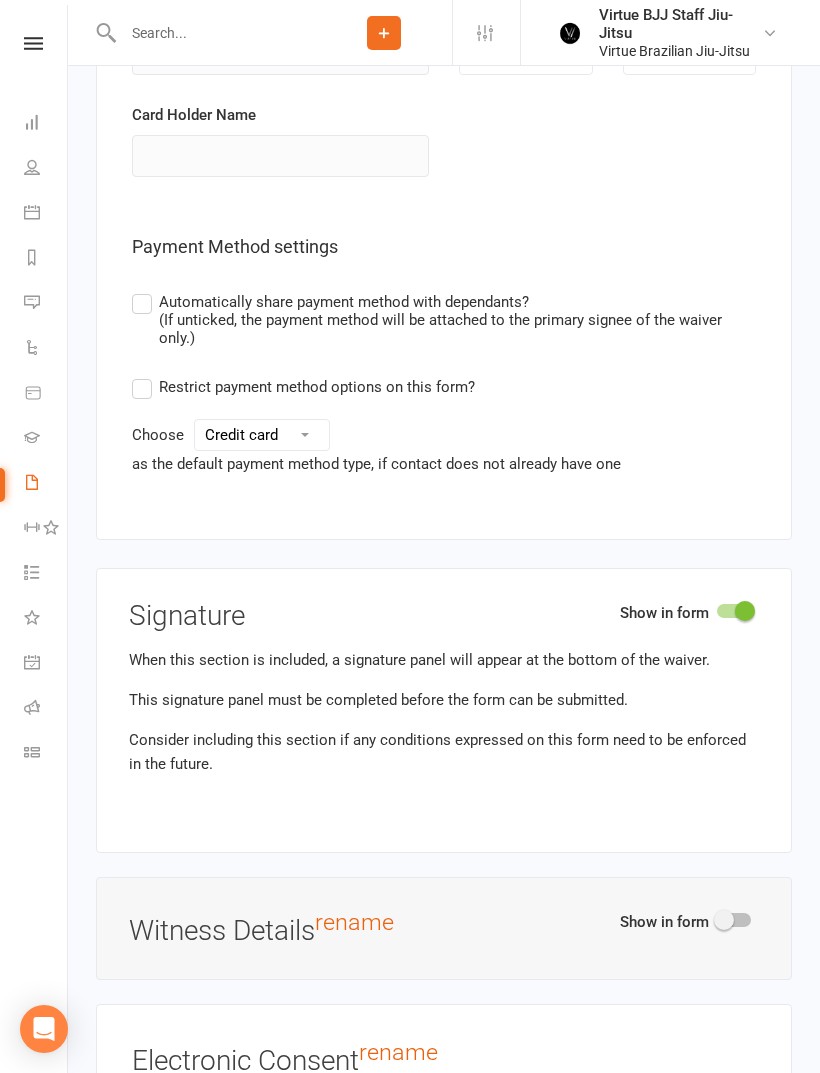 click on "Waivers" at bounding box center [46, 484] 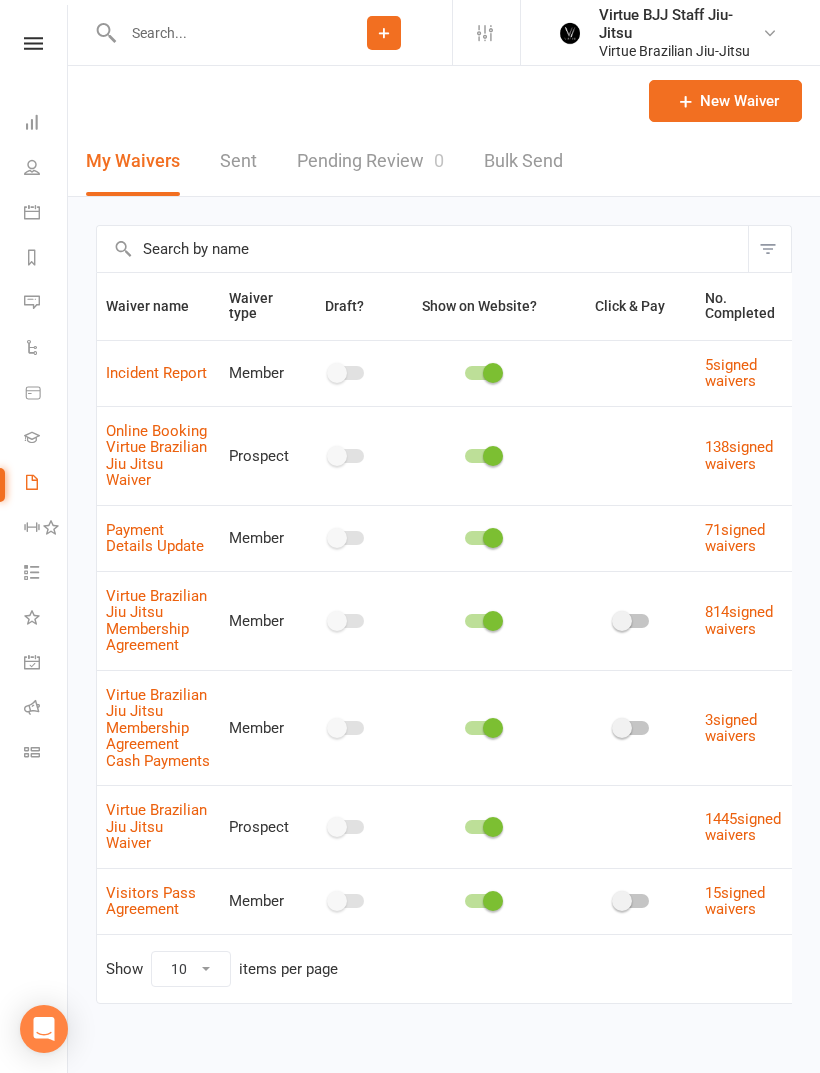 scroll, scrollTop: 37, scrollLeft: 0, axis: vertical 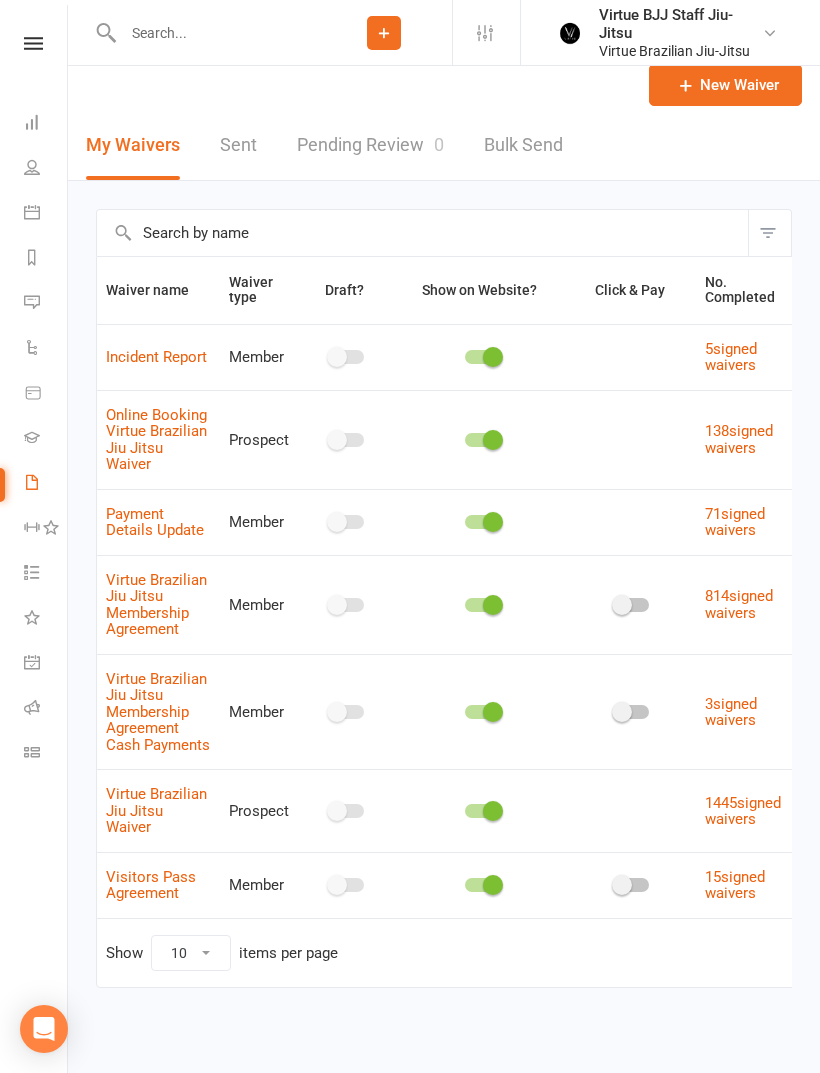 click on "Online Booking Virtue Brazilian Jiu Jitsu Waiver" at bounding box center (156, 440) 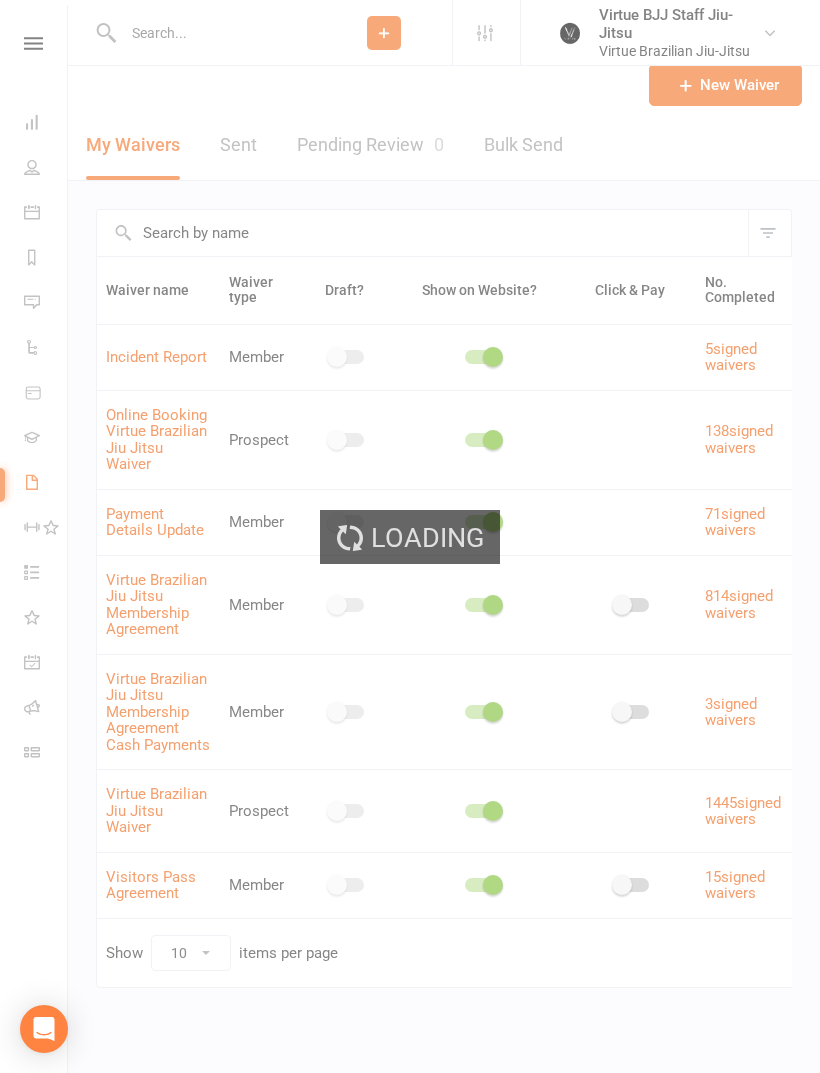 scroll, scrollTop: 0, scrollLeft: 0, axis: both 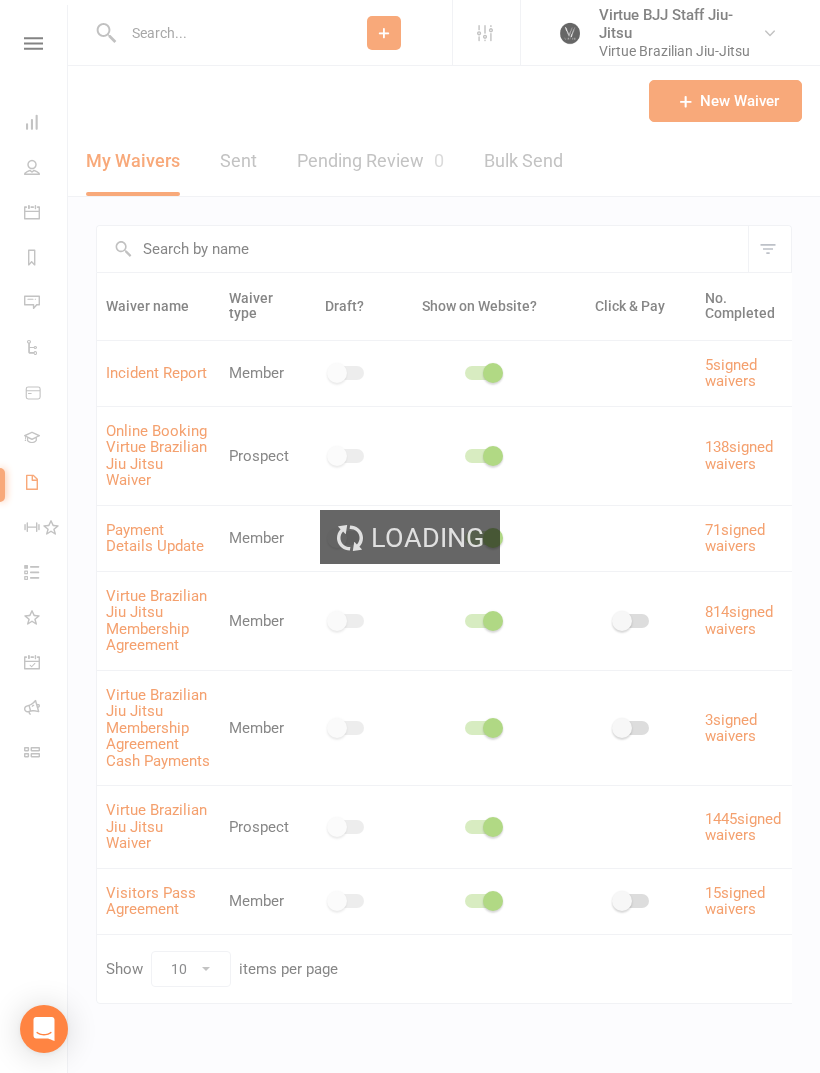select on "applies_to_all_signees" 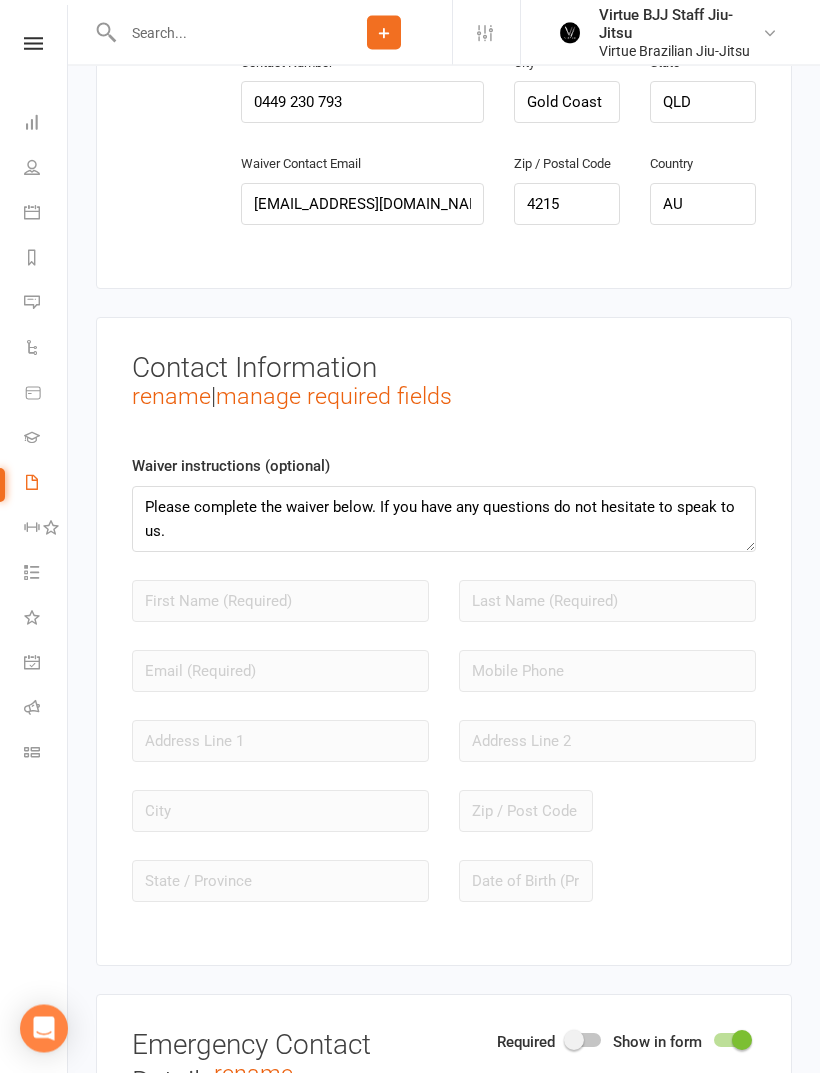 scroll, scrollTop: 1748, scrollLeft: 0, axis: vertical 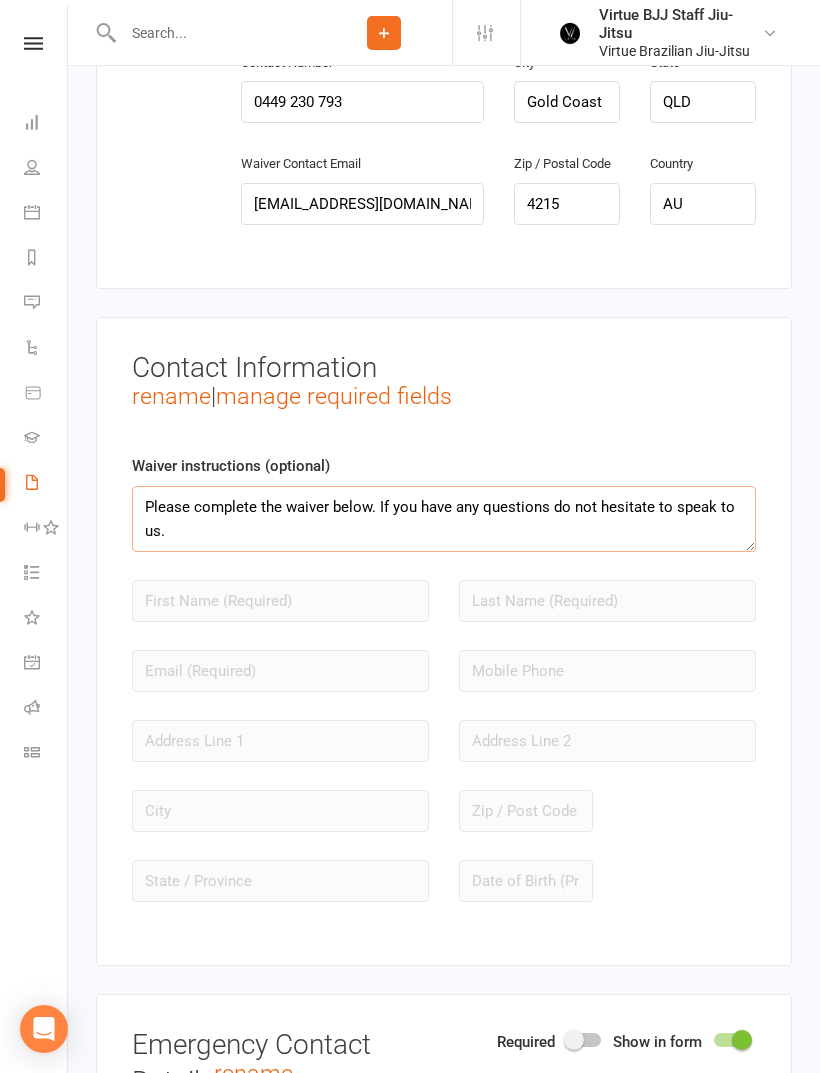 click on "Please complete the waiver below. If you have any questions do not hesitate to speak to us." at bounding box center (444, 519) 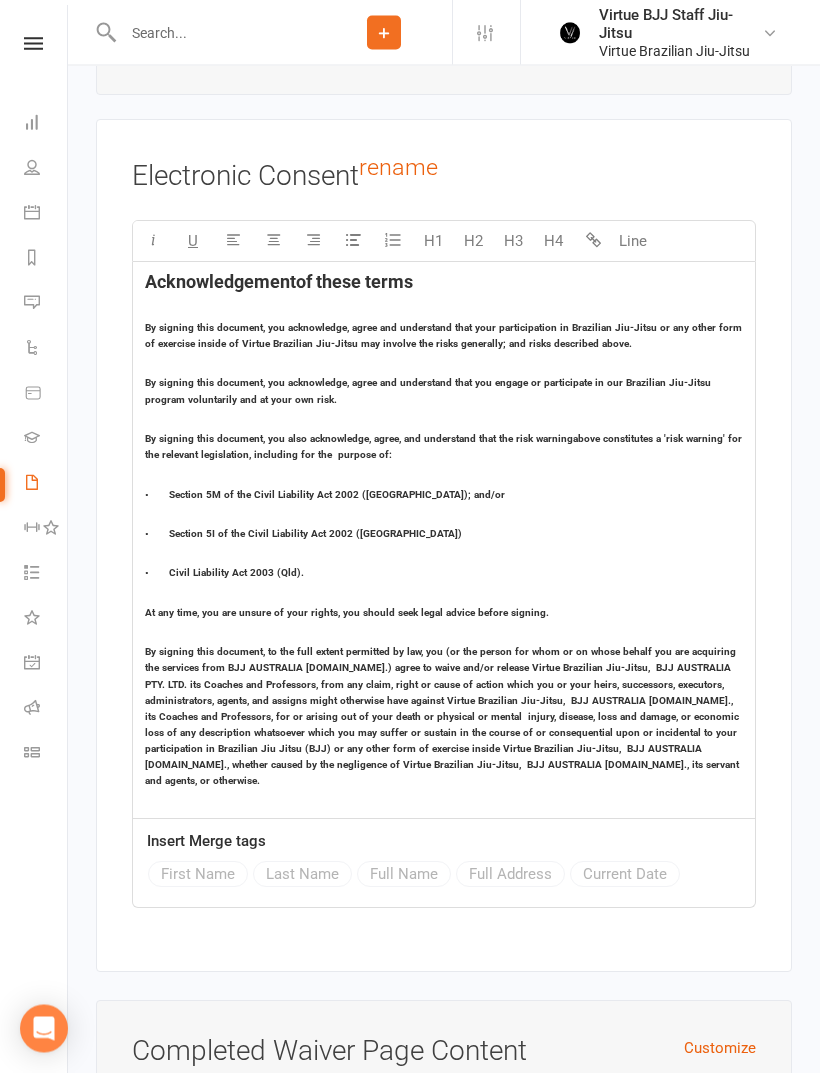 scroll, scrollTop: 6966, scrollLeft: 0, axis: vertical 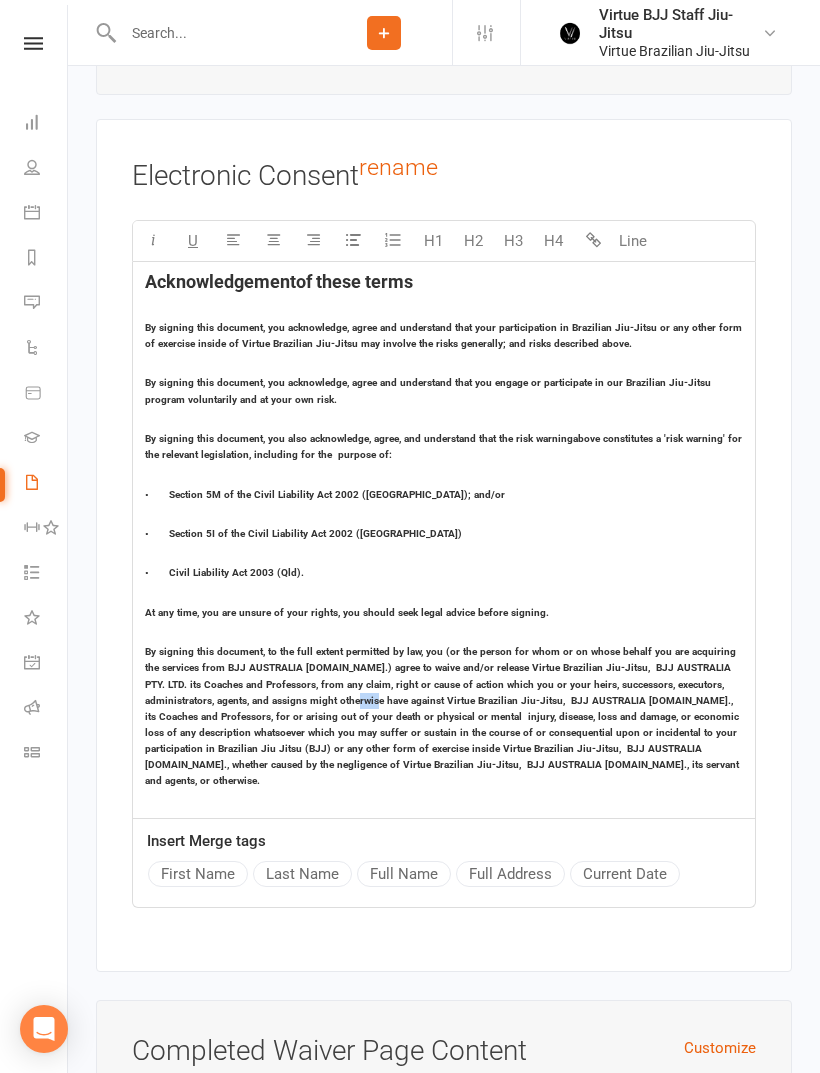 click on "By signing this document, to the full extent permitted by law, you (or the person for whom or on whose behalf you are acquiring the services from BJJ AUSTRALIA [DOMAIN_NAME].) agree to waive and/or release Virtue Brazilian Jiu-Jitsu,  BJJ AUSTRALIA PTY. LTD. its Coaches and Professors, from any claim, right or cause of action which you or your heirs, successors, executors, administrators, agents, and assigns might otherwise have against Virtue Brazilian Jiu-Jitsu,  BJJ AUSTRALIA [DOMAIN_NAME]., its Coaches and Professors, for or arising out of your death or physical or mental  injury, disease, loss and damage, or economic loss of any description whatsoever which you may suffer or sustain in the course of or consequential upon or incidental to your participation in Brazilian Jiu Jitsu (BJJ) or any other form of exercise inside Virtue Brazilian Jiu-Jitsu,  BJJ AUSTRALIA [DOMAIN_NAME]., whether caused by the negligence of Virtue Brazilian Jiu-Jitsu,  BJJ AUSTRALIA [DOMAIN_NAME]., its servant and agents, or otherwise." at bounding box center [443, 716] 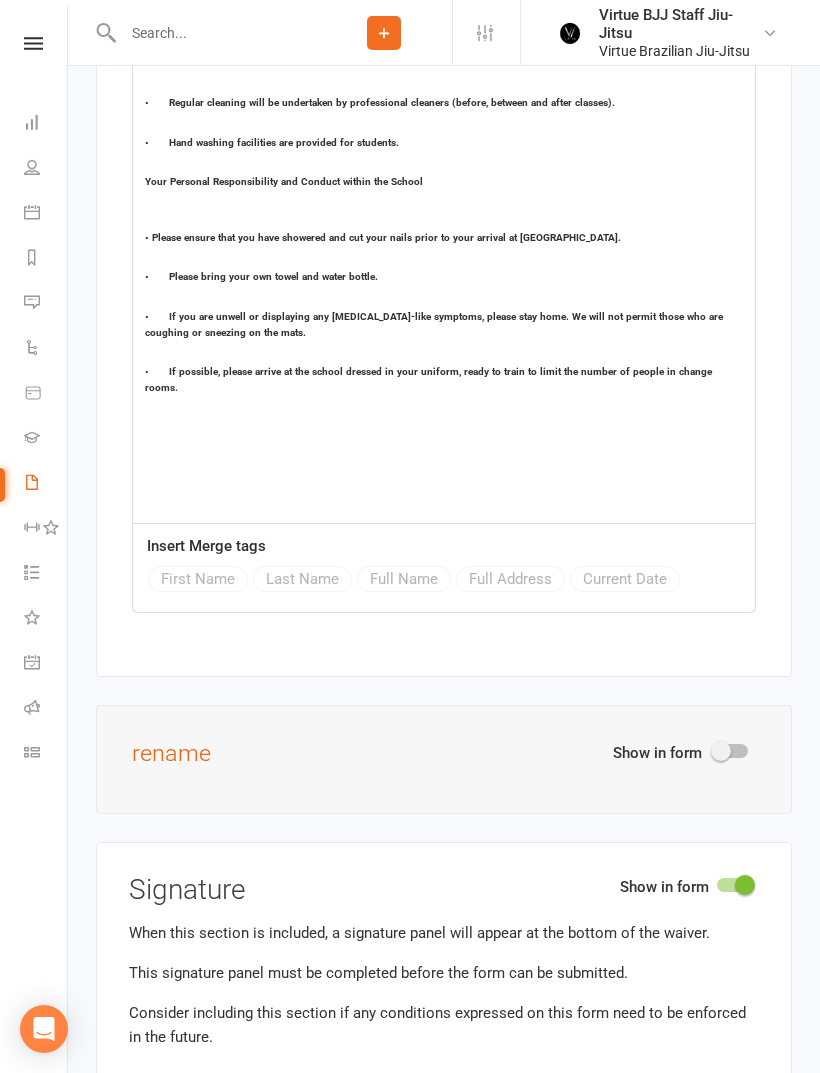 scroll, scrollTop: 5780, scrollLeft: 0, axis: vertical 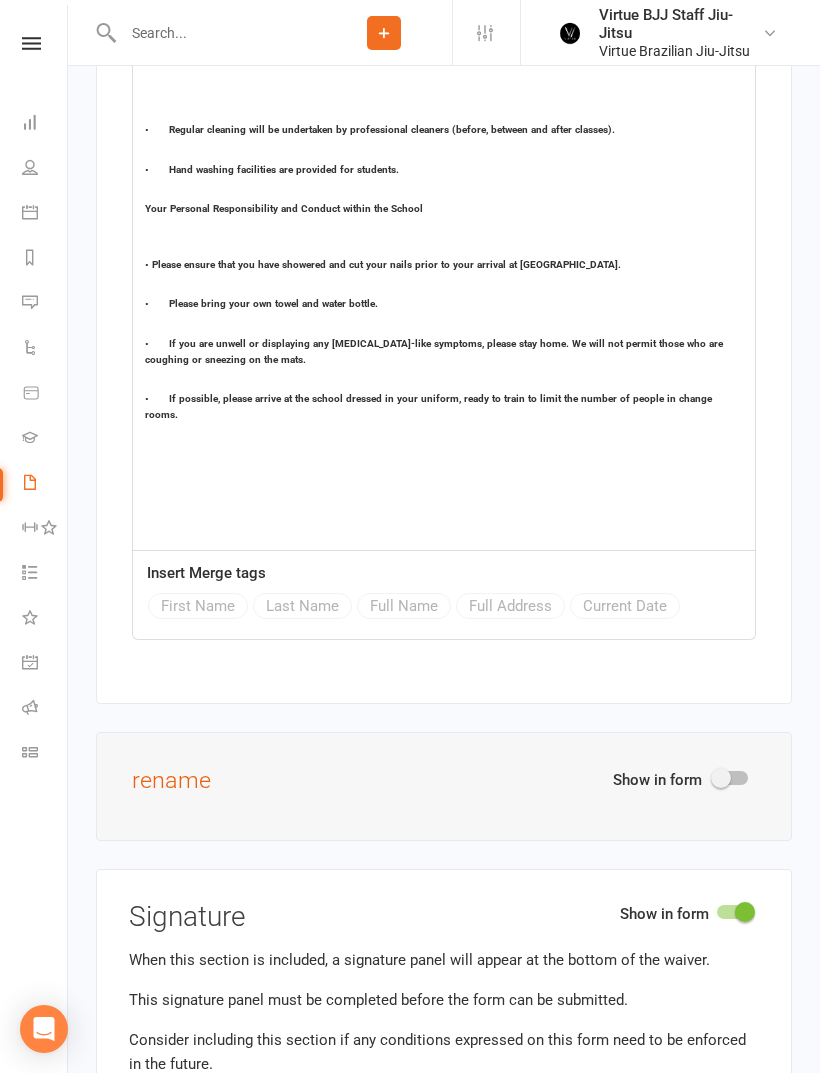 click on "Waivers" at bounding box center (44, 484) 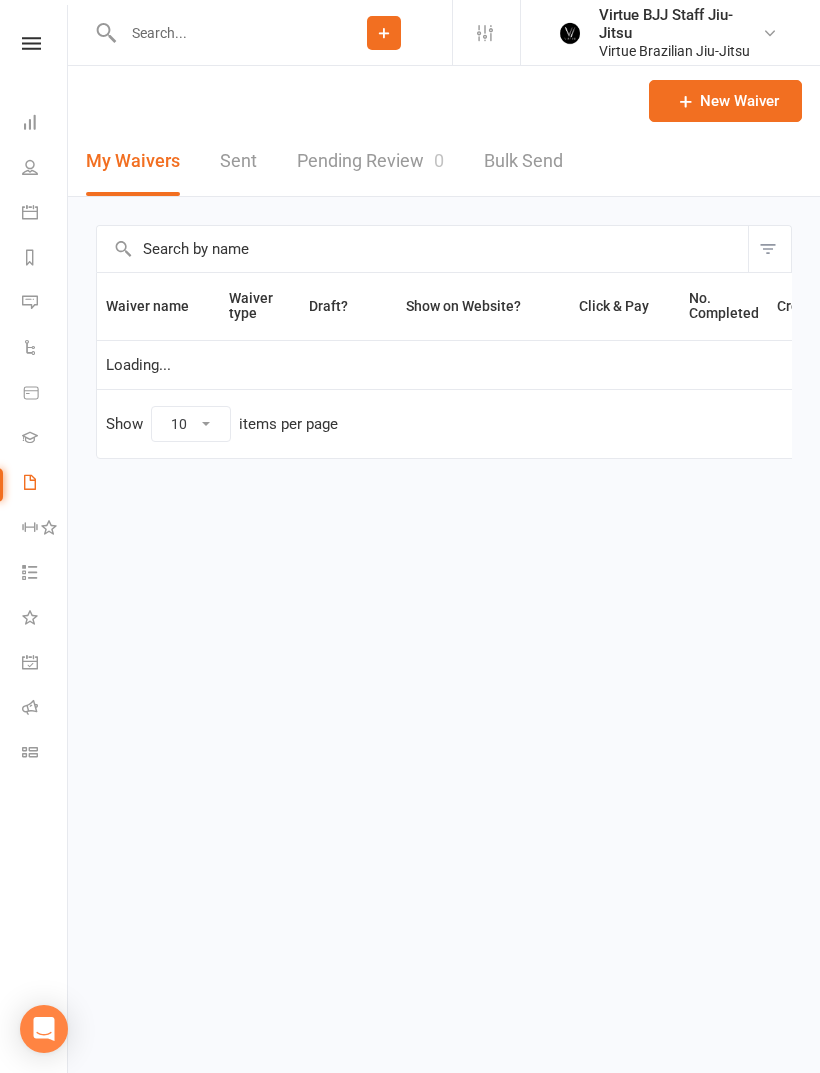 scroll, scrollTop: 0, scrollLeft: 0, axis: both 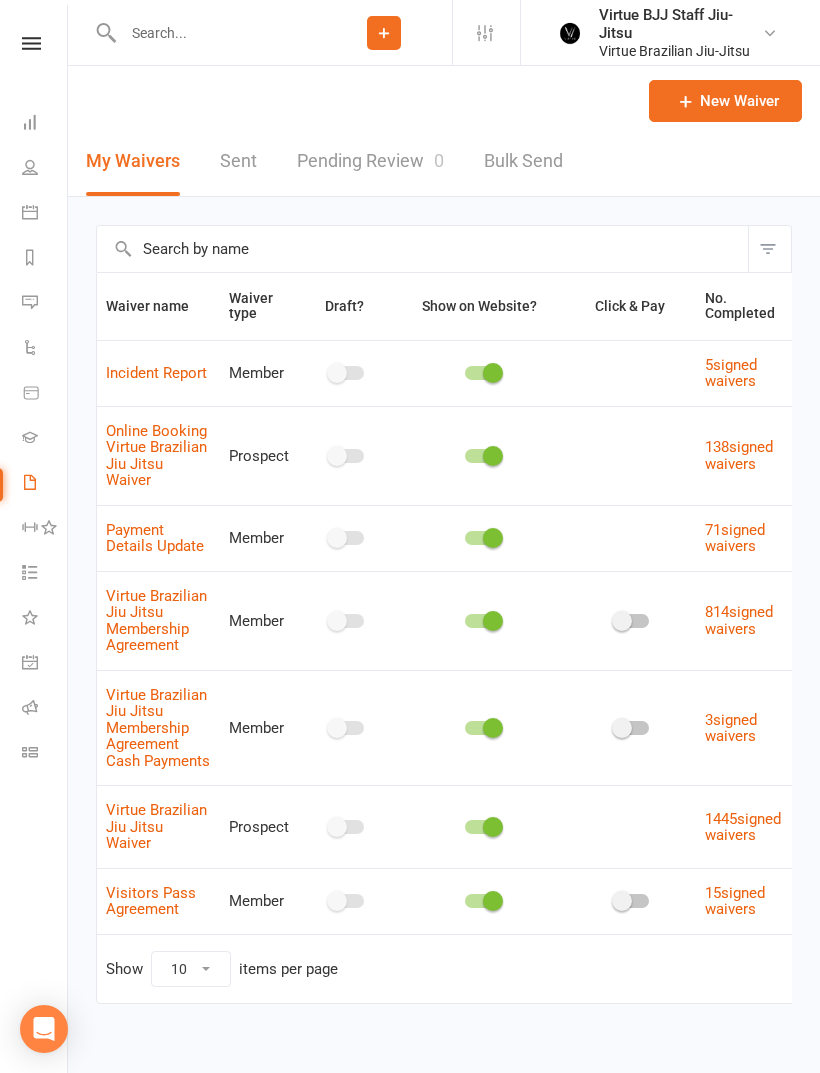 click on "Virtue Brazilian Jiu Jitsu Membership Agreement" at bounding box center (156, 621) 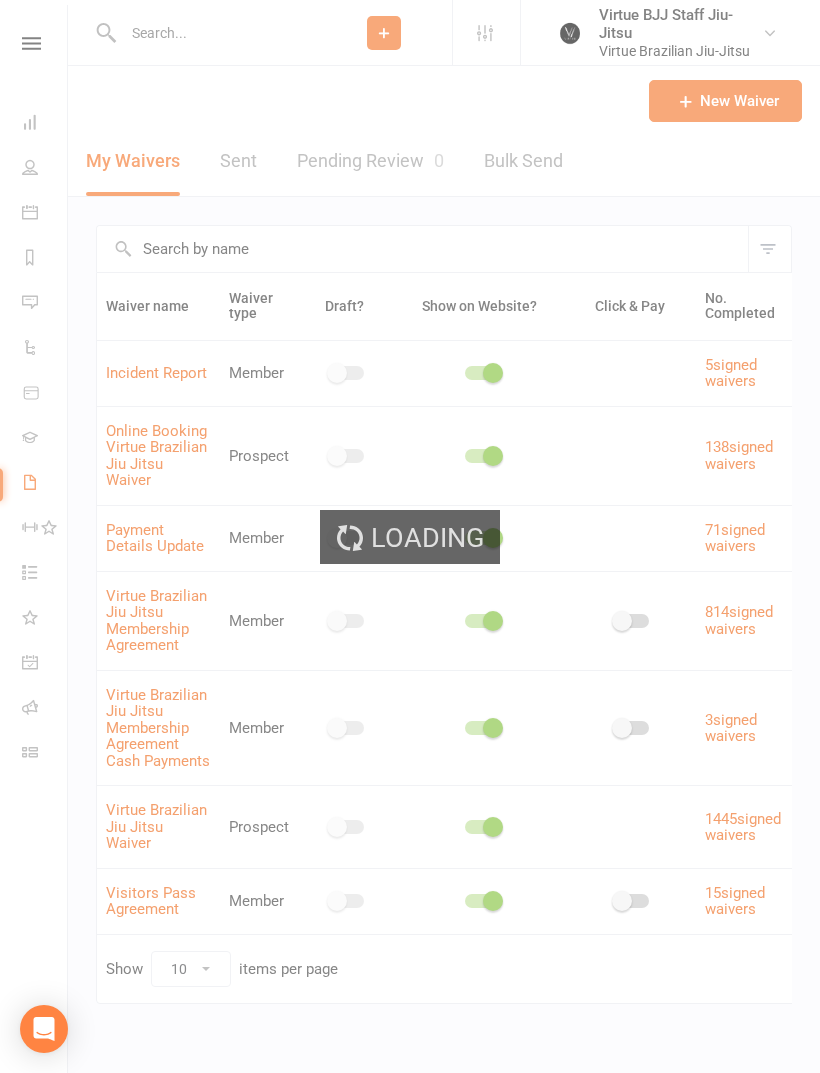 select on "applies_to_all_signees" 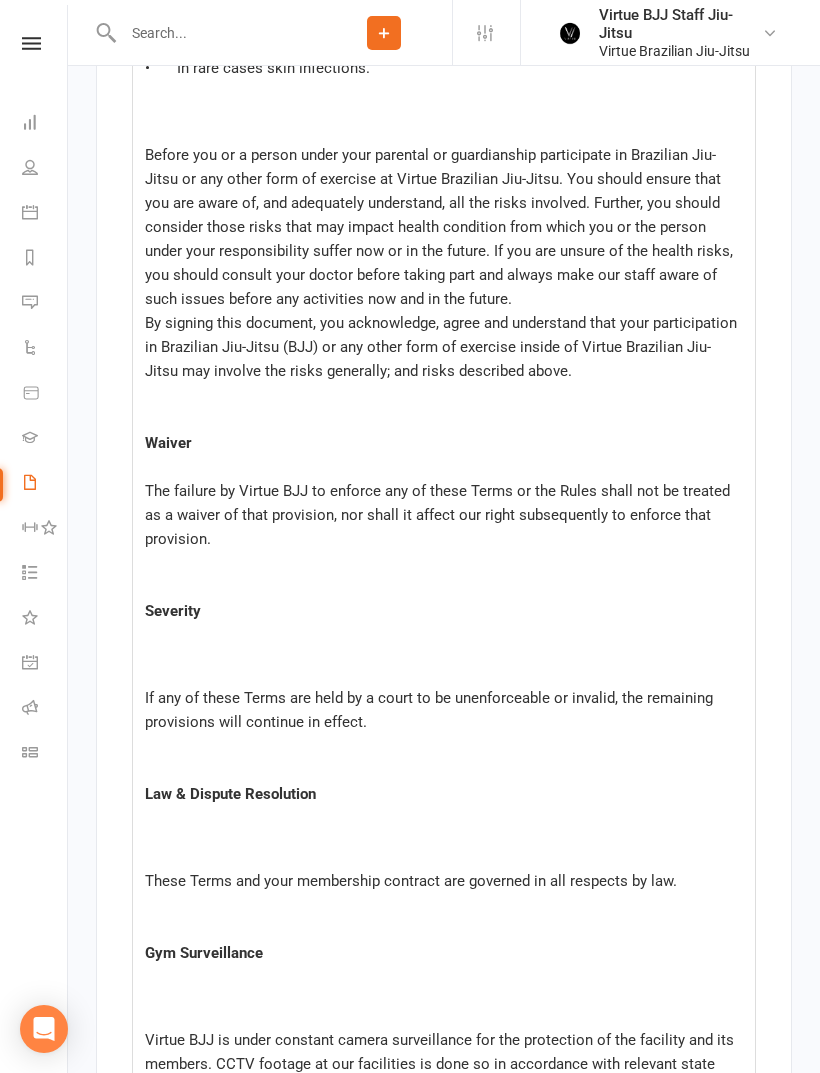 scroll, scrollTop: 13637, scrollLeft: 0, axis: vertical 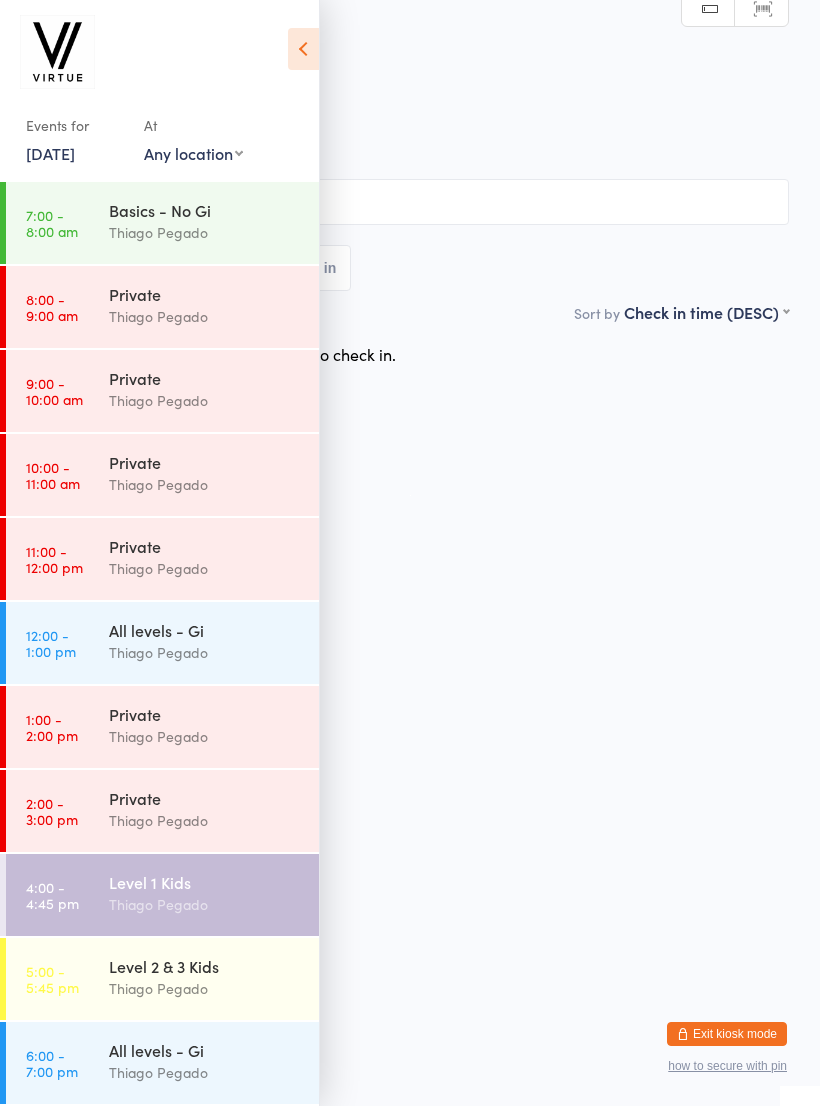 click at bounding box center [303, 49] 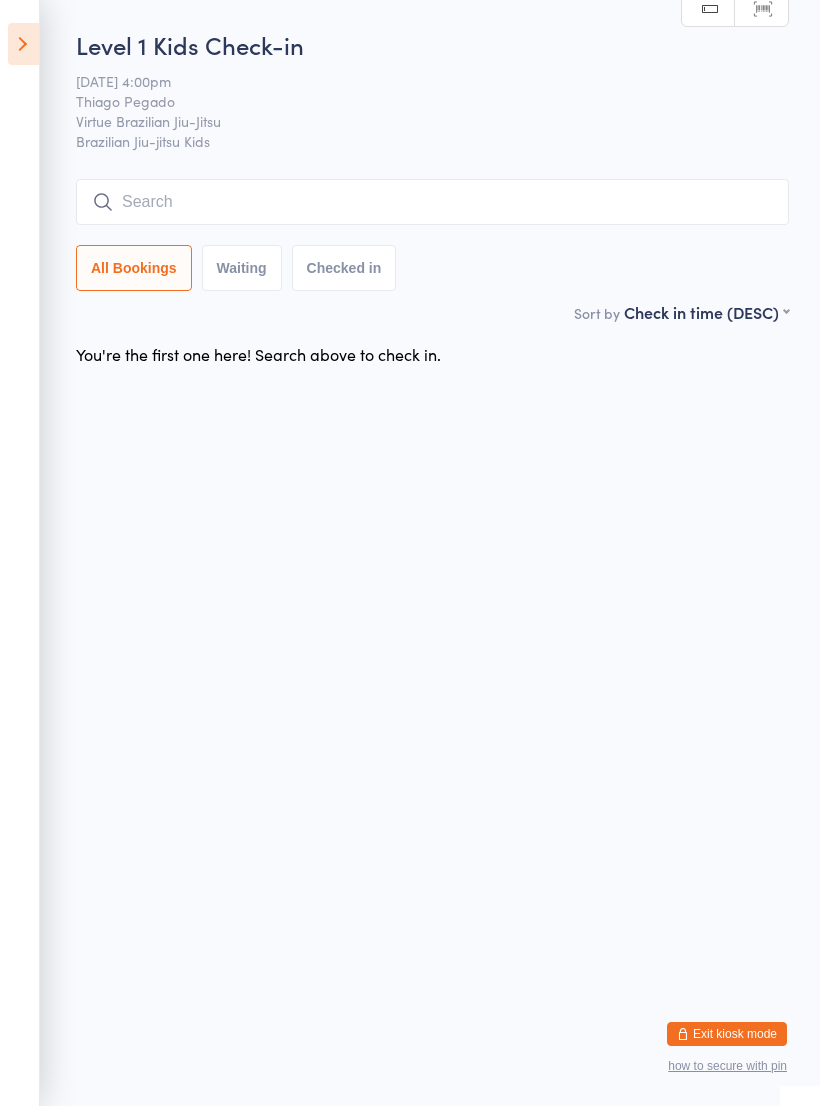 click at bounding box center (432, 202) 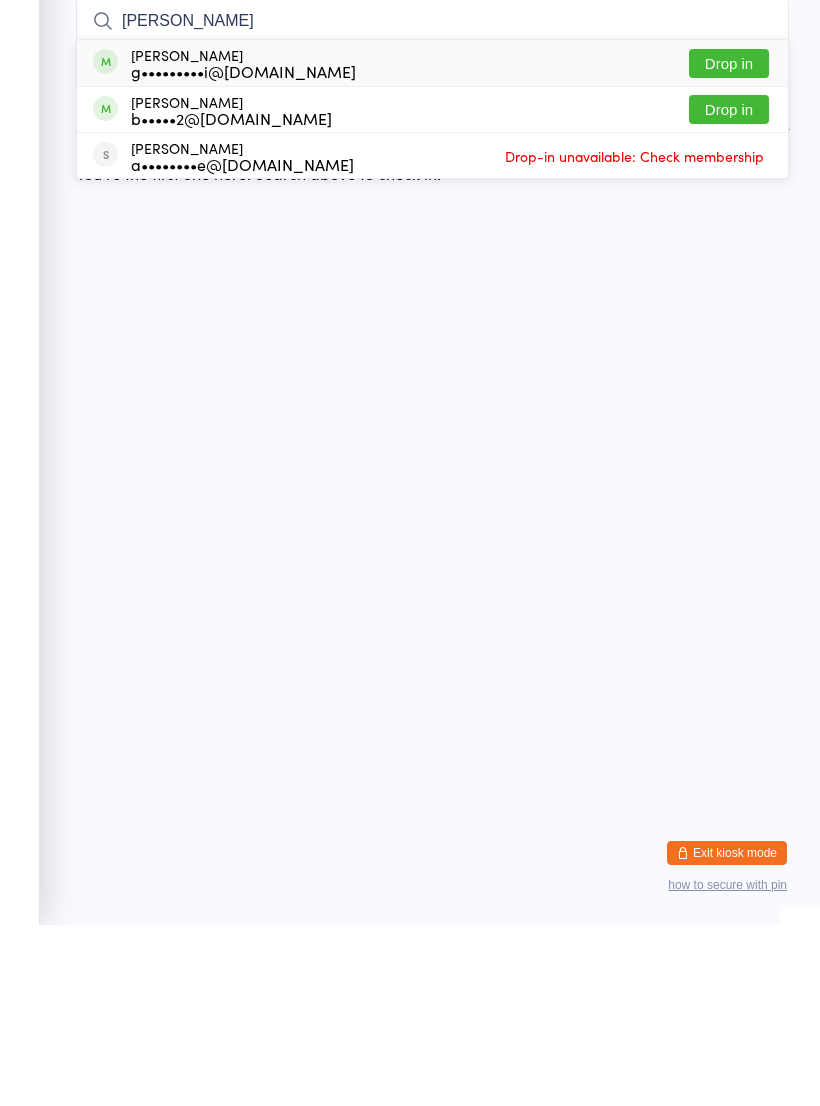 type on "Lina" 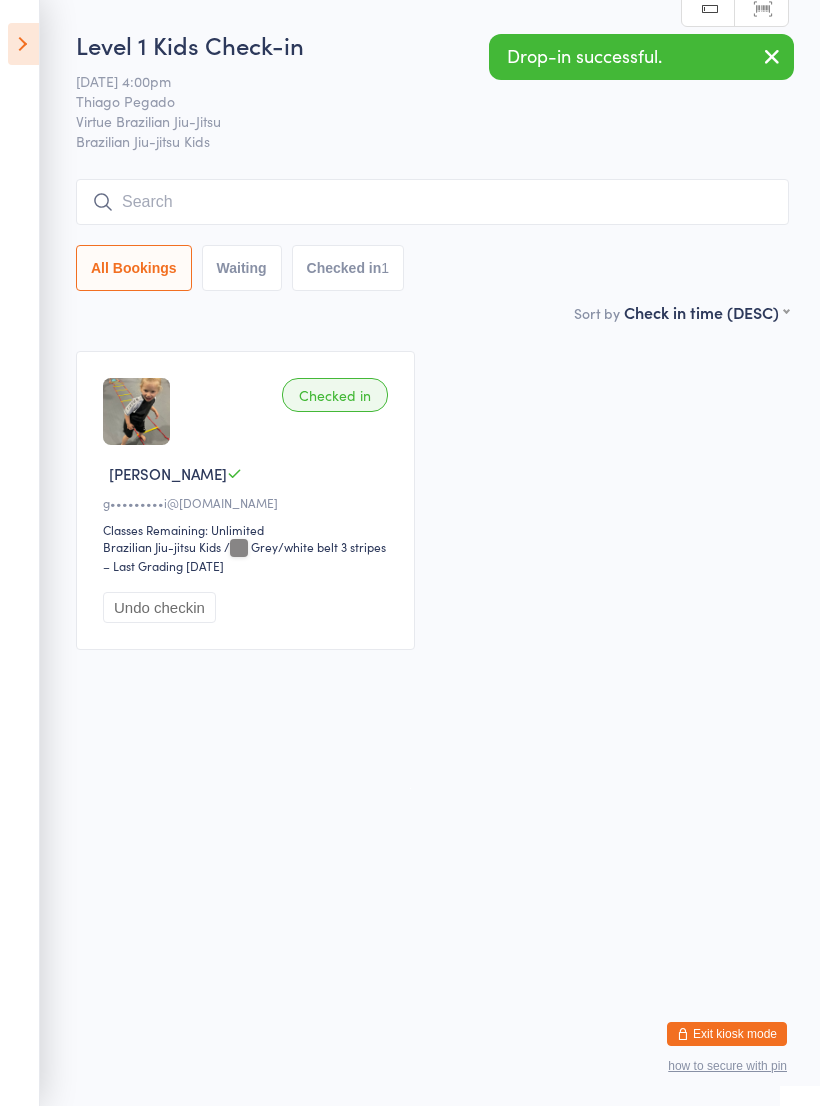 click at bounding box center [432, 202] 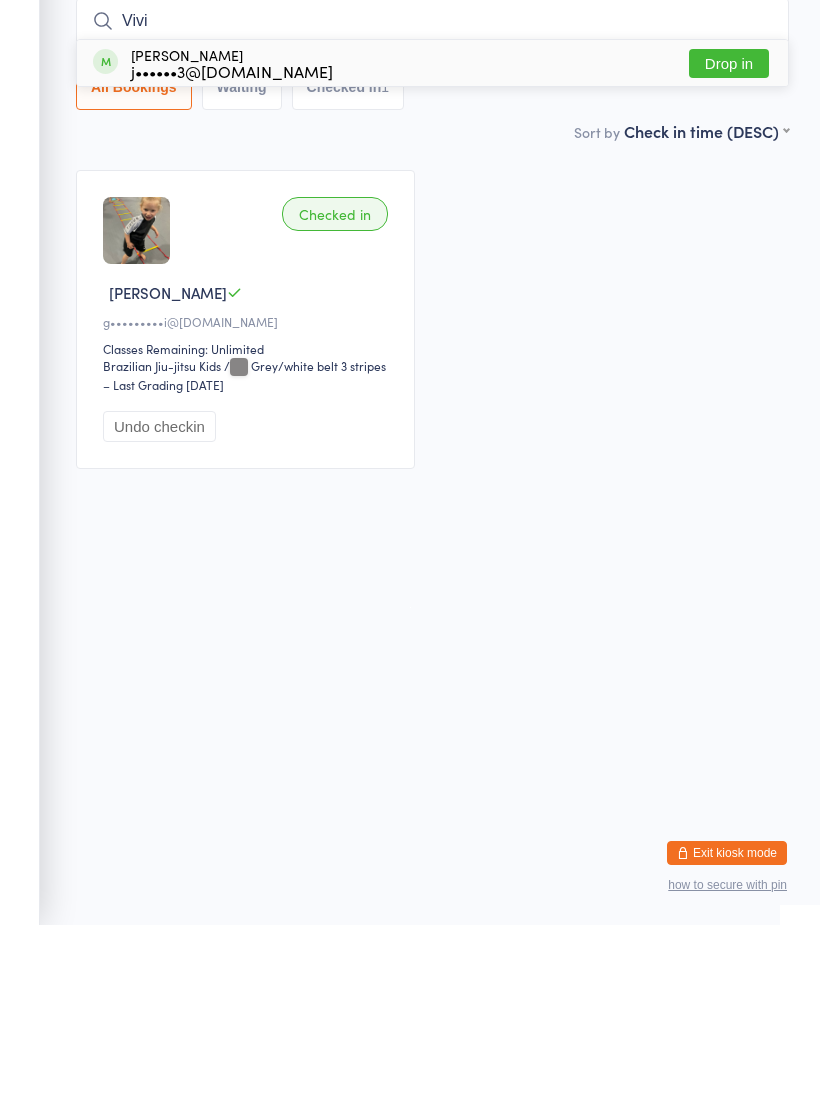 type on "Vivi" 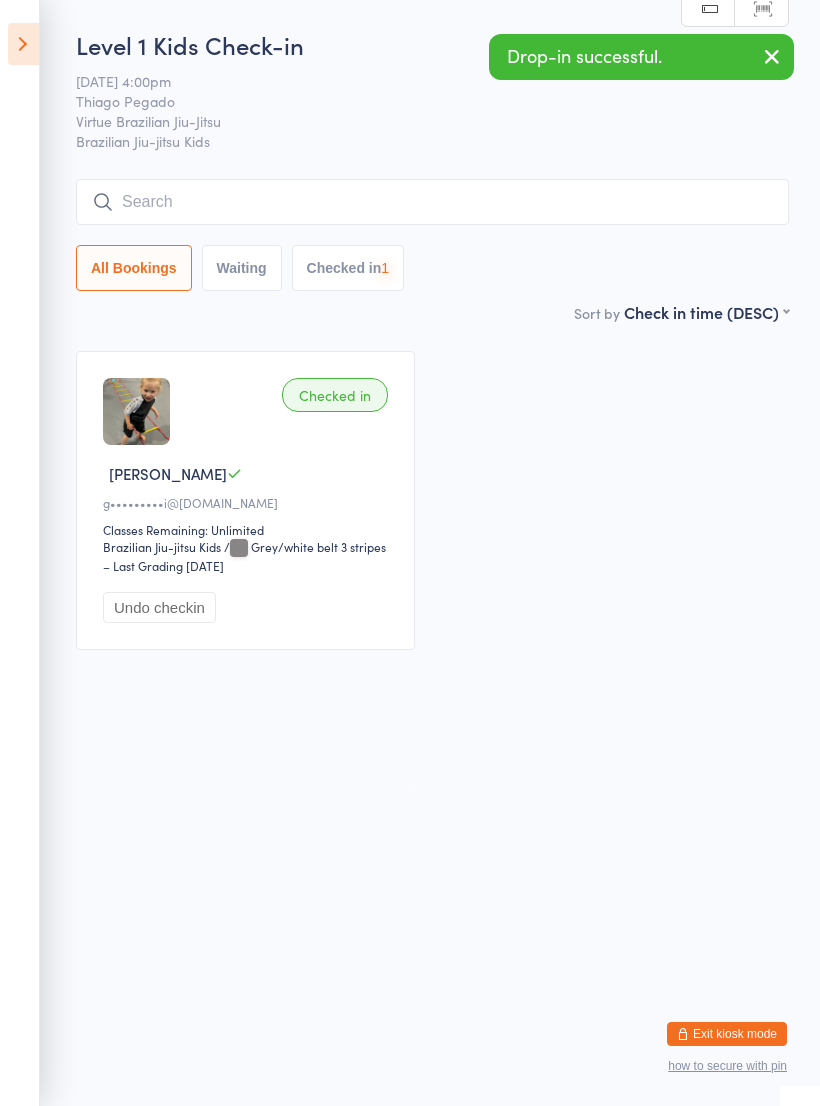 click at bounding box center [432, 202] 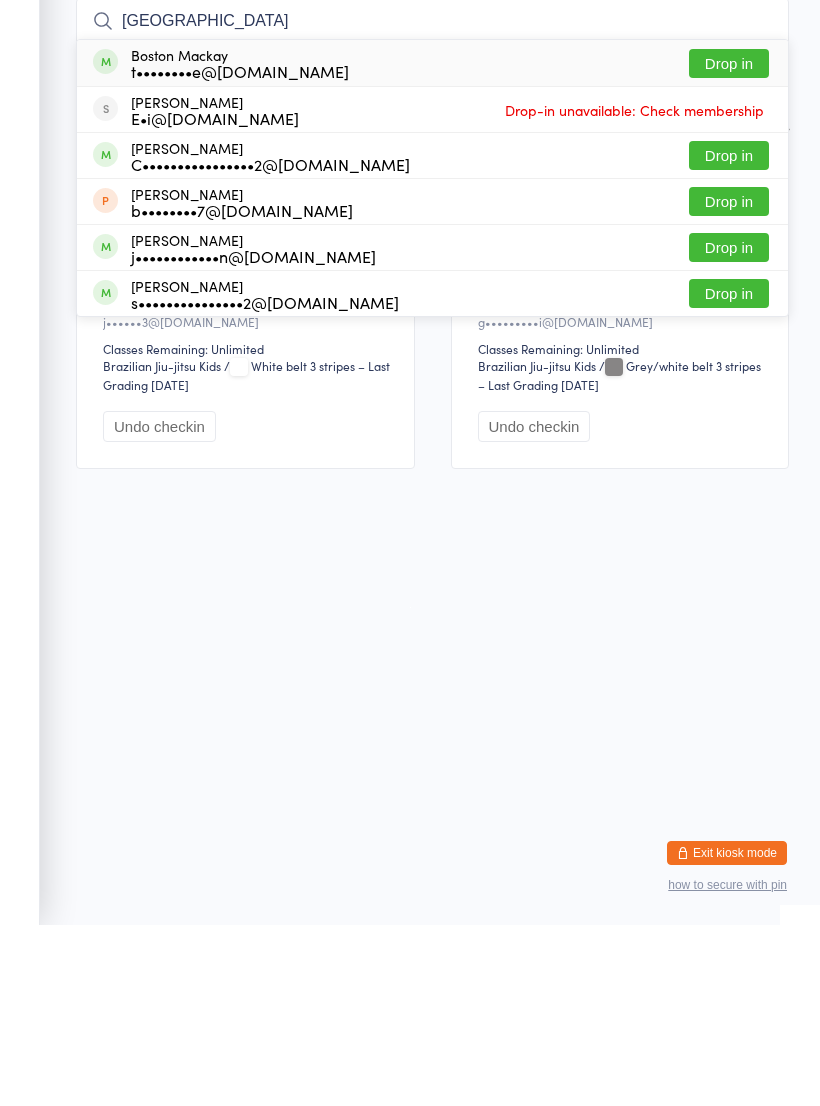 type on "Boston" 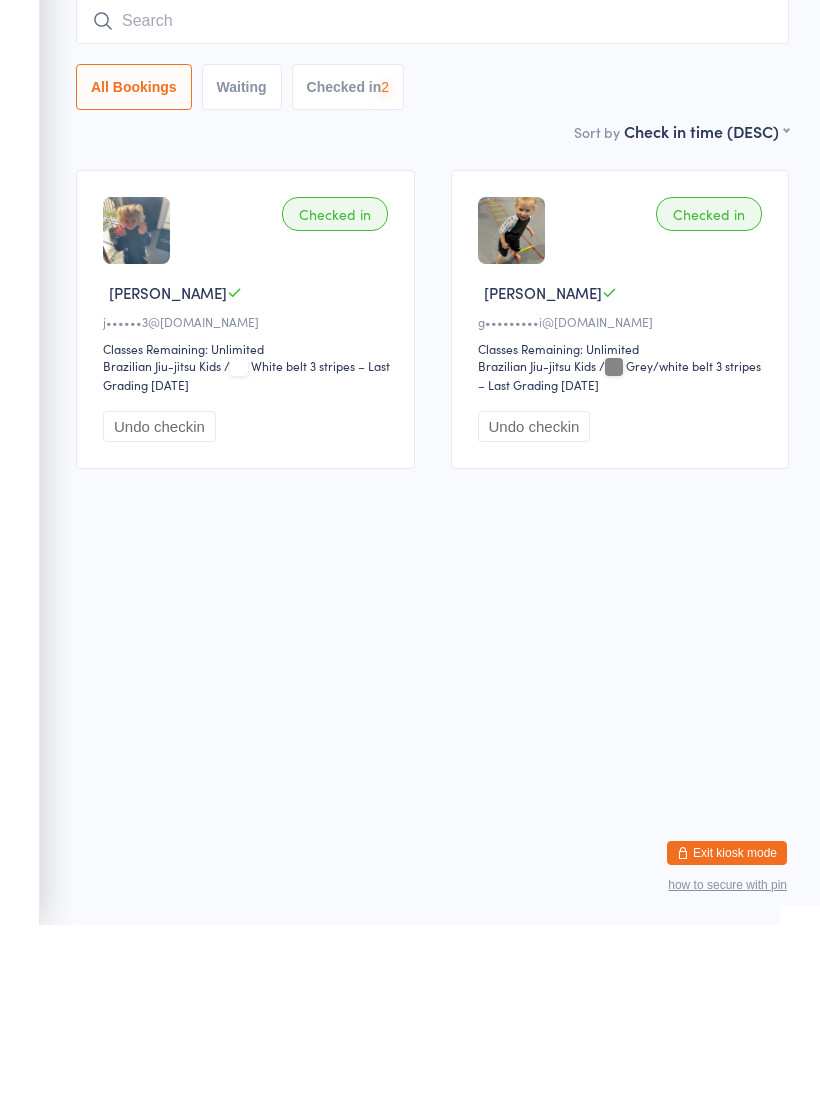 click at bounding box center (432, 202) 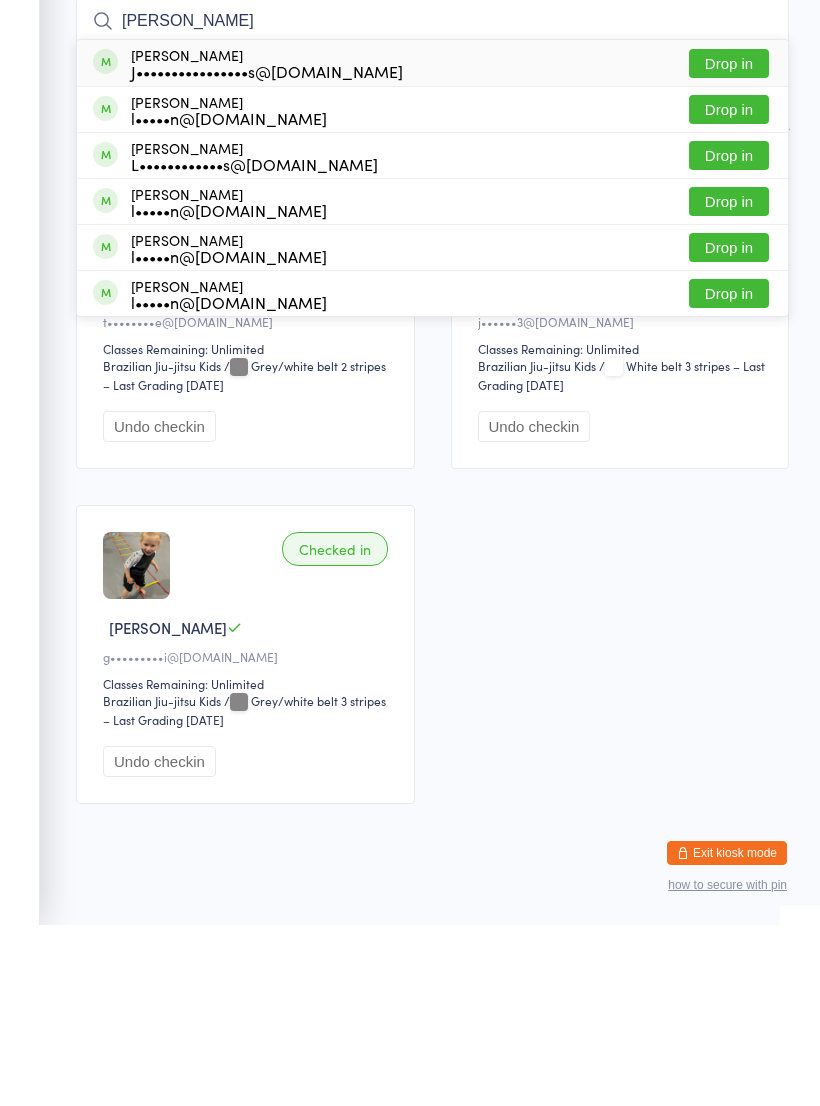 type on "Hugo" 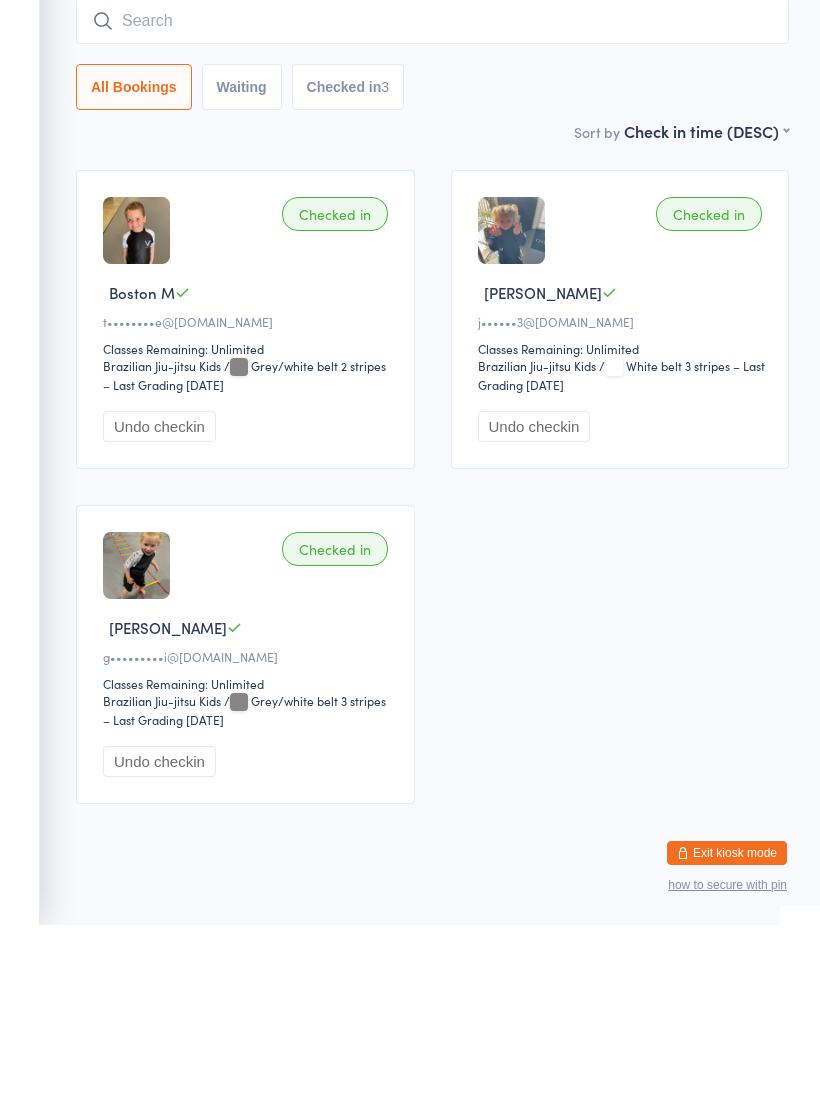 click at bounding box center [432, 202] 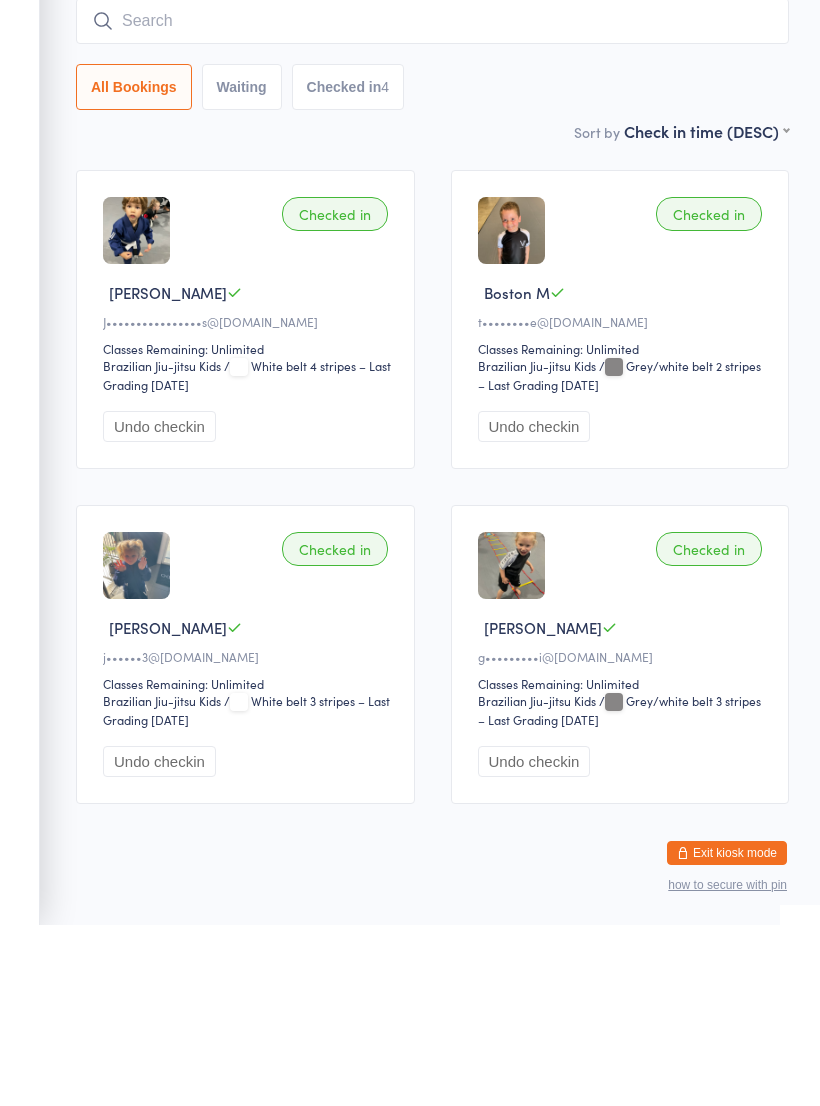 click at bounding box center [432, 202] 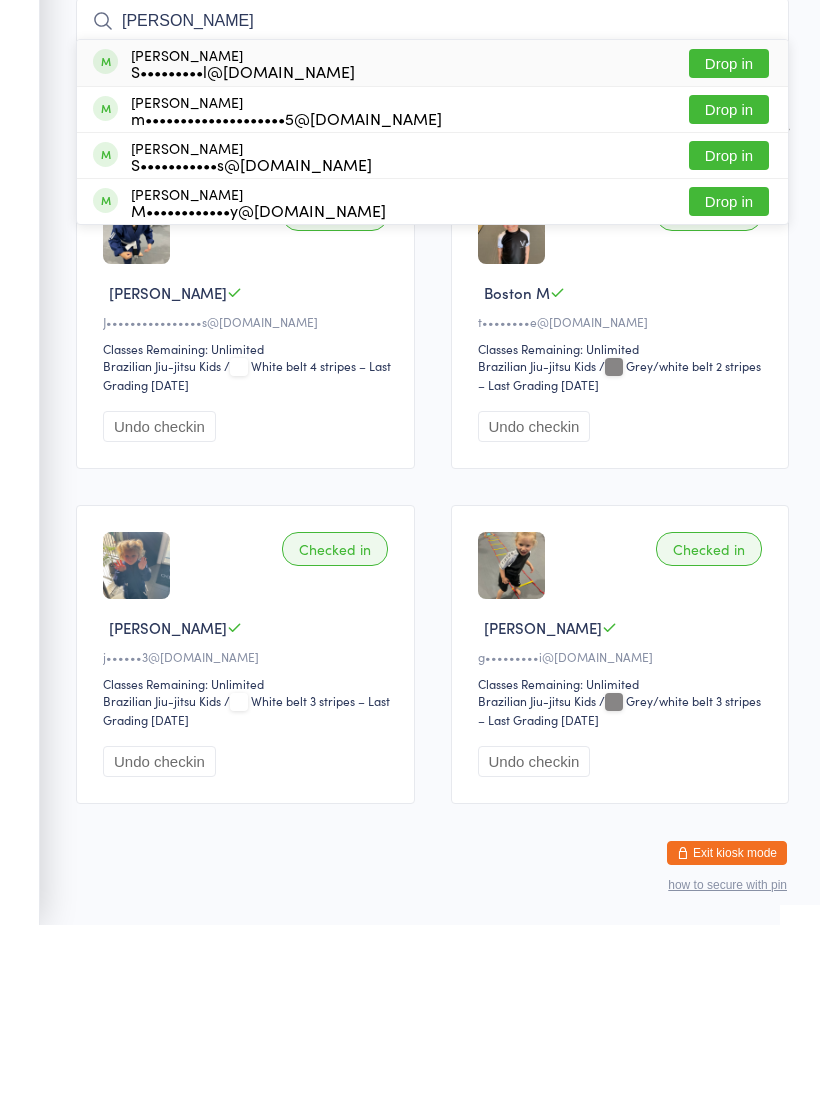 type on "Miguel" 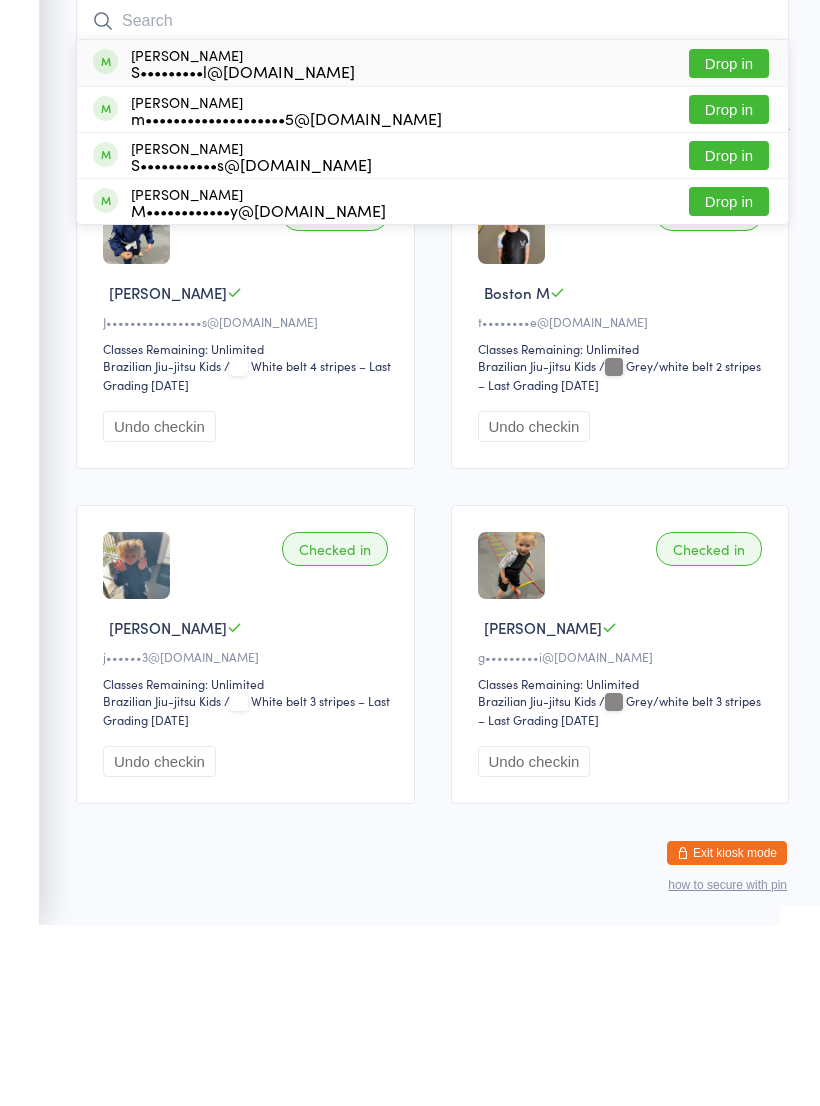 scroll, scrollTop: 51, scrollLeft: 0, axis: vertical 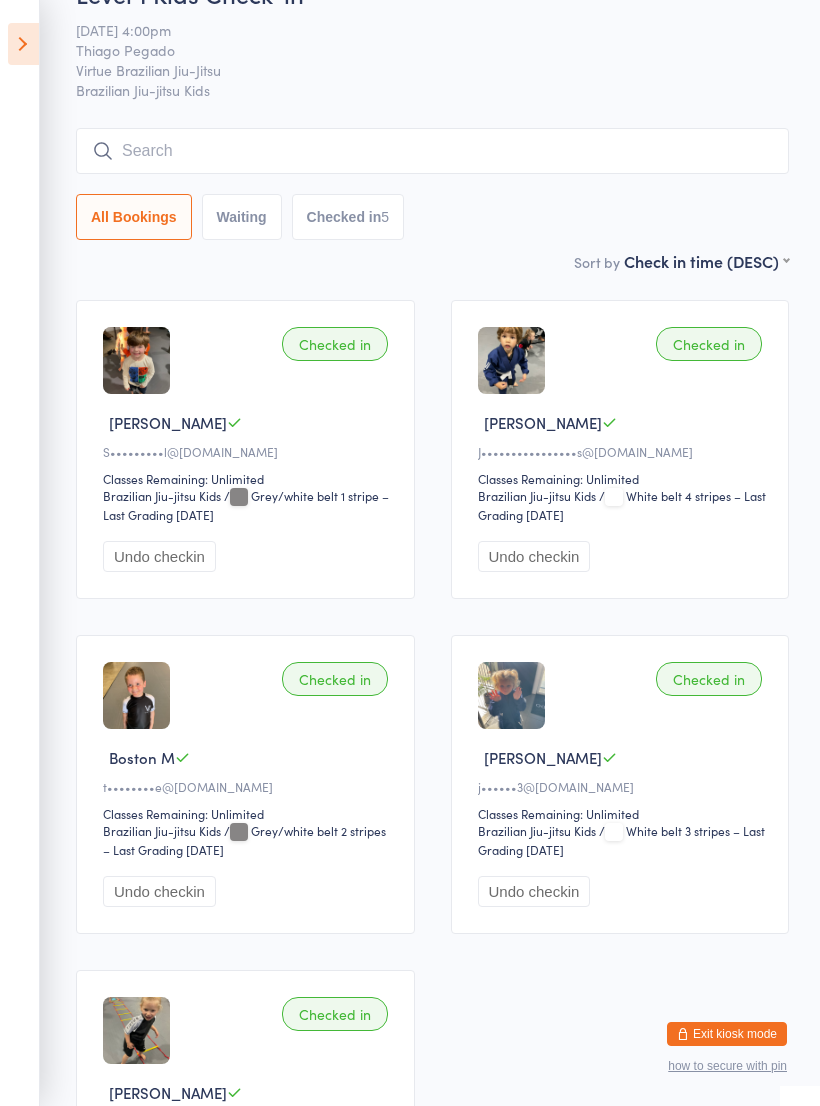 click at bounding box center (432, 151) 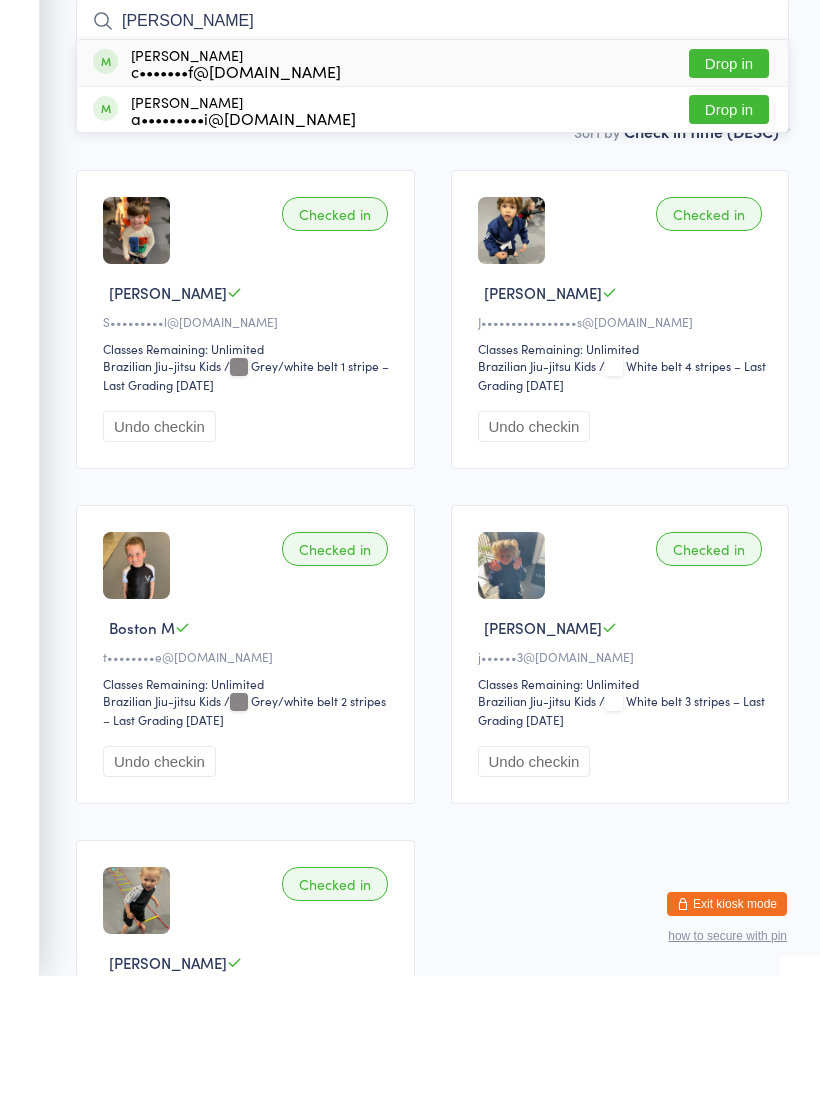 type on "Noah" 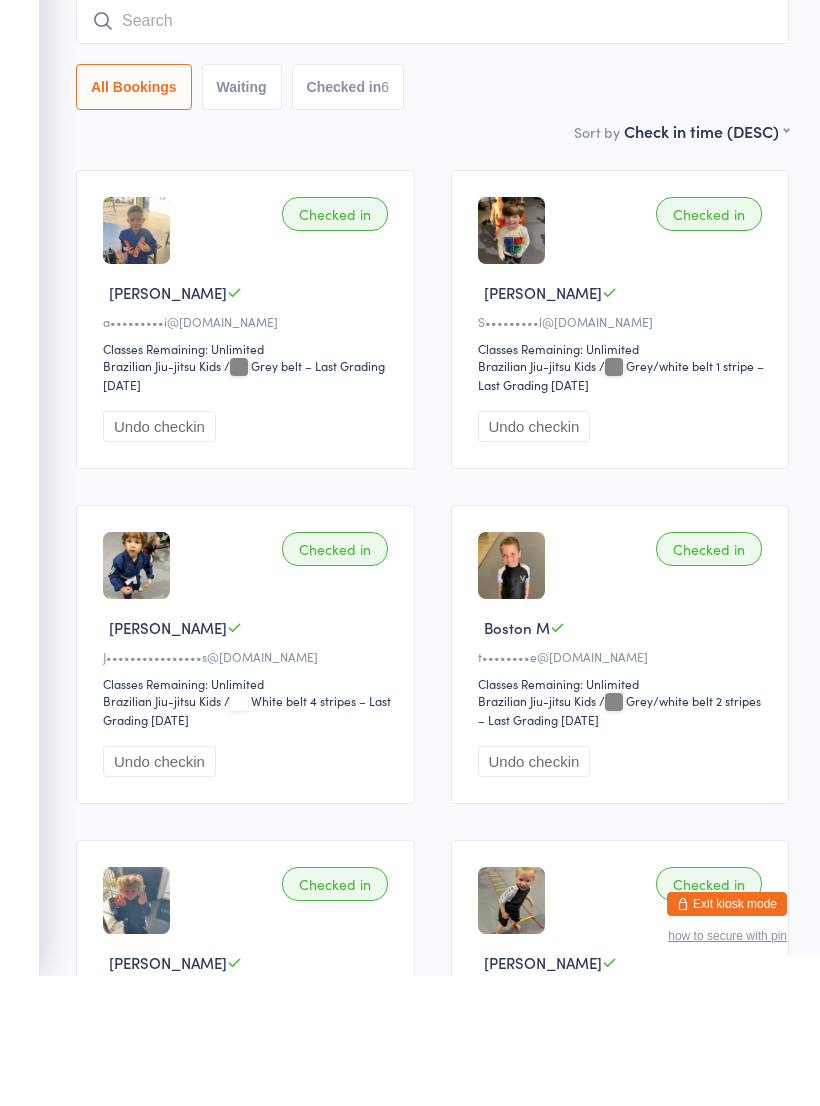 click on "Undo checkin" at bounding box center (159, 556) 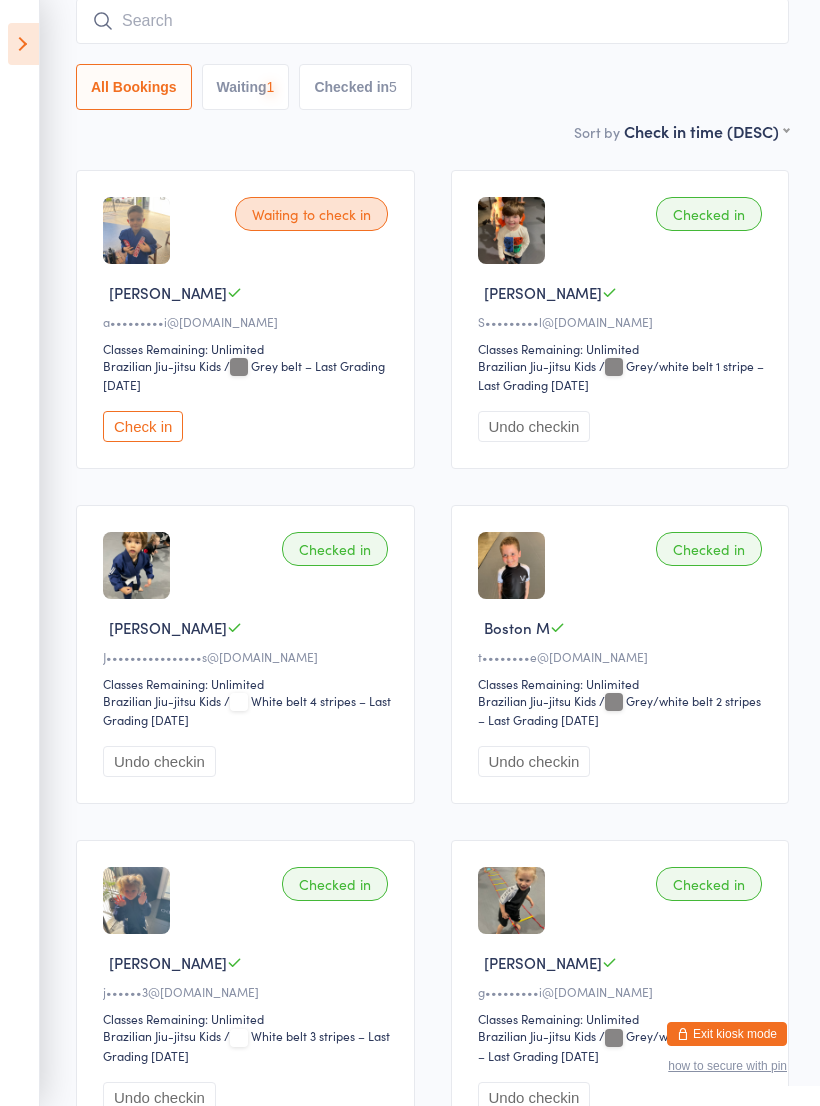 click at bounding box center (432, 21) 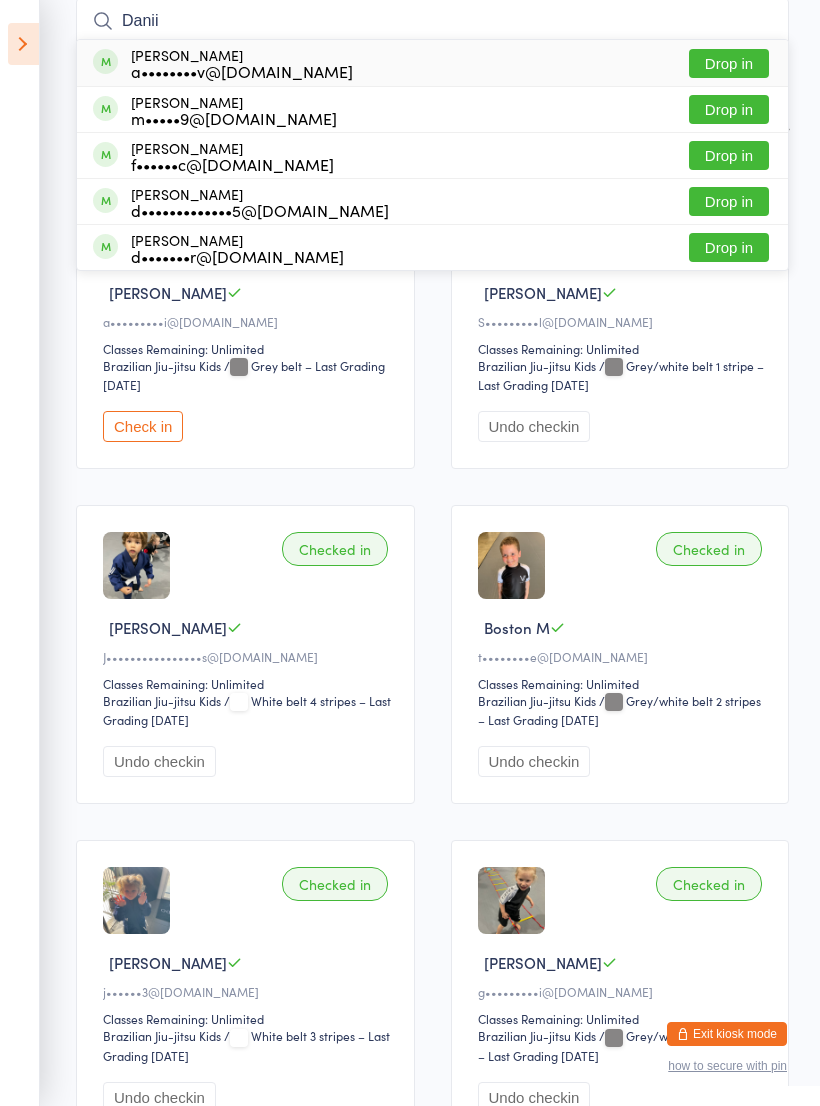 type on "Danii" 